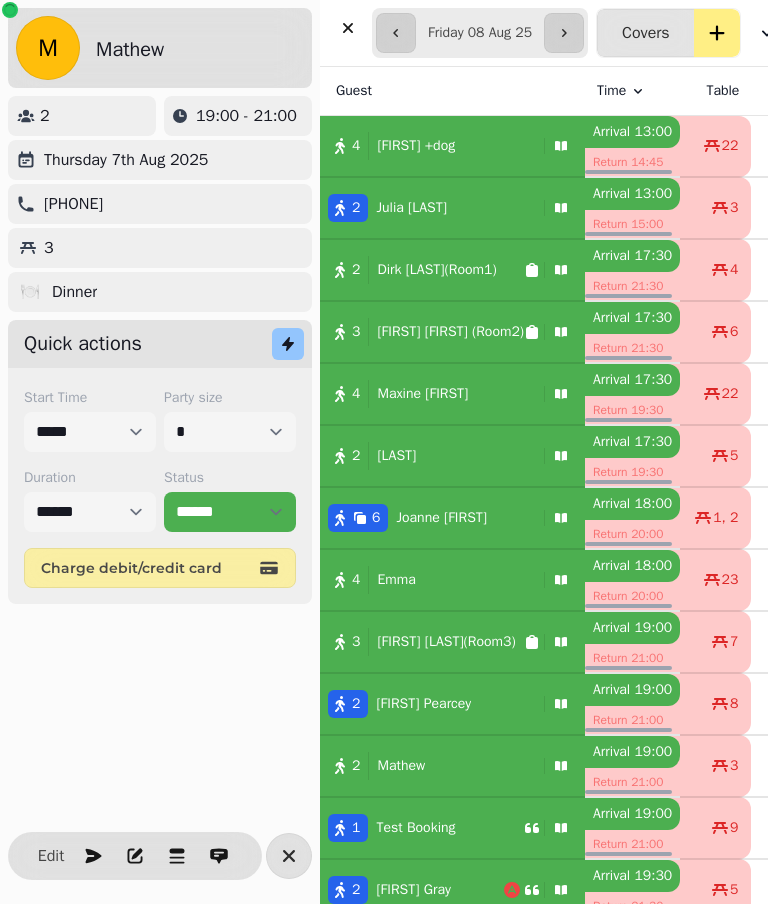 select on "**********" 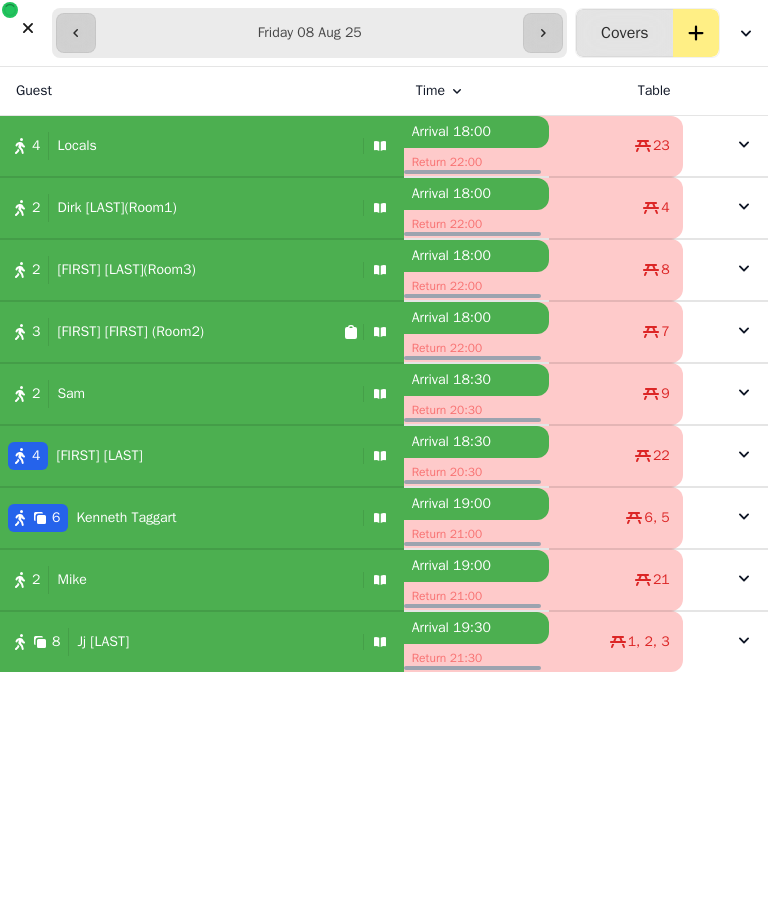 scroll, scrollTop: 0, scrollLeft: 0, axis: both 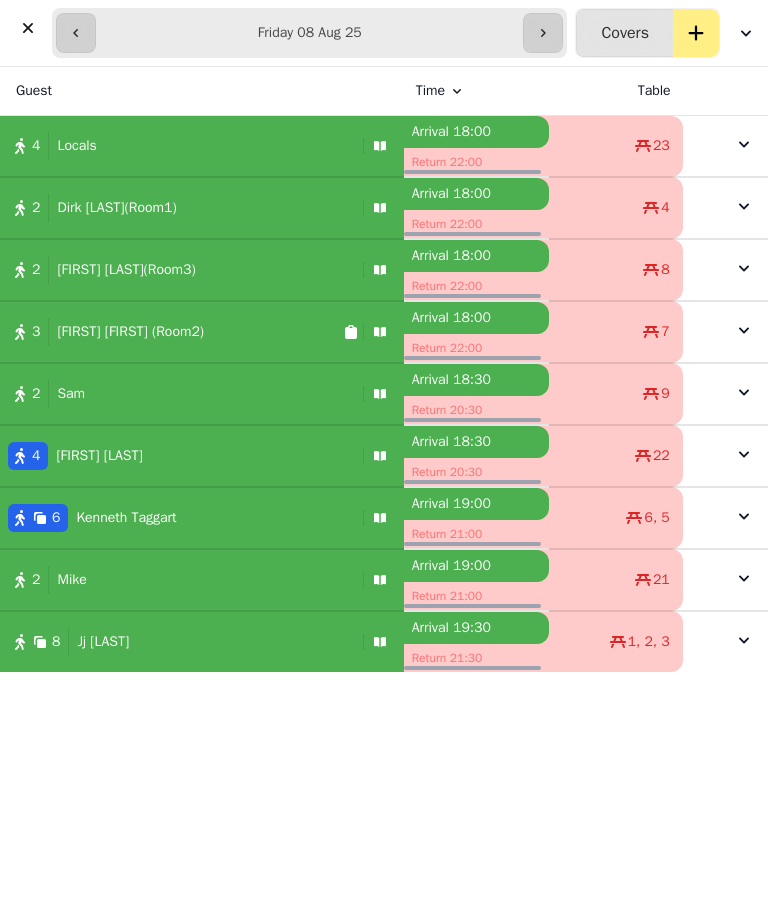 click on "4 [FIRST]   [LAST]" at bounding box center [202, 456] 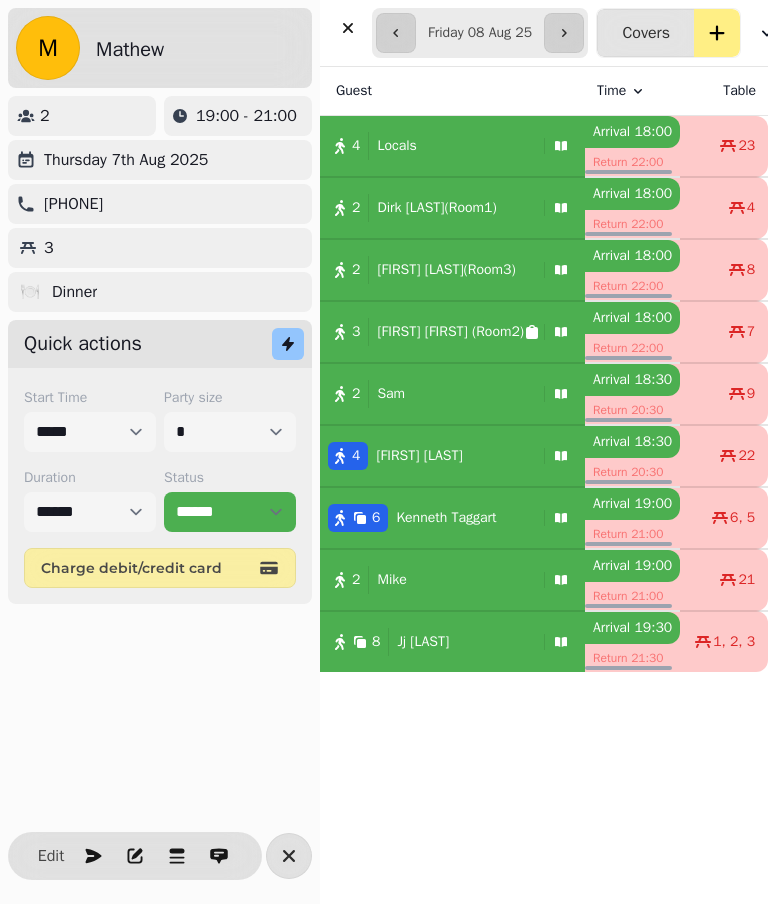 select on "**********" 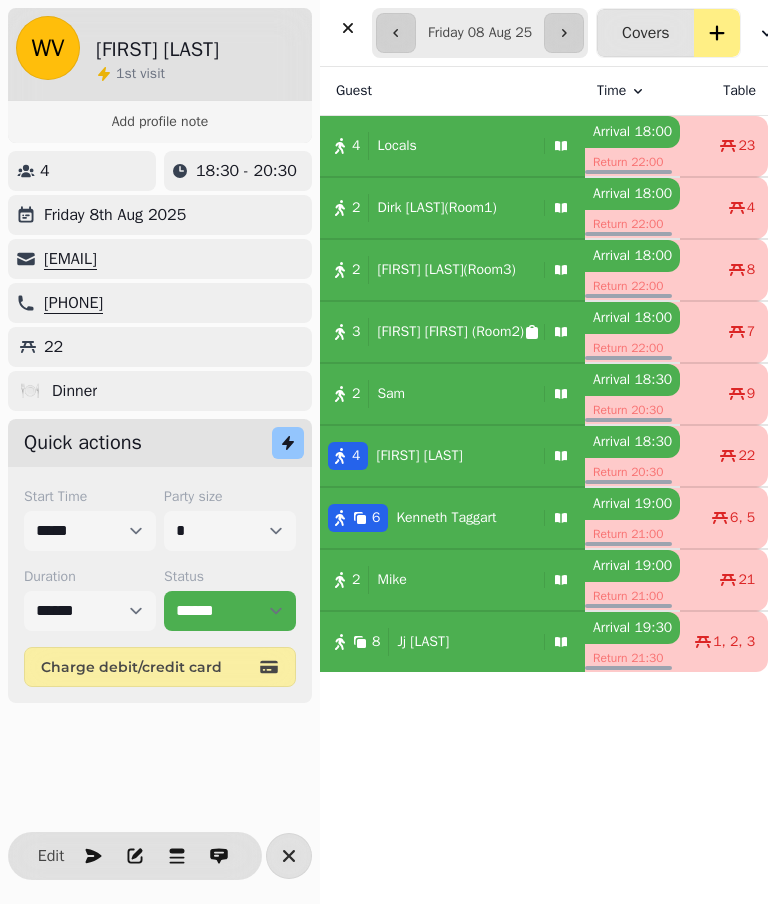 click 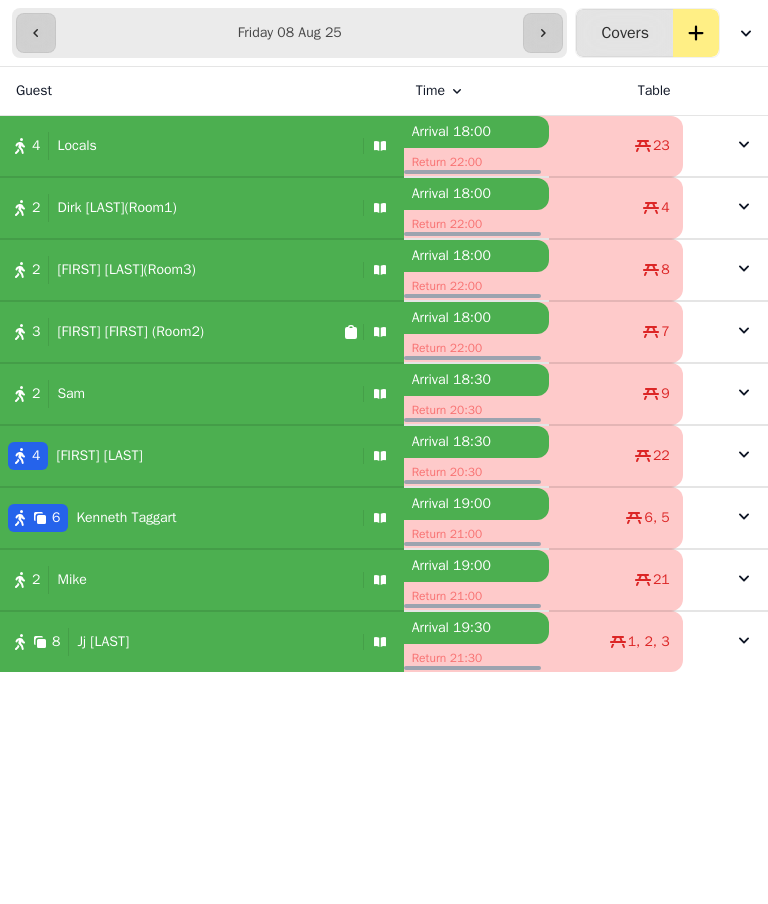 click on "**********" at bounding box center (289, 33) 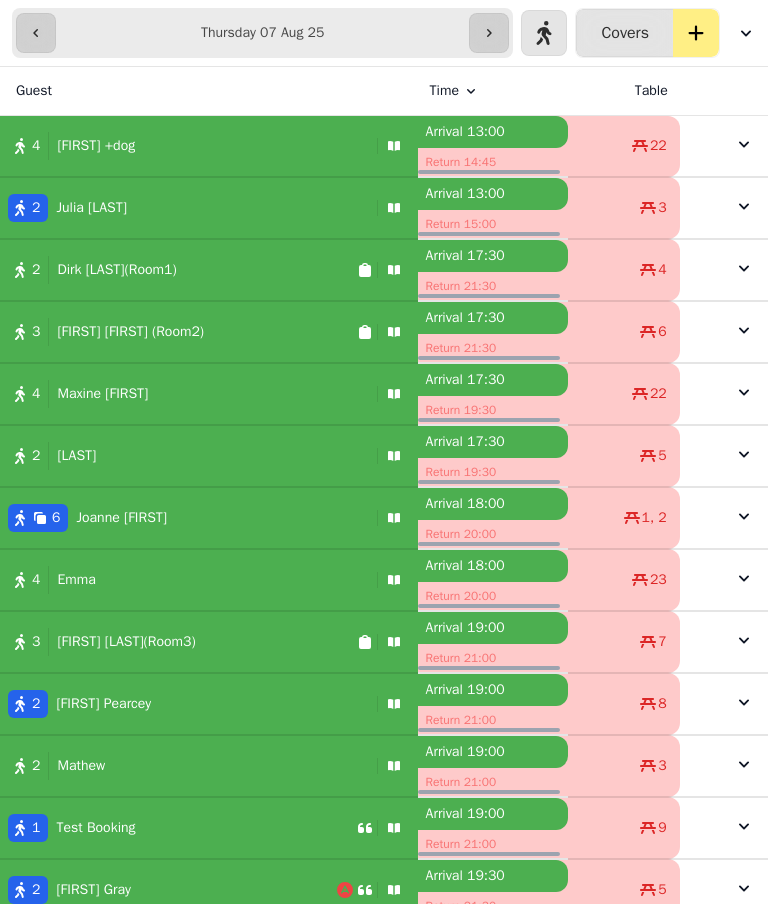 click 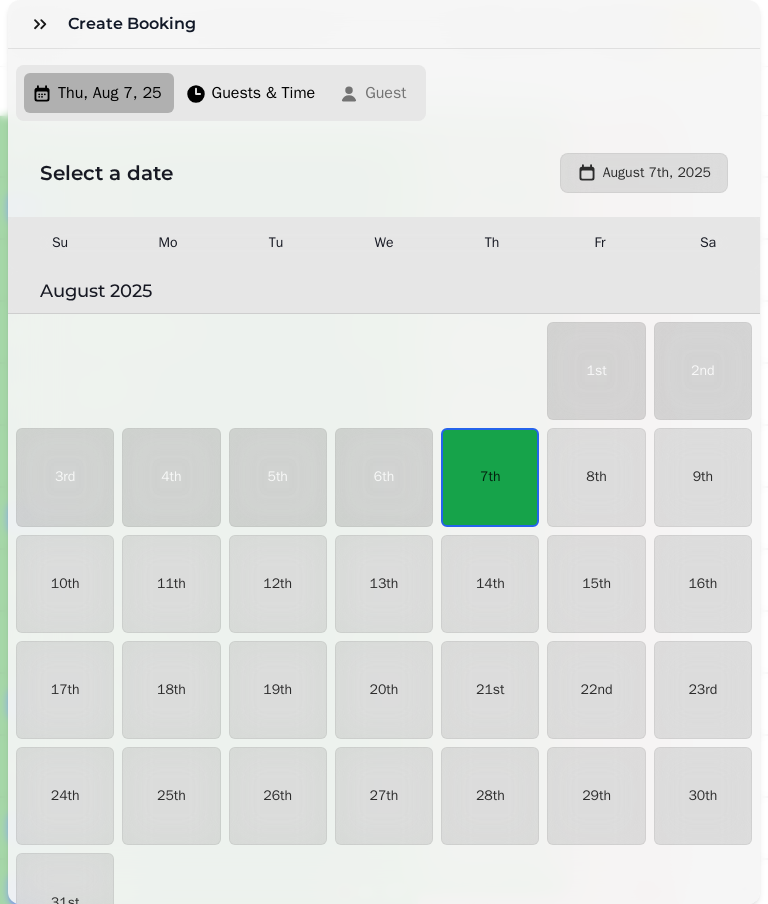 click on "7th" at bounding box center (490, 477) 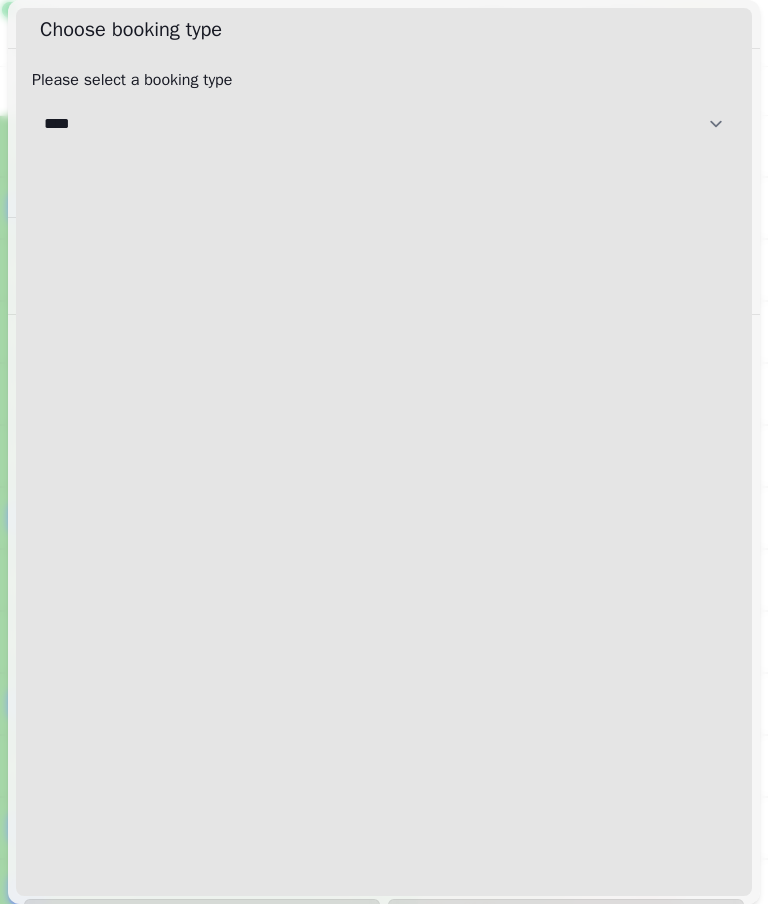 click on "**********" at bounding box center (384, 124) 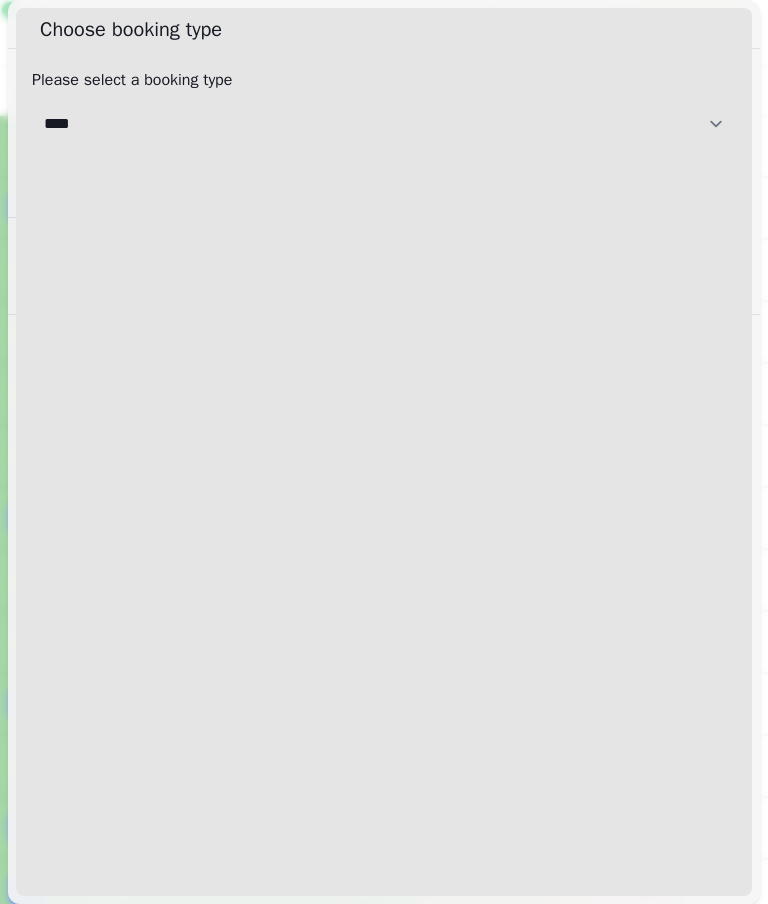 select on "****" 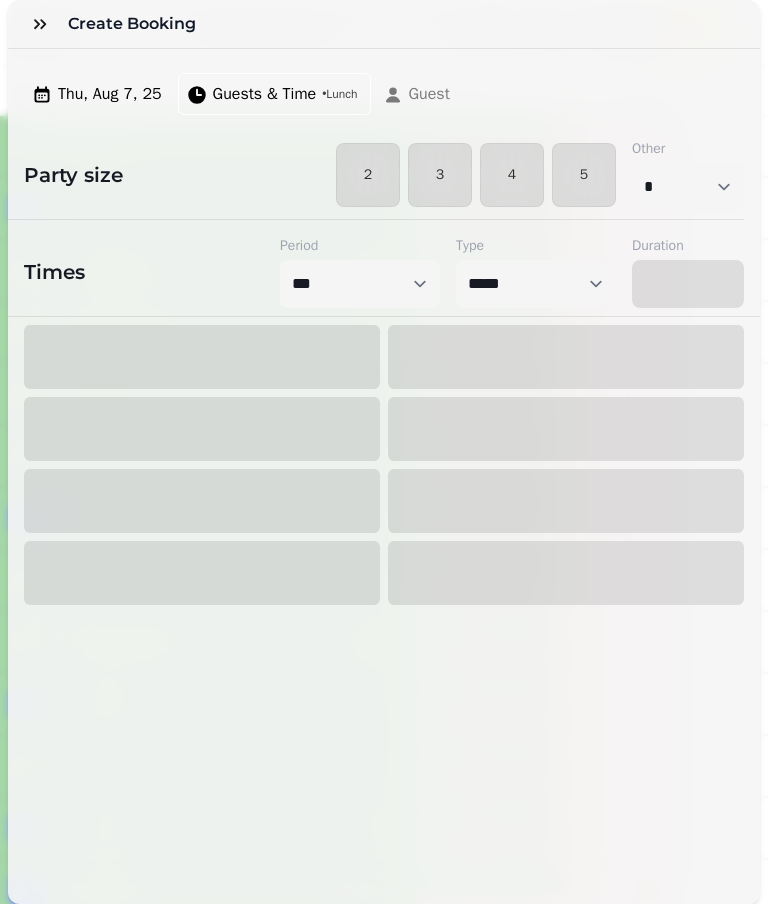 select on "****" 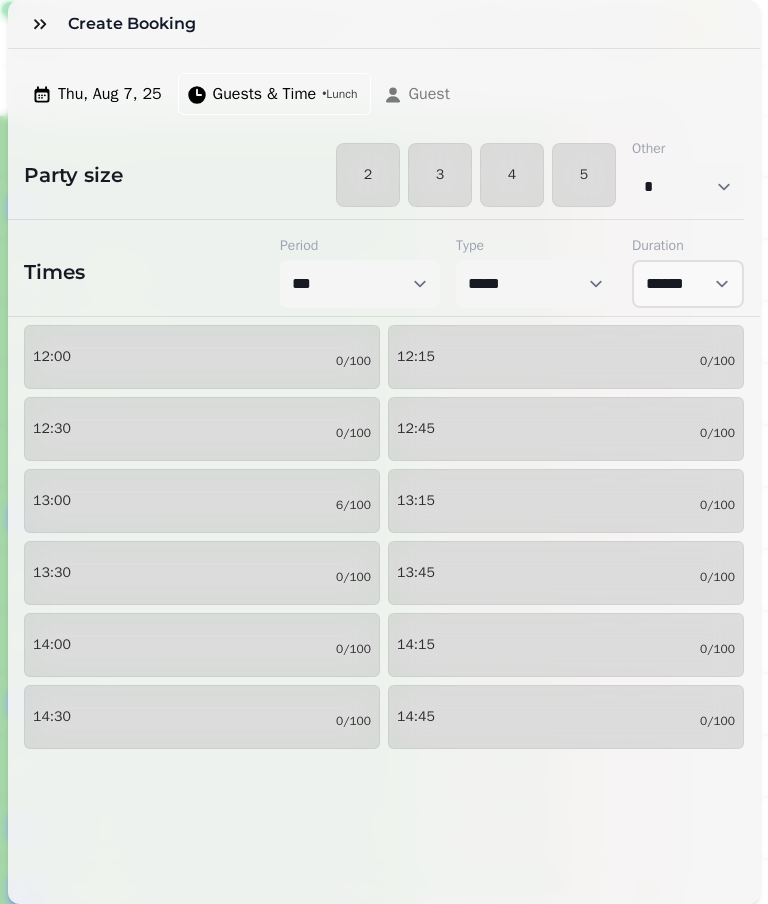 click on "4" at bounding box center [512, 175] 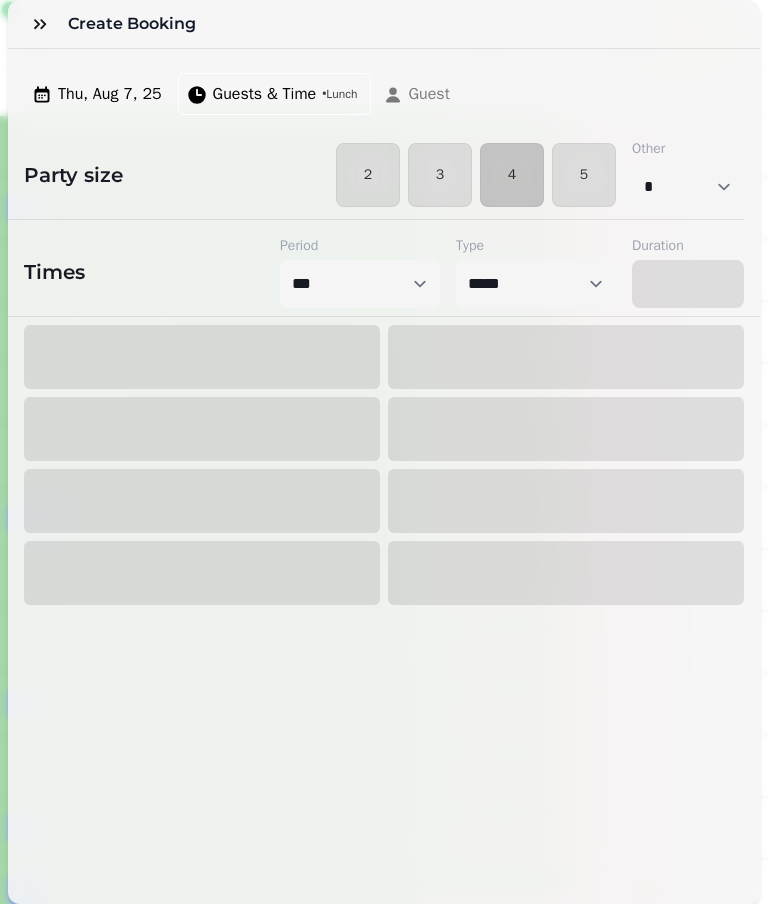 select on "****" 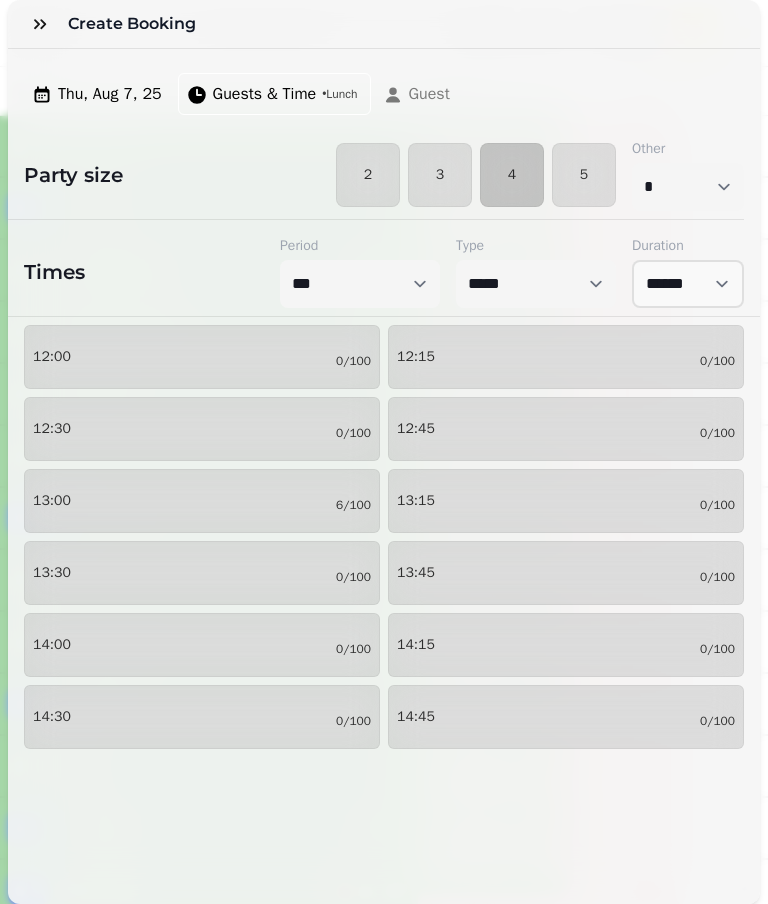 click on "13:30 0/100" at bounding box center [202, 573] 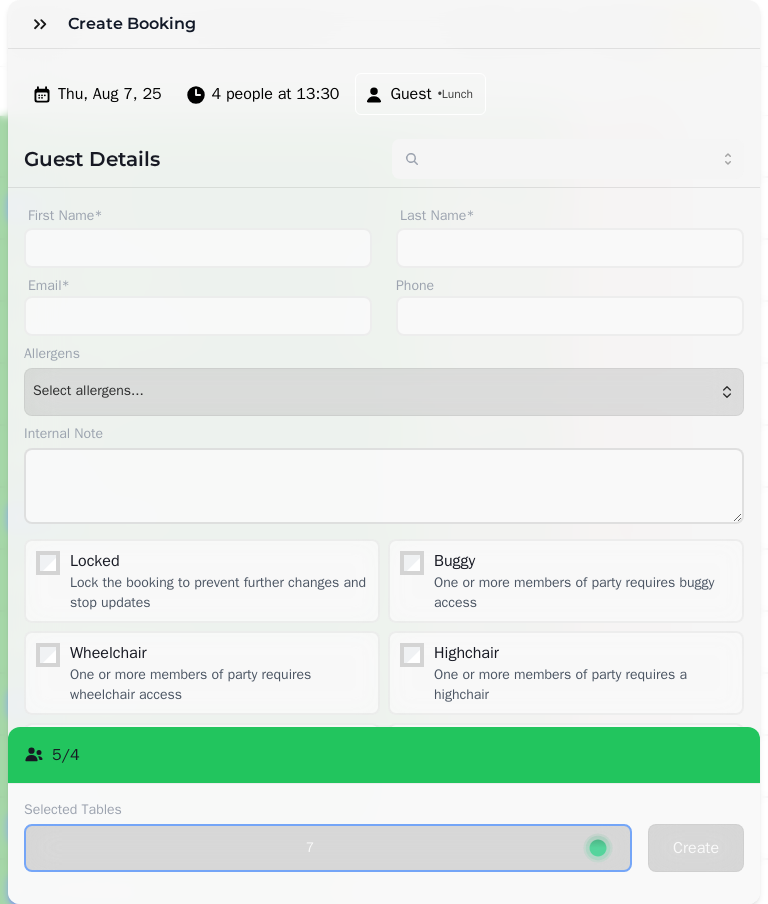 scroll, scrollTop: 0, scrollLeft: 0, axis: both 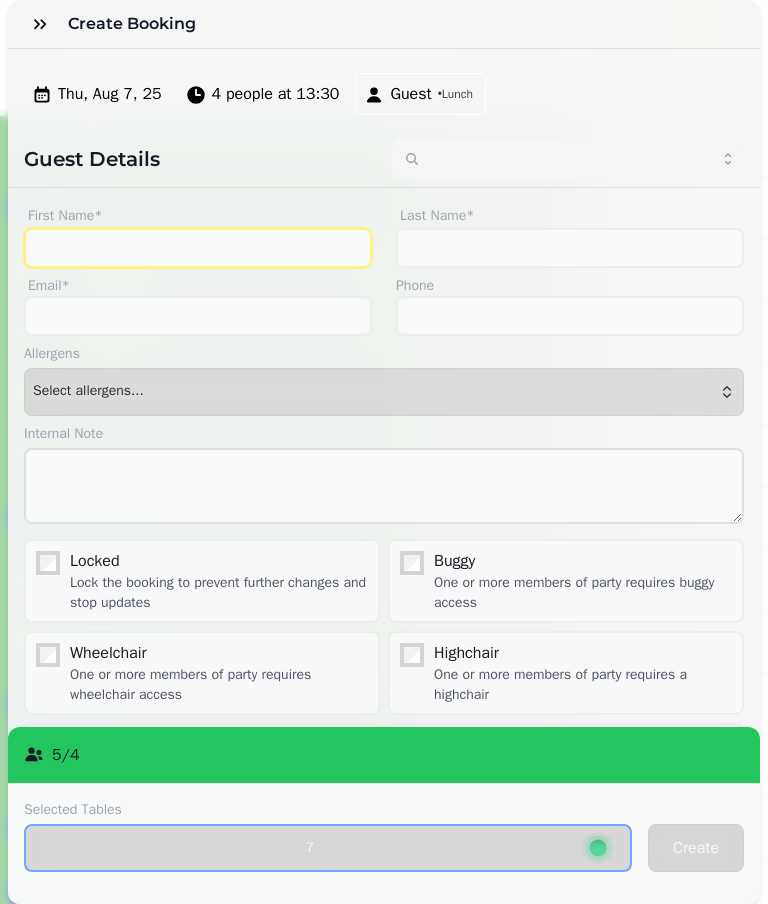 click on "First Name*" at bounding box center [198, 248] 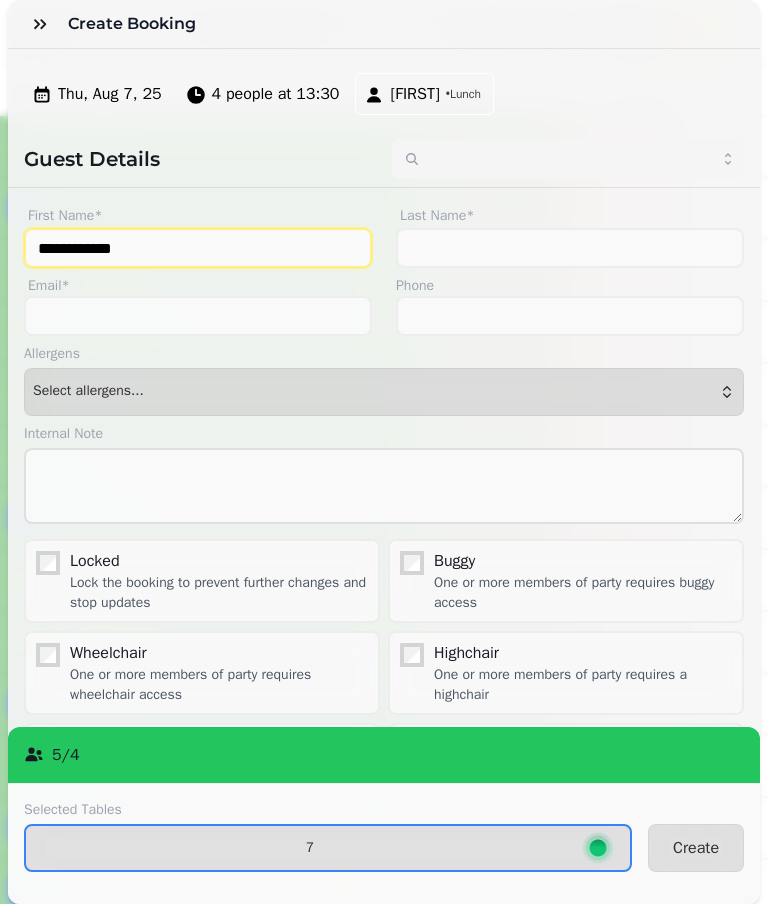 type on "**********" 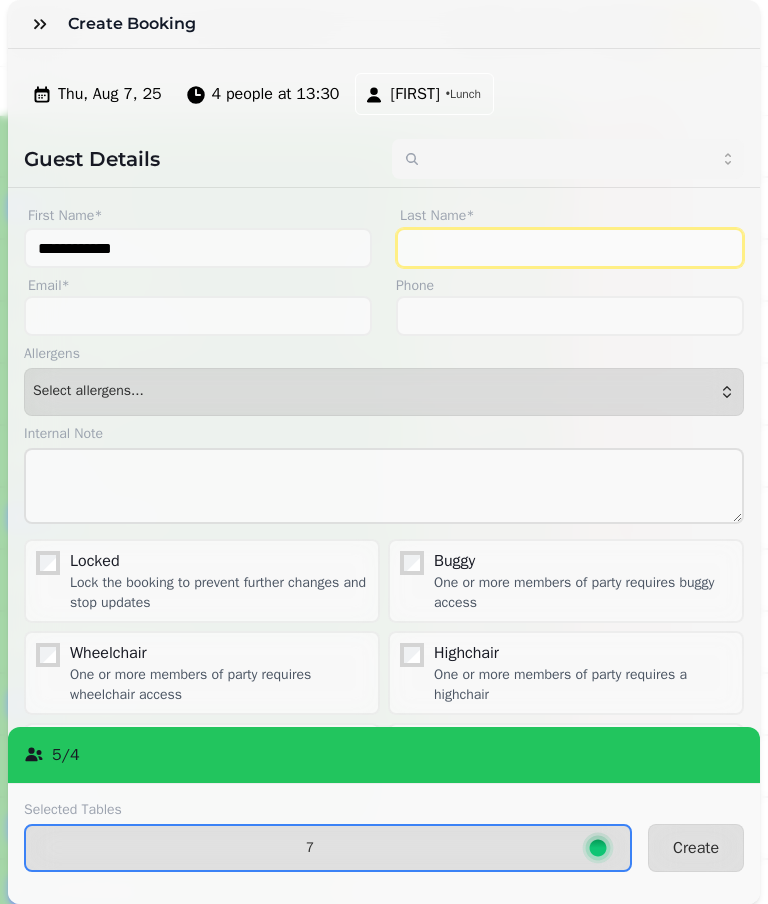 click on "Last Name*" at bounding box center (570, 248) 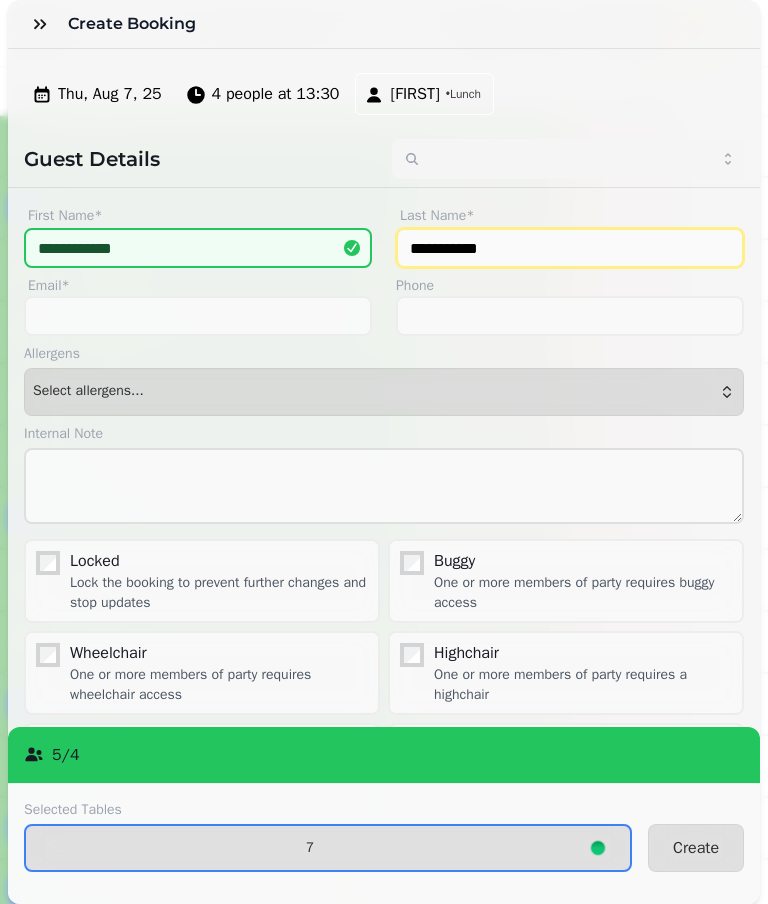 type on "**********" 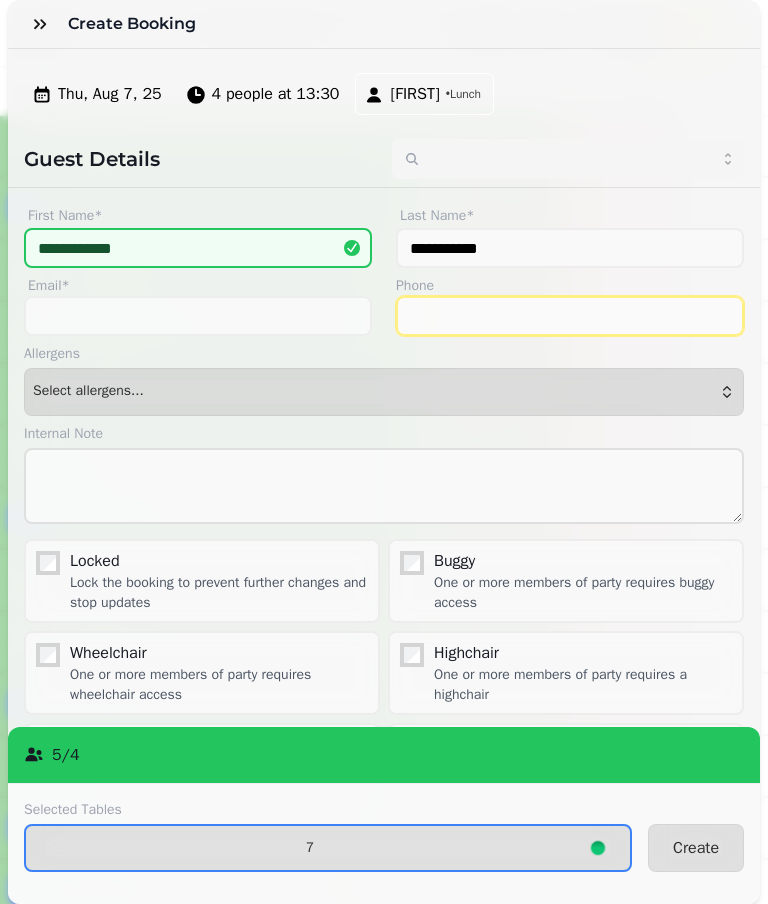click on "Phone" at bounding box center (570, 316) 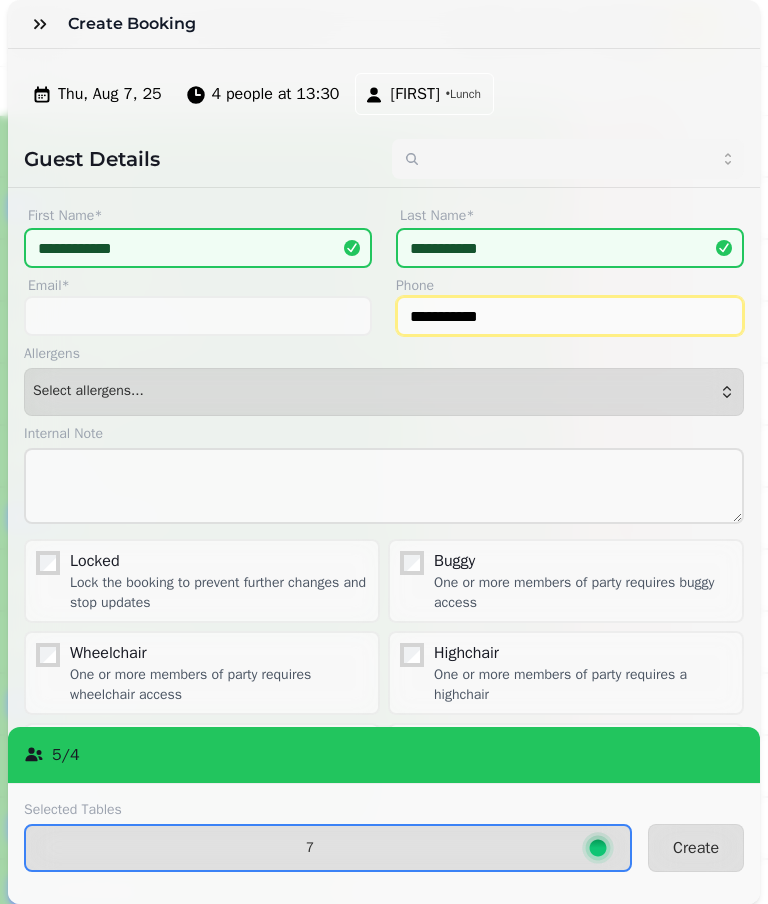 type on "**********" 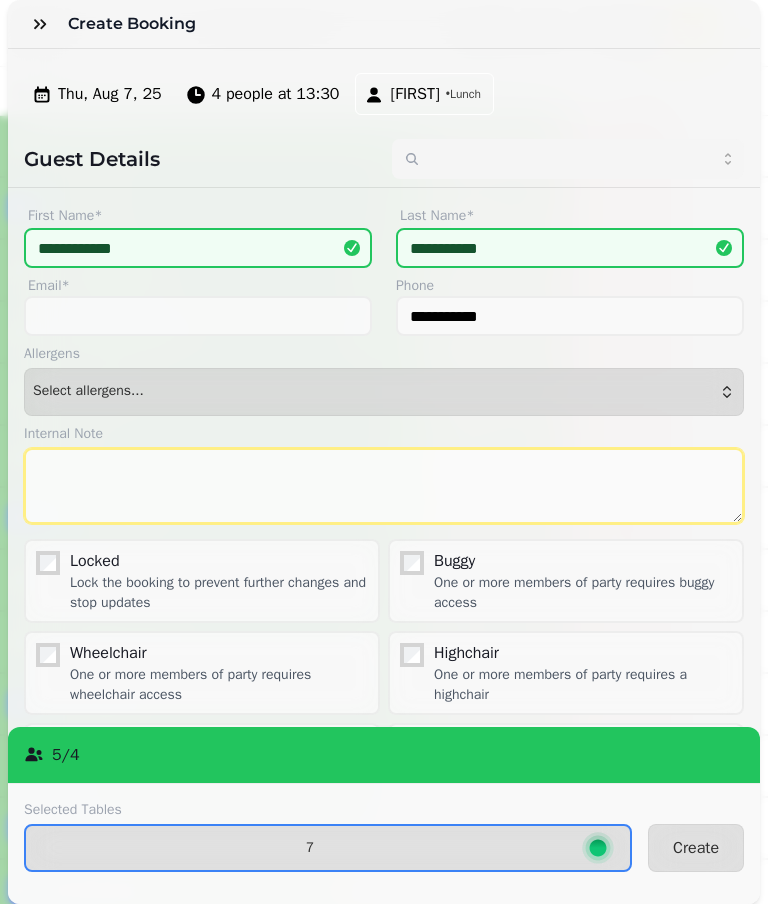 click at bounding box center [384, 486] 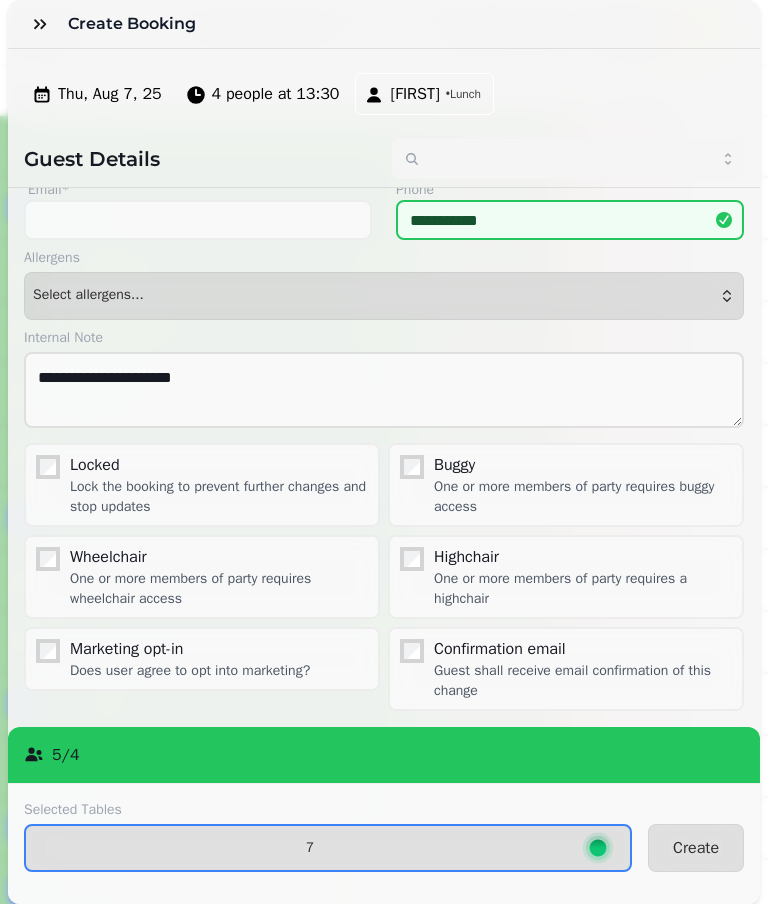 scroll, scrollTop: 95, scrollLeft: 0, axis: vertical 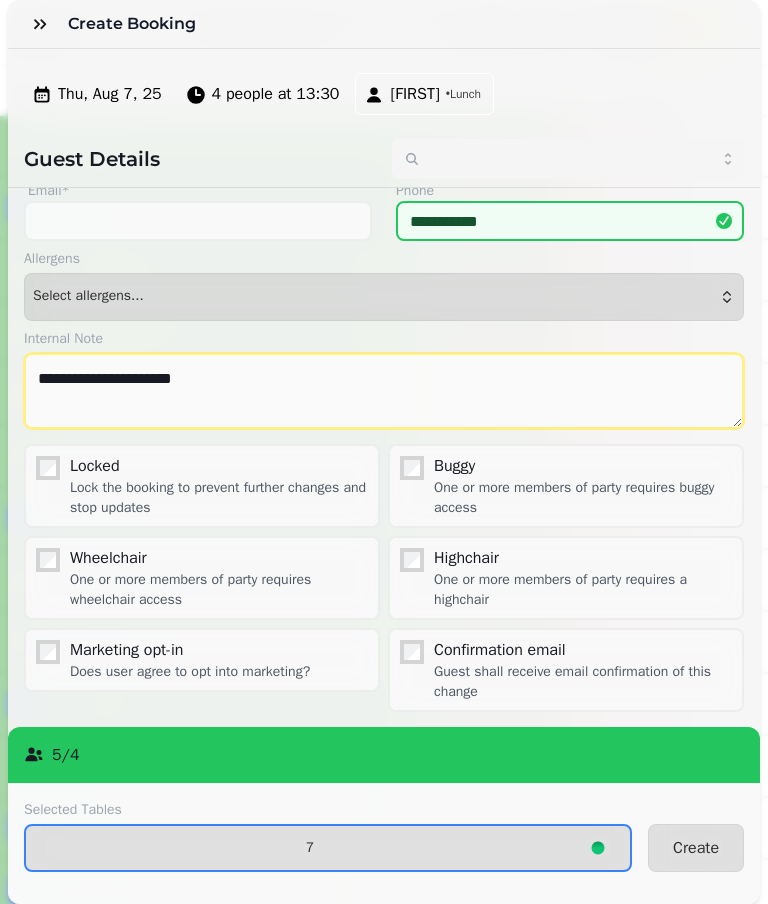 type on "**********" 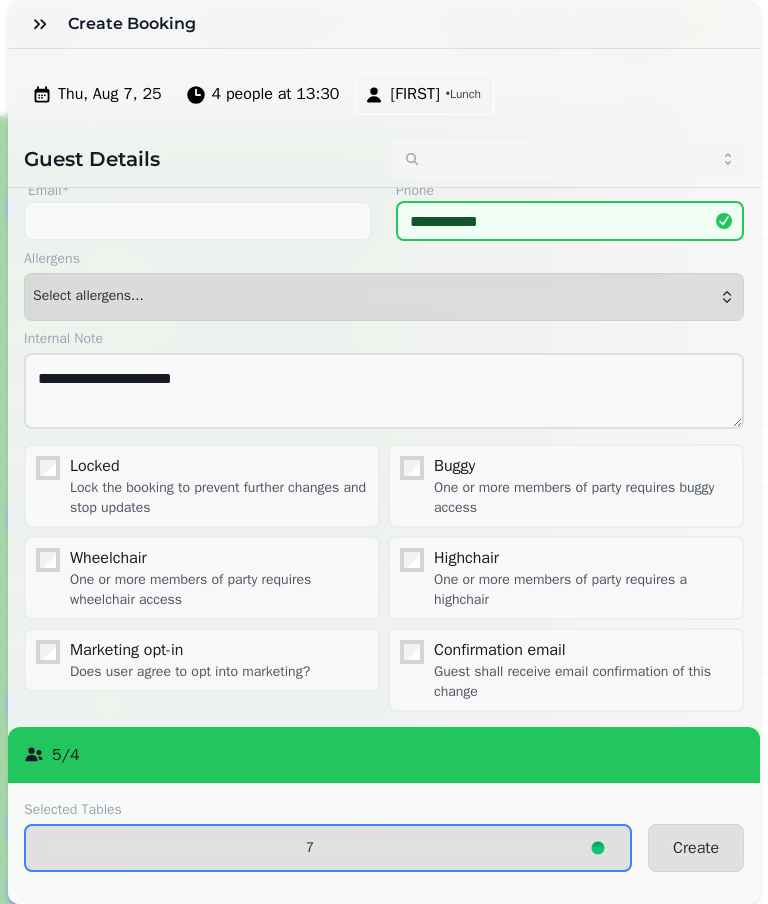 click on "7" at bounding box center (310, 848) 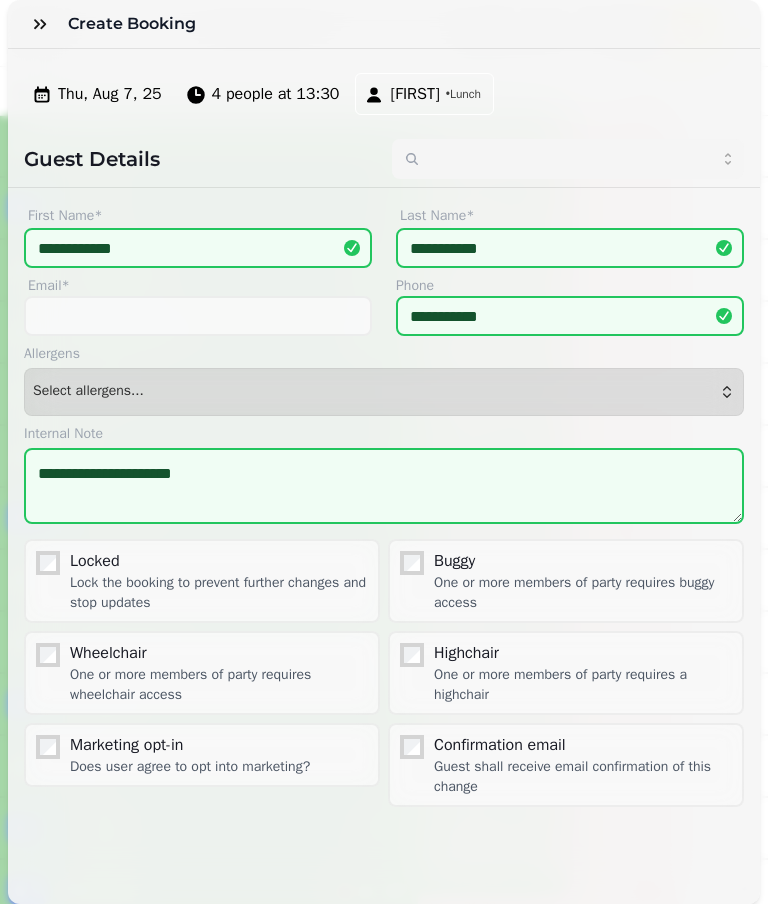 scroll, scrollTop: 0, scrollLeft: 0, axis: both 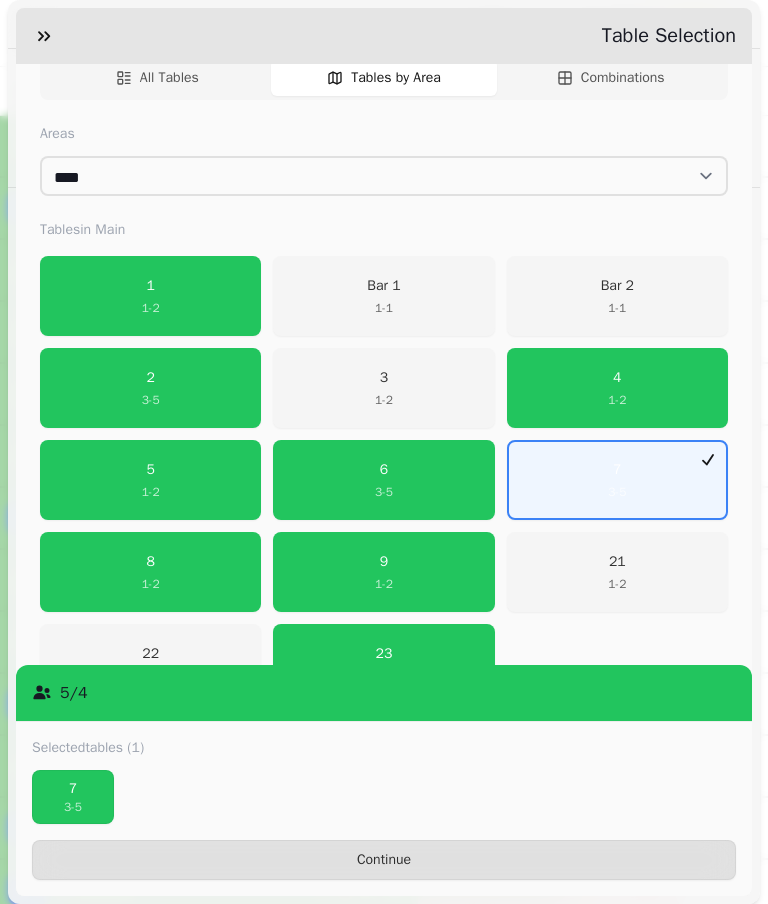 click on "Continue" at bounding box center [384, 860] 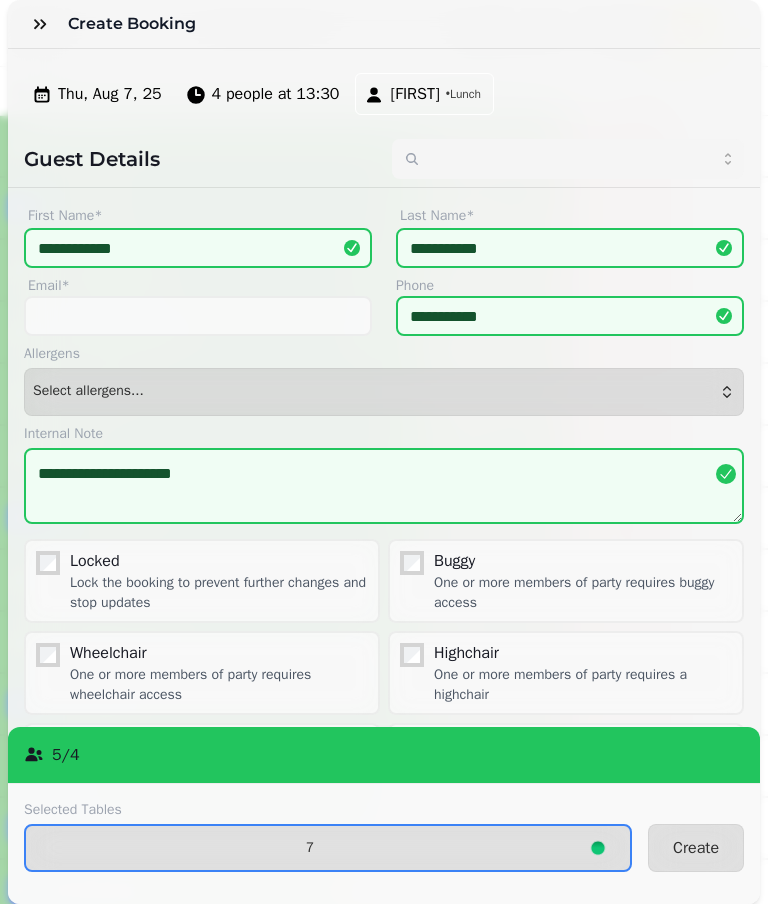 click on "Create" at bounding box center [696, 848] 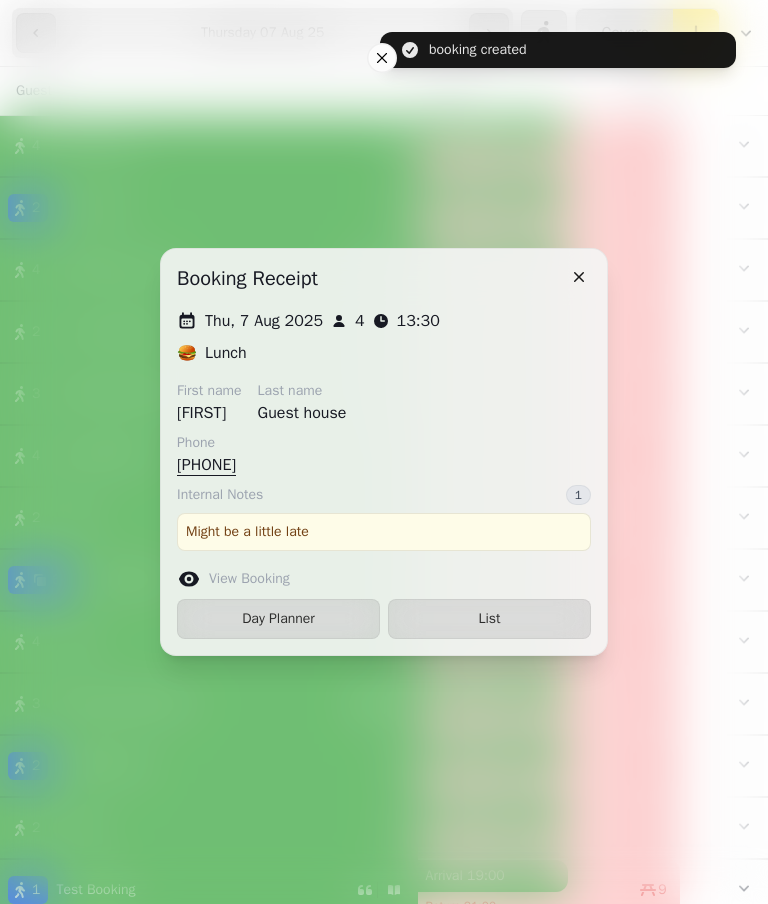 click on "List" at bounding box center [489, 619] 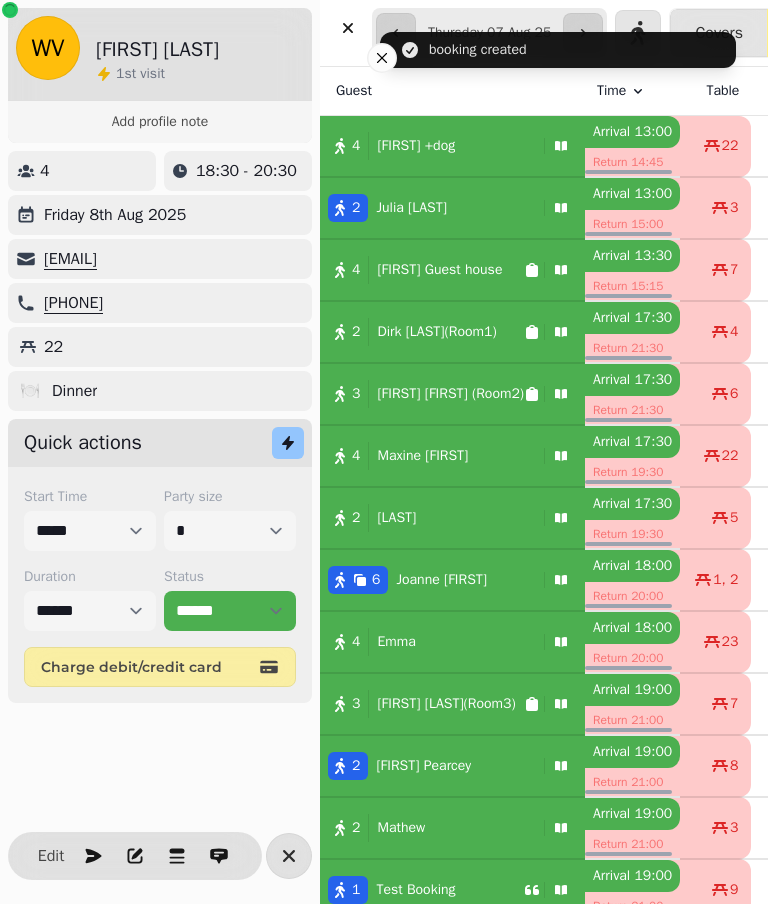 select on "**********" 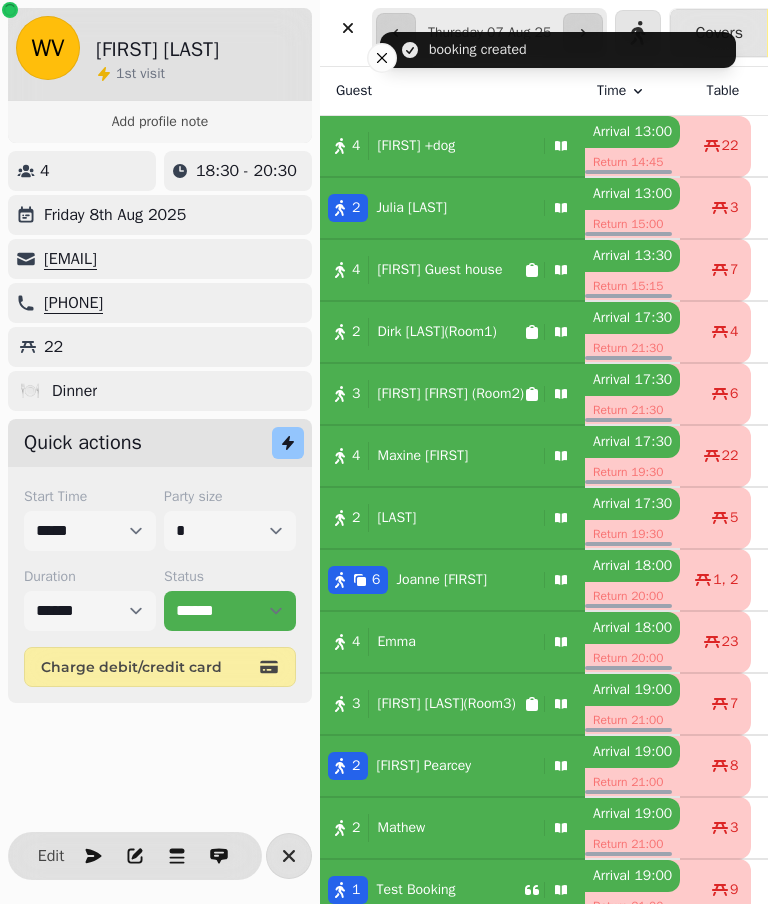 select on "****" 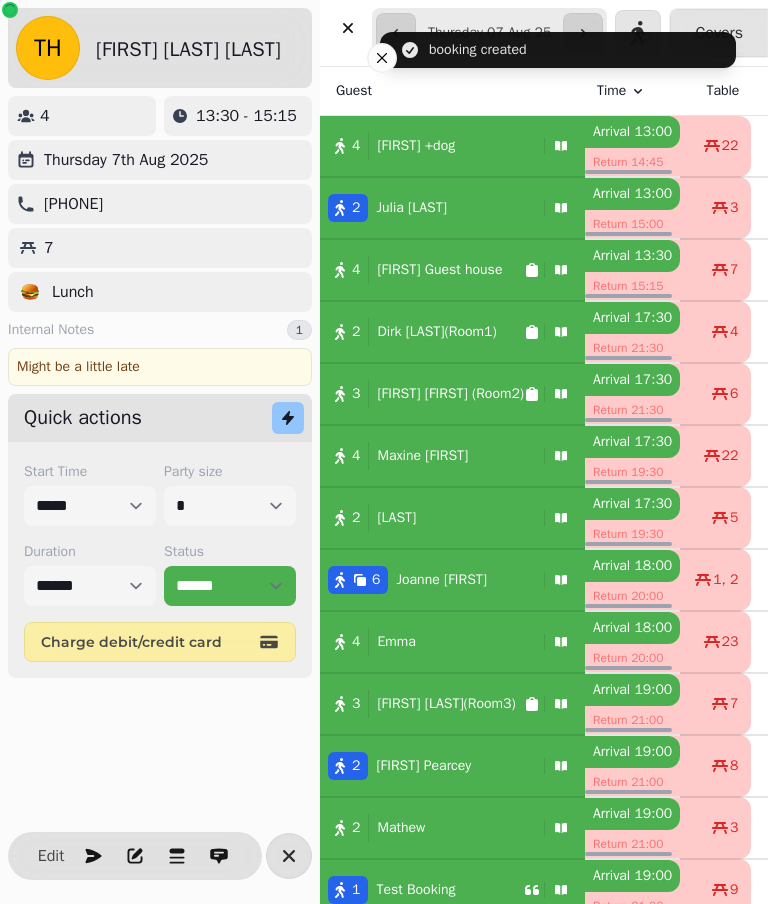 scroll, scrollTop: 78, scrollLeft: 0, axis: vertical 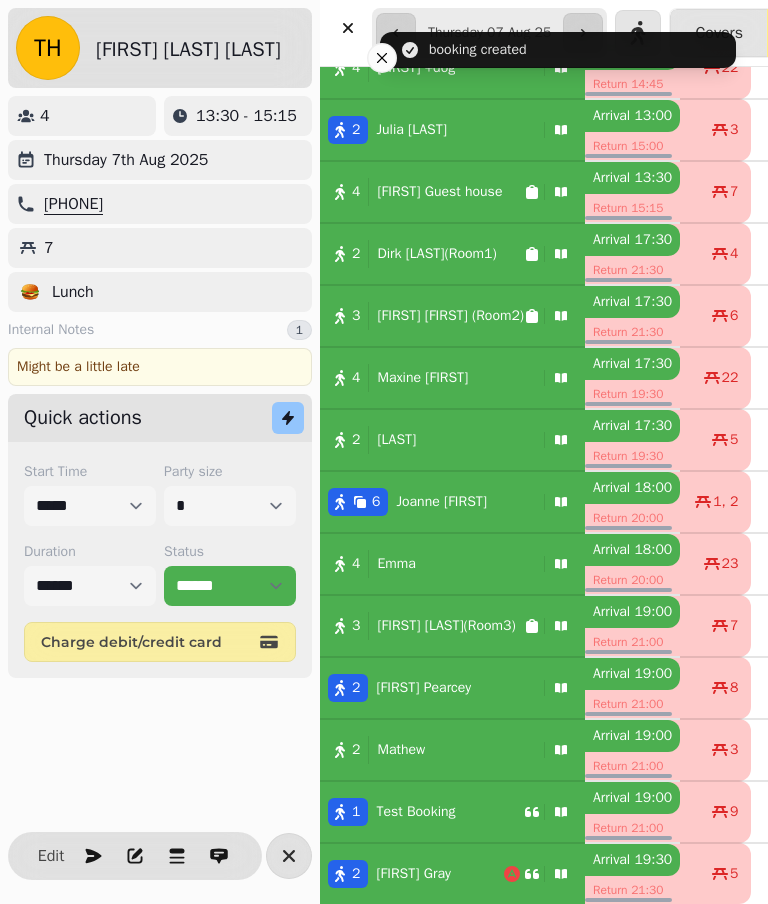 click at bounding box center (289, 856) 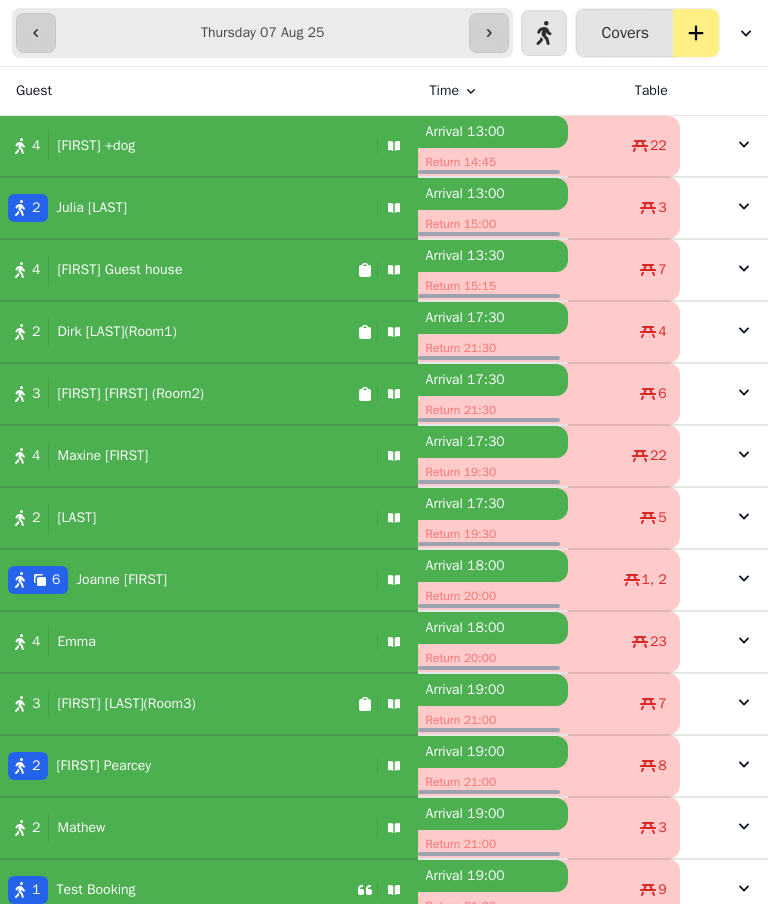 scroll, scrollTop: 0, scrollLeft: 0, axis: both 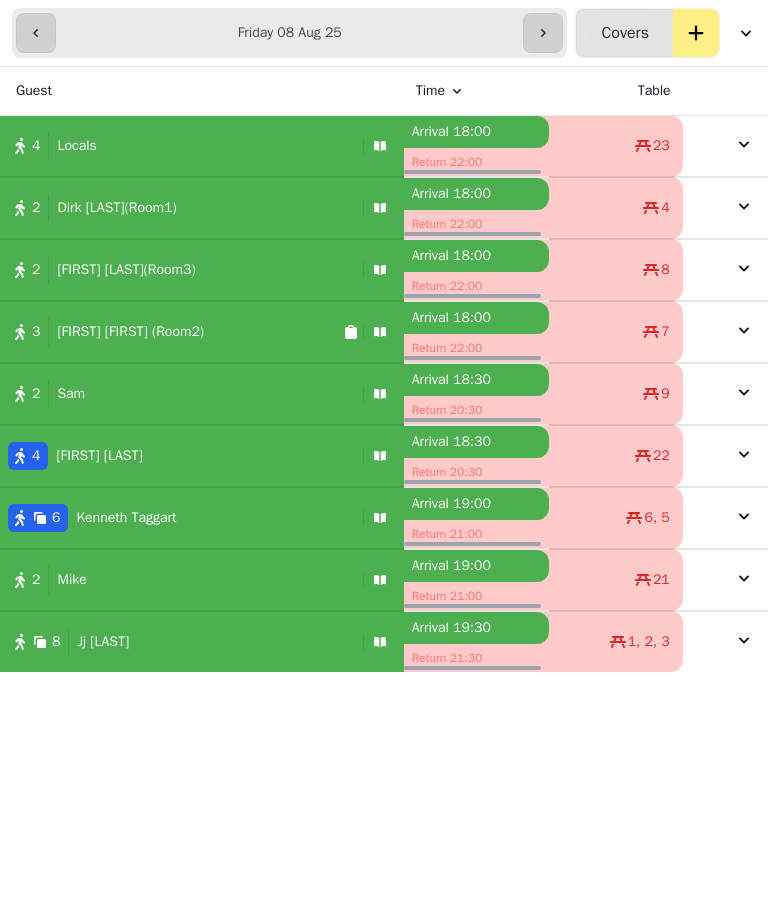 click 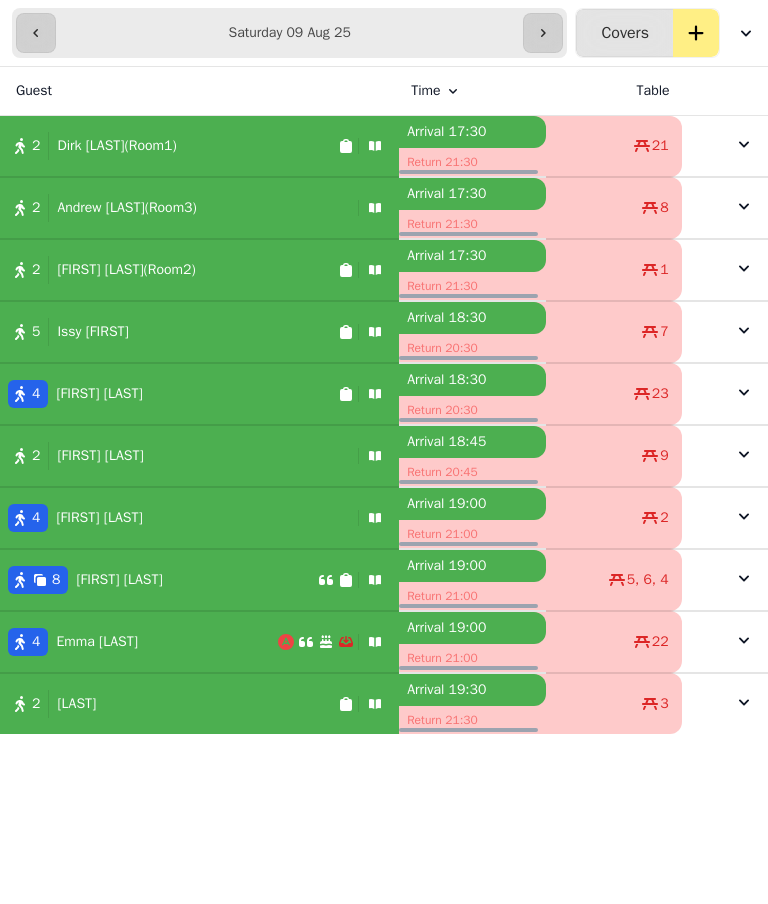 click 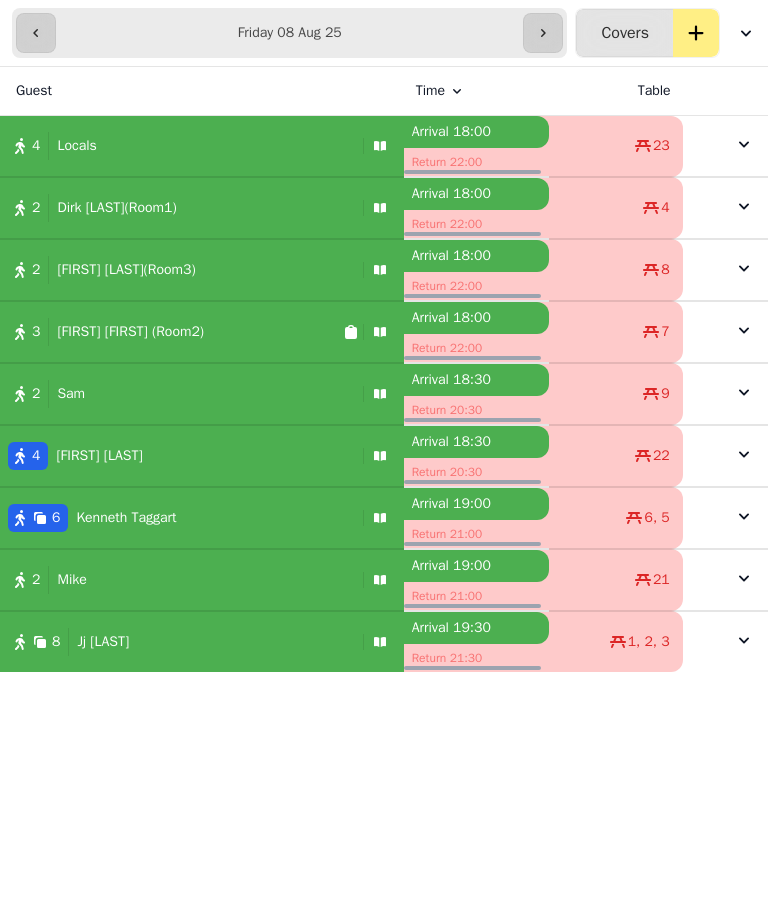 click 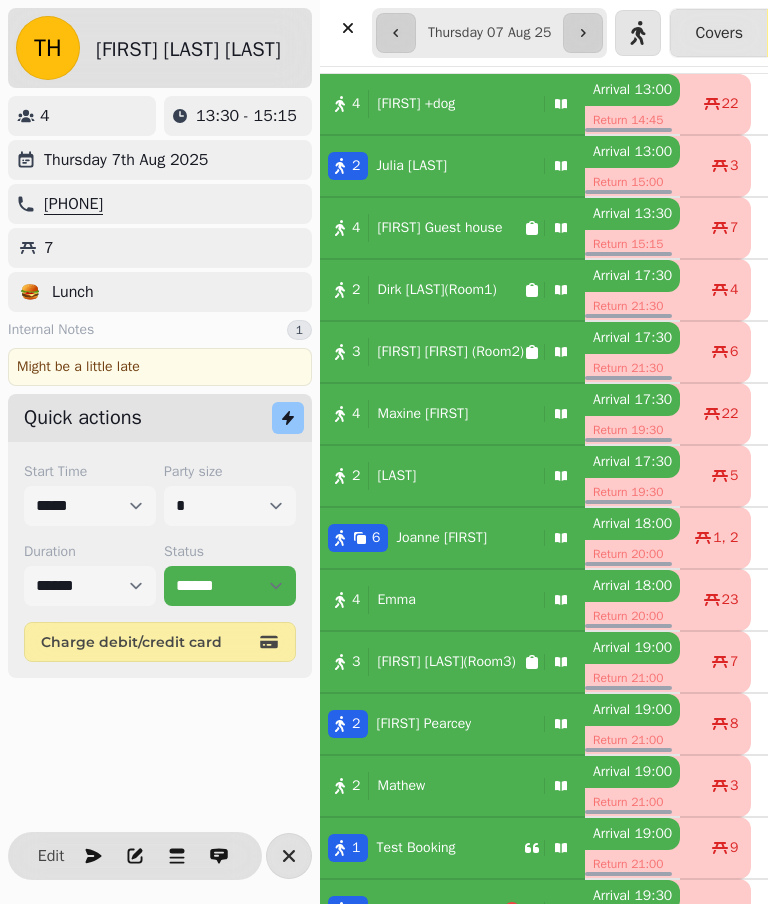 scroll, scrollTop: 78, scrollLeft: 0, axis: vertical 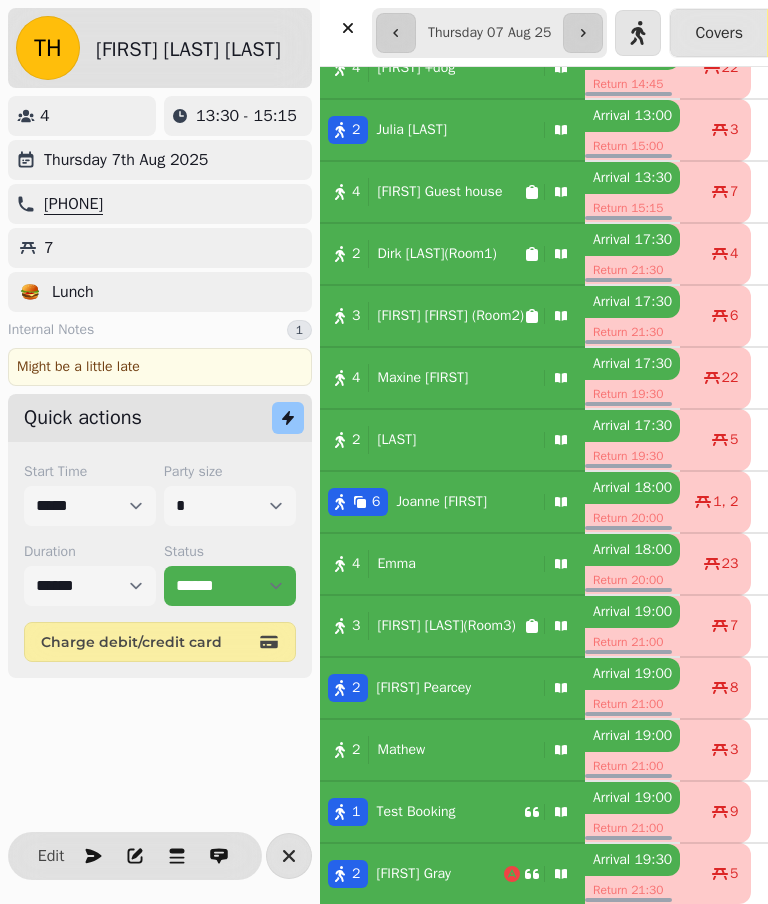 click on "**********" at bounding box center [489, 33] 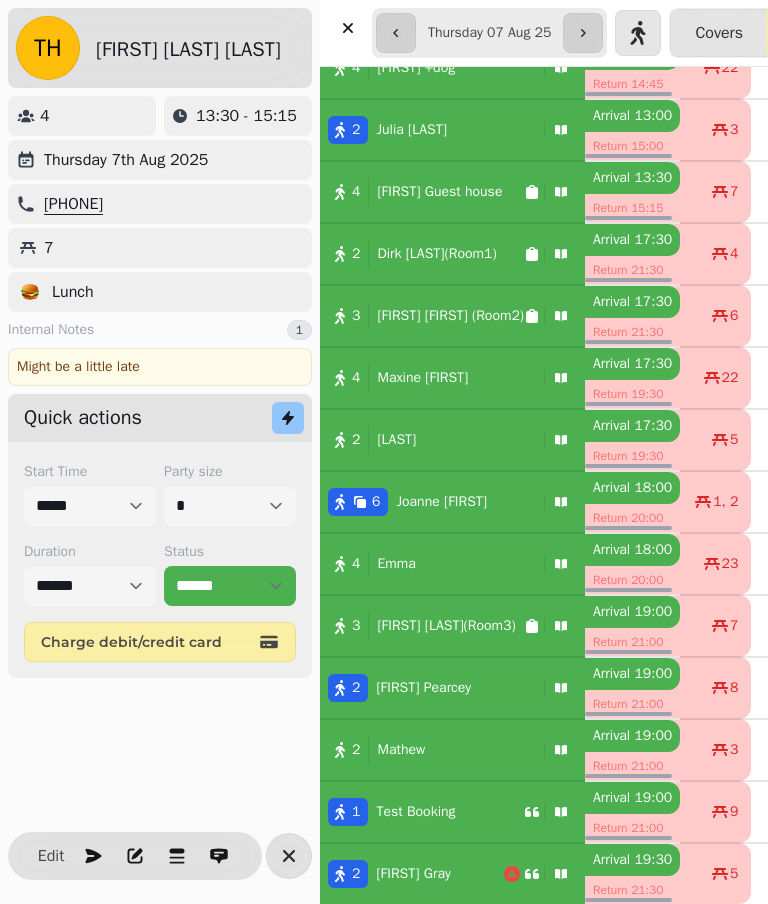 type on "**********" 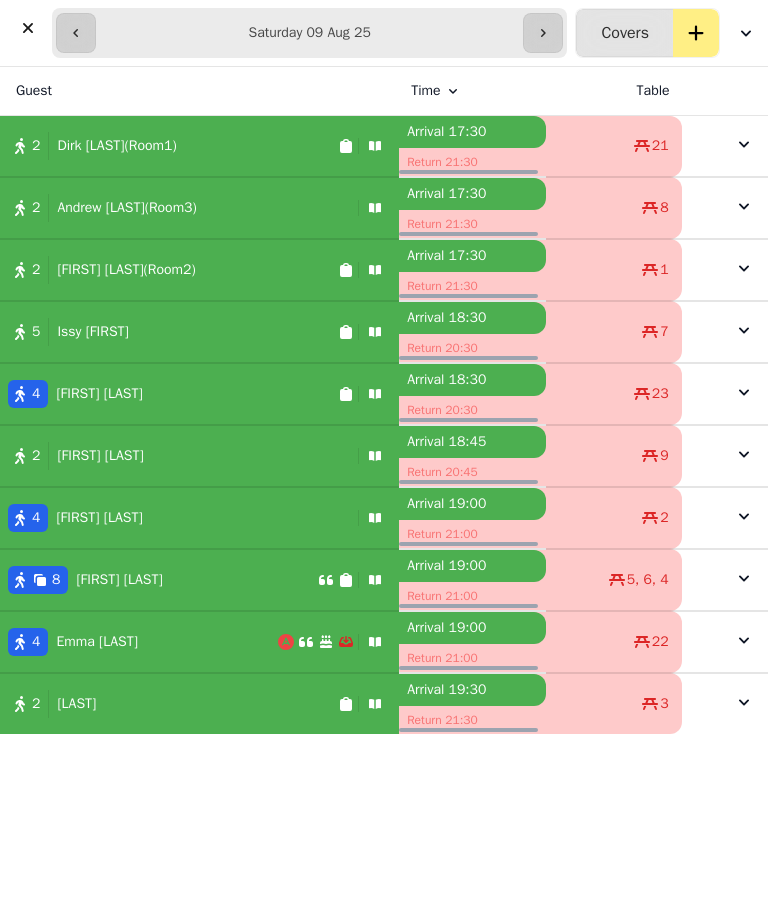 scroll, scrollTop: 0, scrollLeft: 0, axis: both 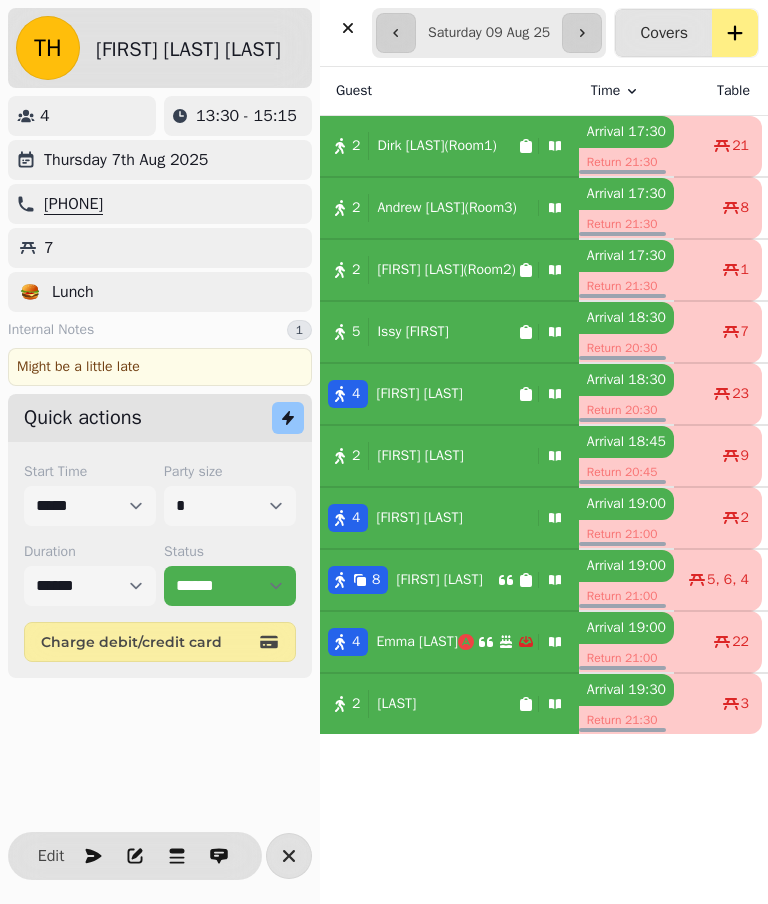 select on "**********" 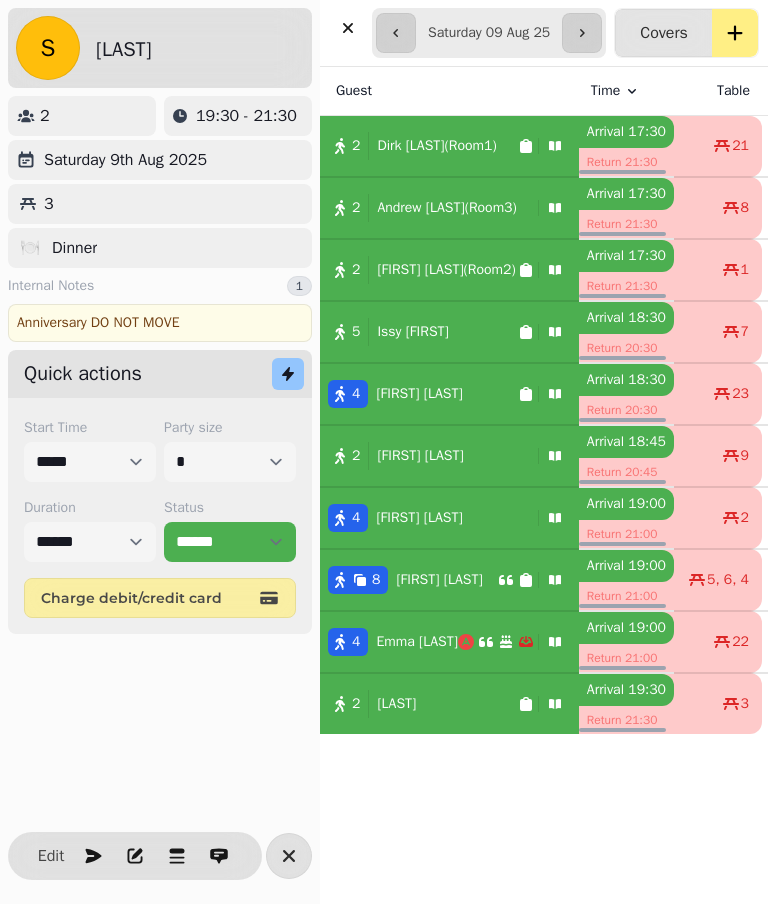 click 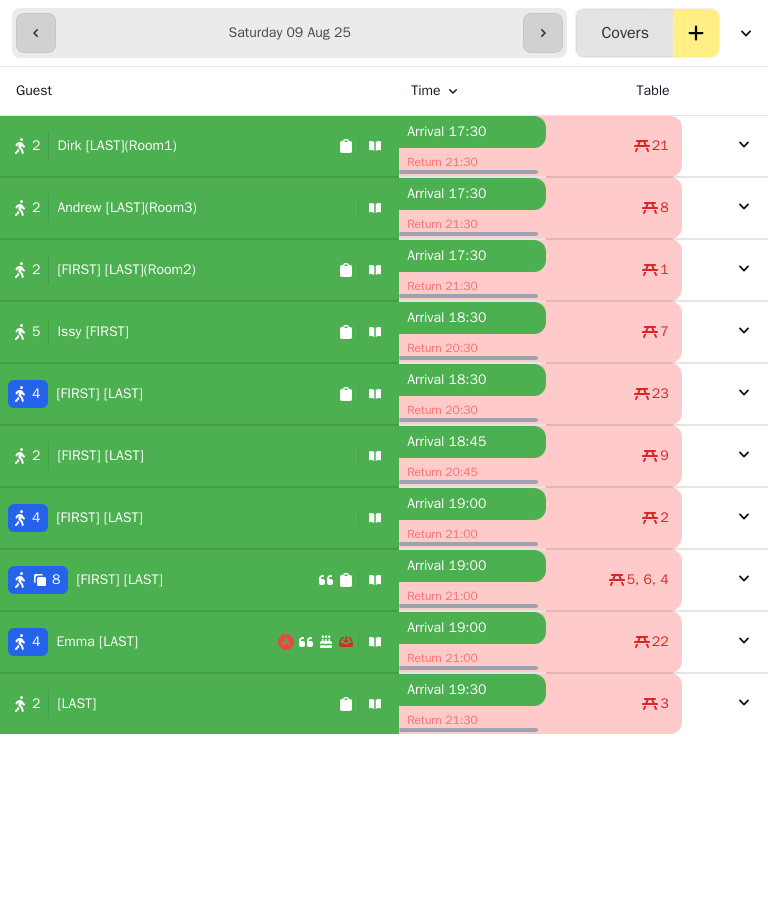 click on "2 [FIRST]   [LAST](Room3)" at bounding box center (175, 208) 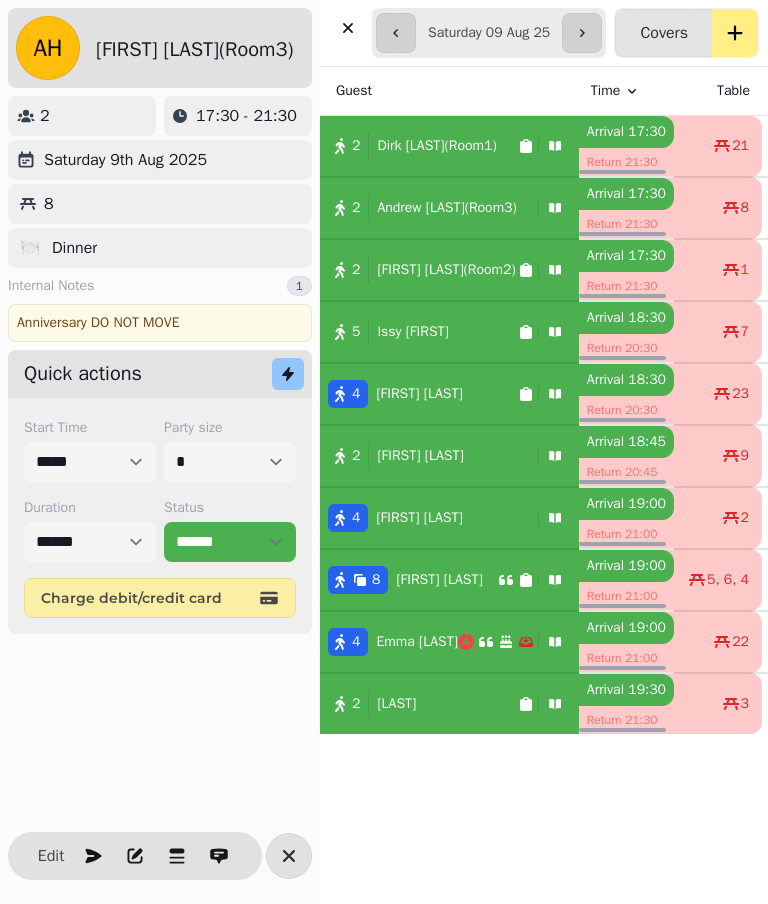 select on "*****" 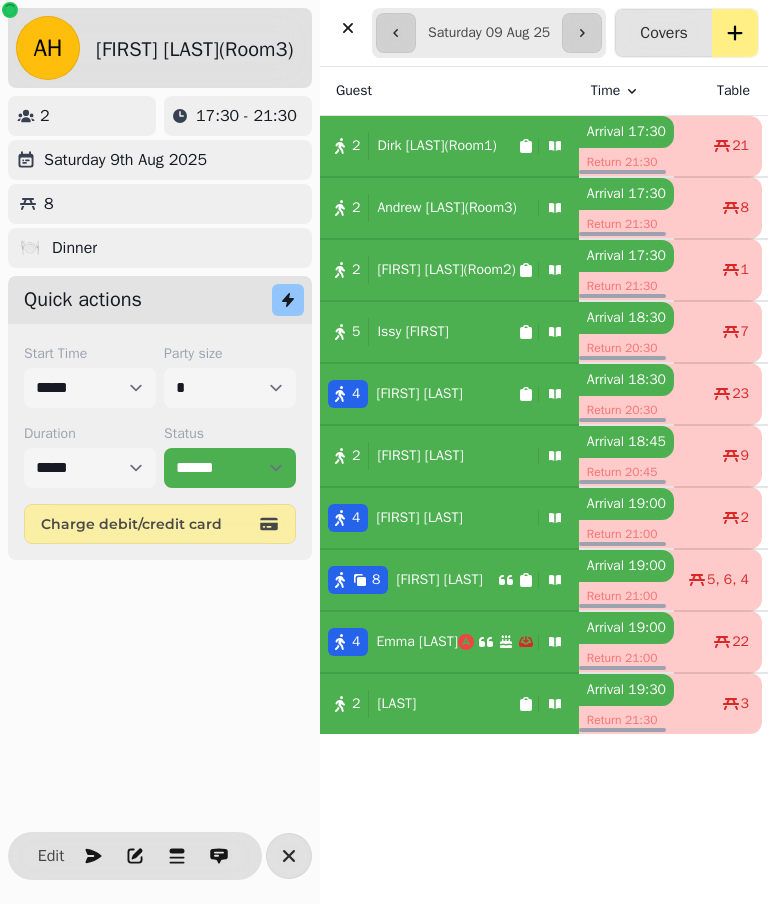 click at bounding box center [289, 856] 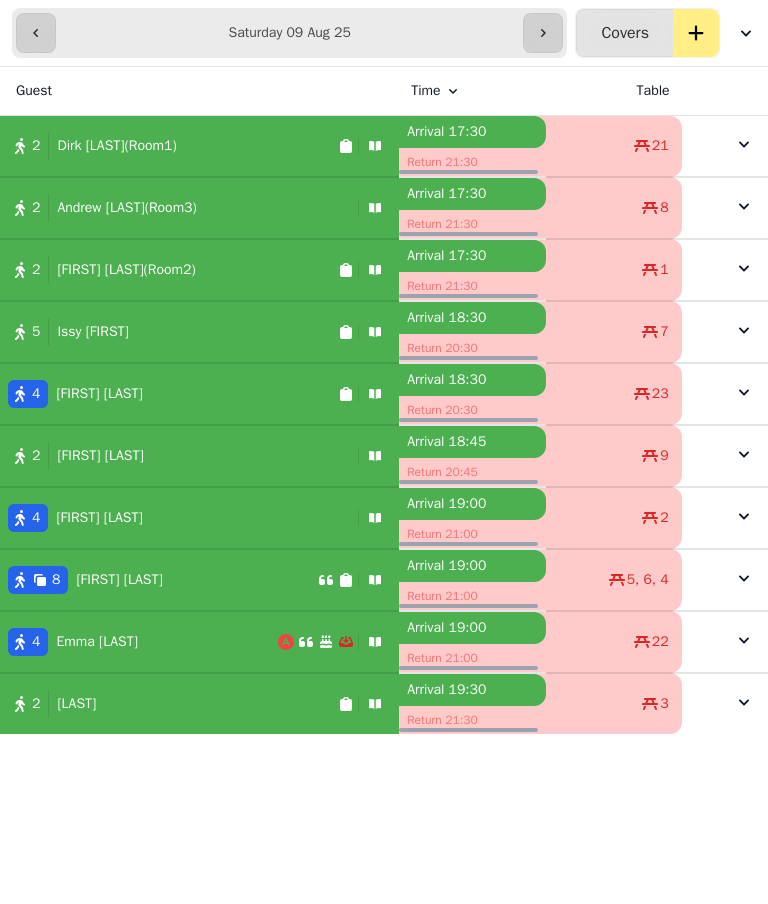 click on "2 [FIRST]   [LAST](Room2)" at bounding box center [169, 270] 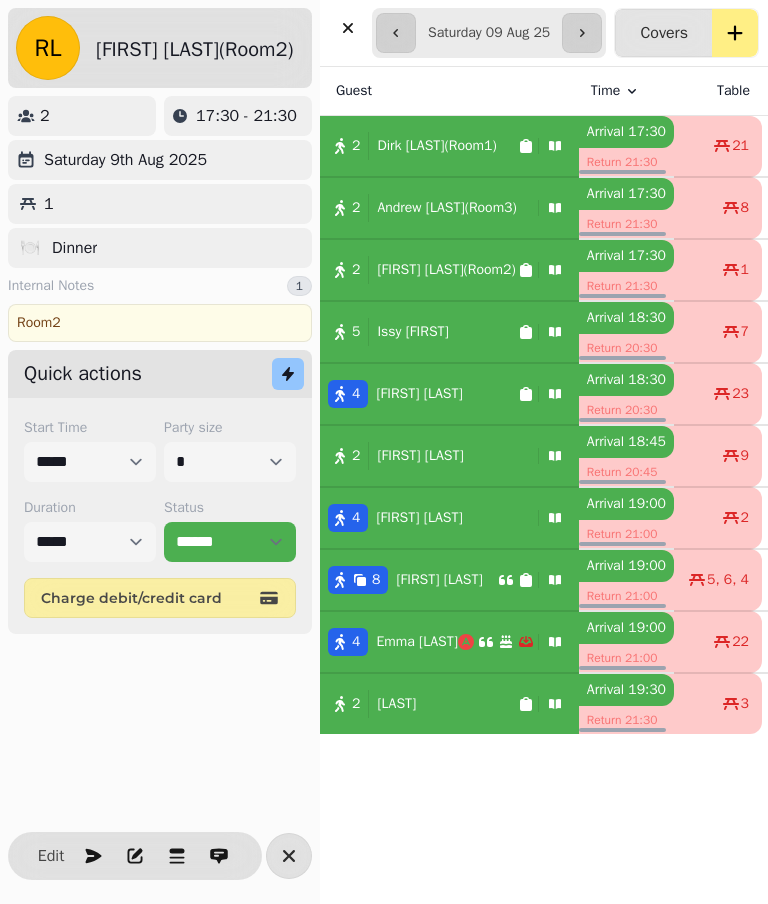 click on "Edit" at bounding box center (51, 856) 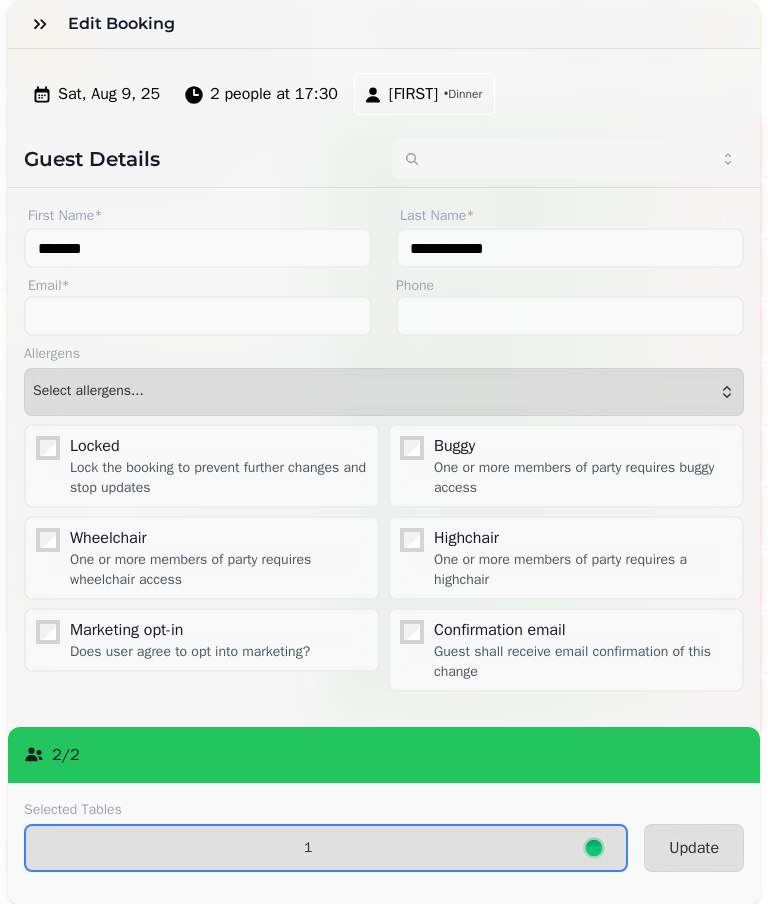 click on "1" at bounding box center [308, 848] 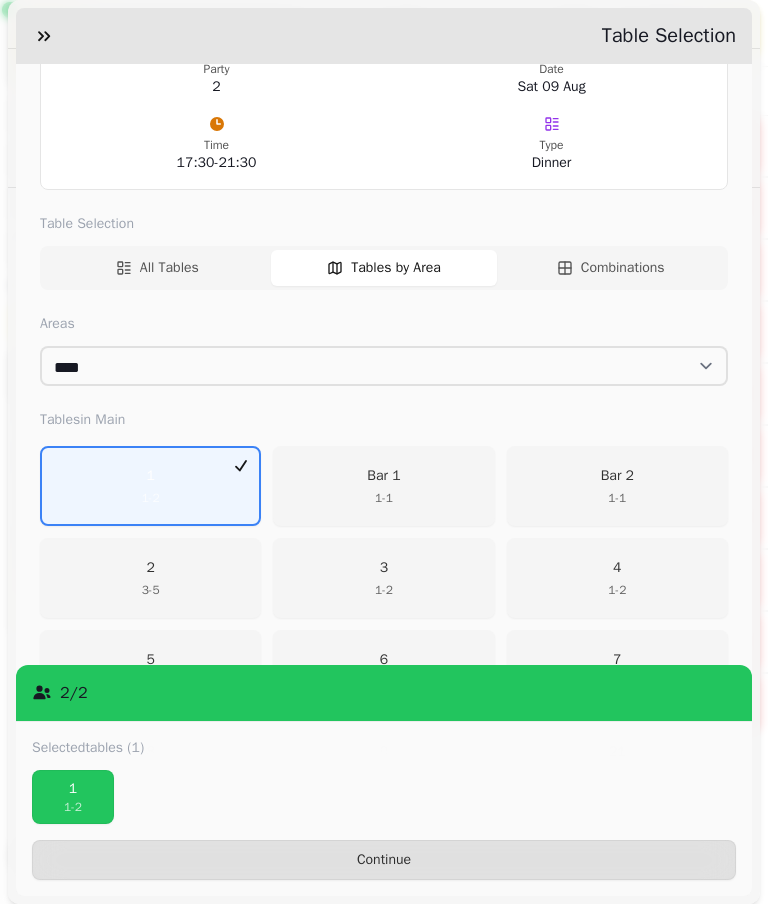 scroll, scrollTop: 146, scrollLeft: 0, axis: vertical 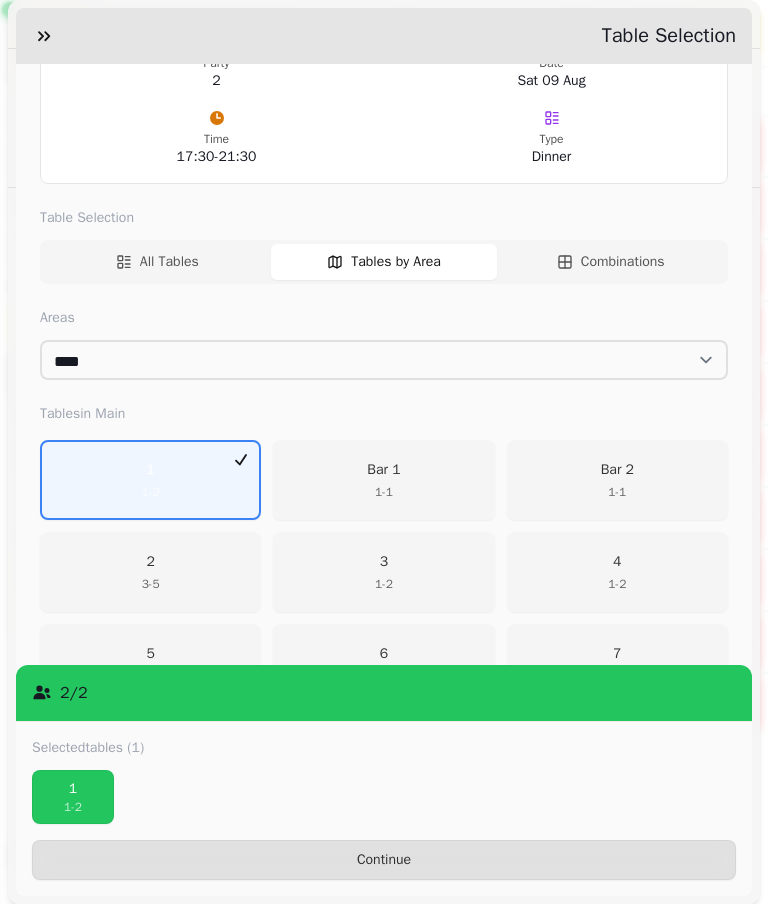 click on "1 1  -  2" at bounding box center (150, 480) 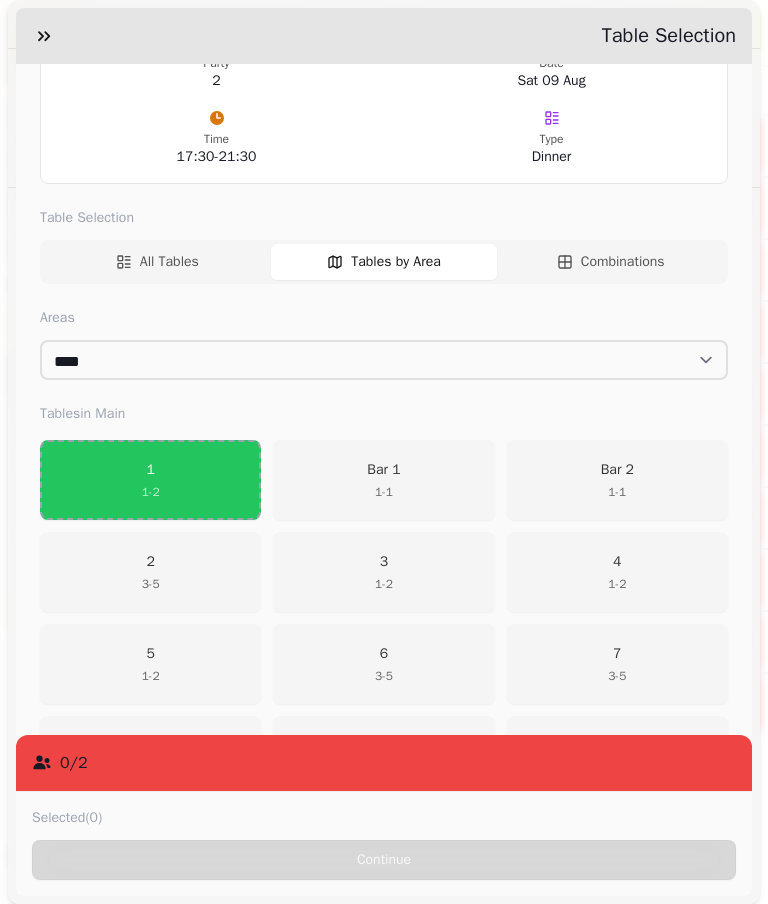 click on "5 1  -  2" at bounding box center [151, 664] 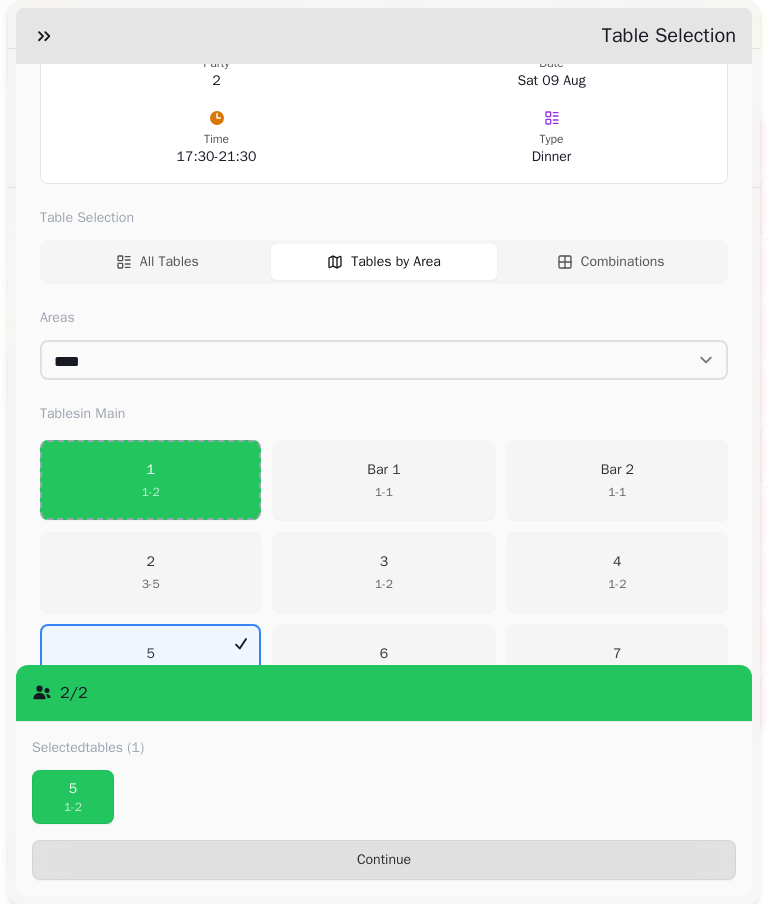 click on "Continue" at bounding box center [384, 860] 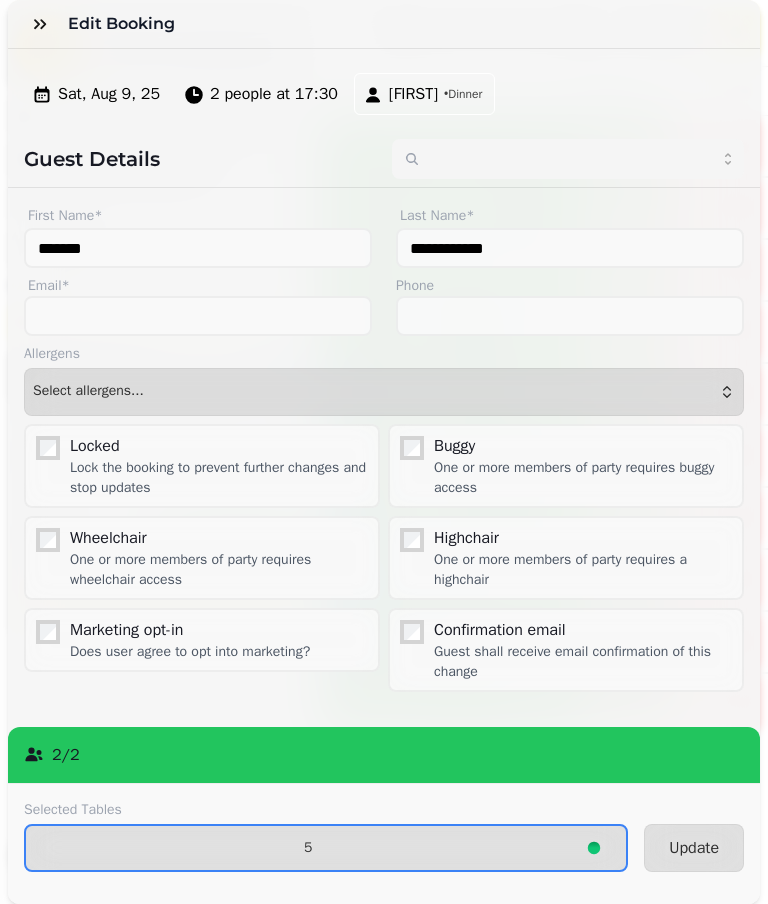 click on "Update" at bounding box center (694, 848) 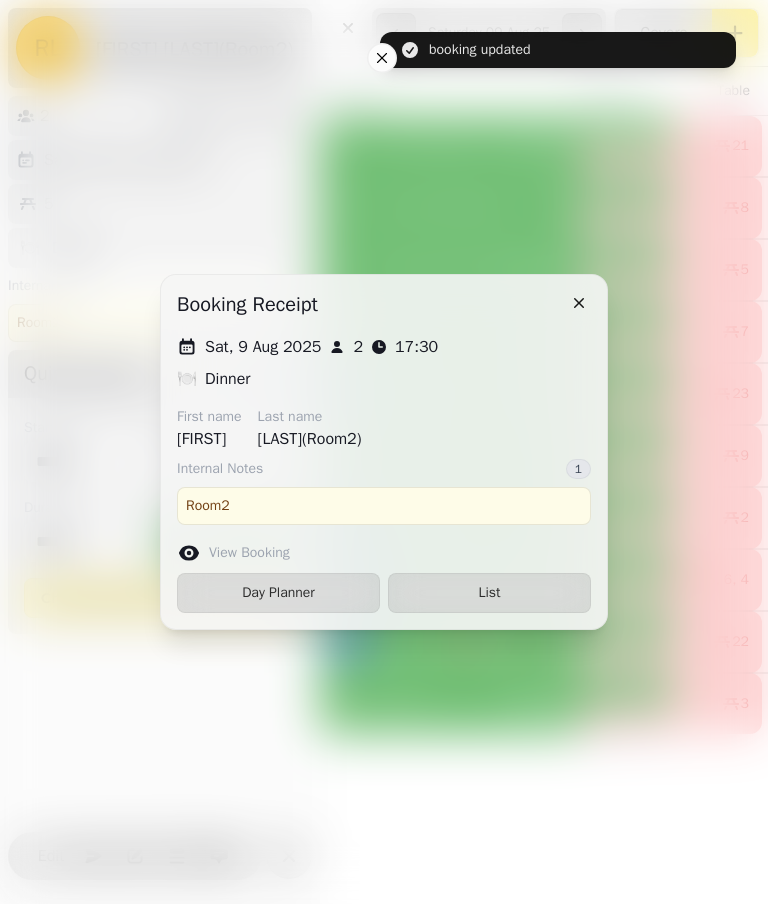 click on "List" at bounding box center (489, 593) 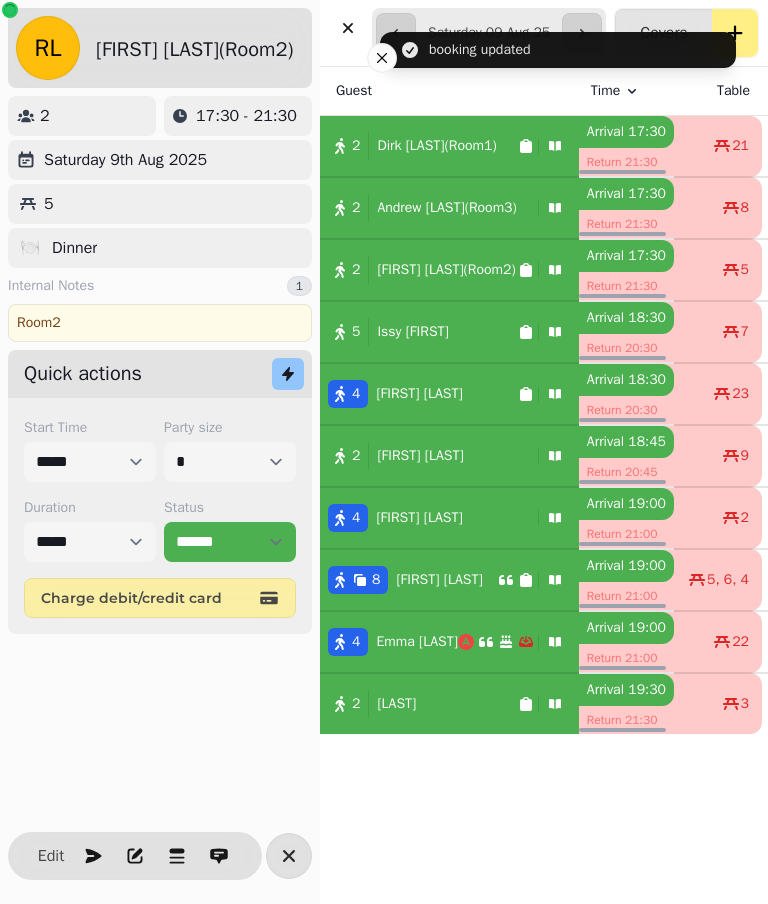 click on "Edit" at bounding box center (51, 856) 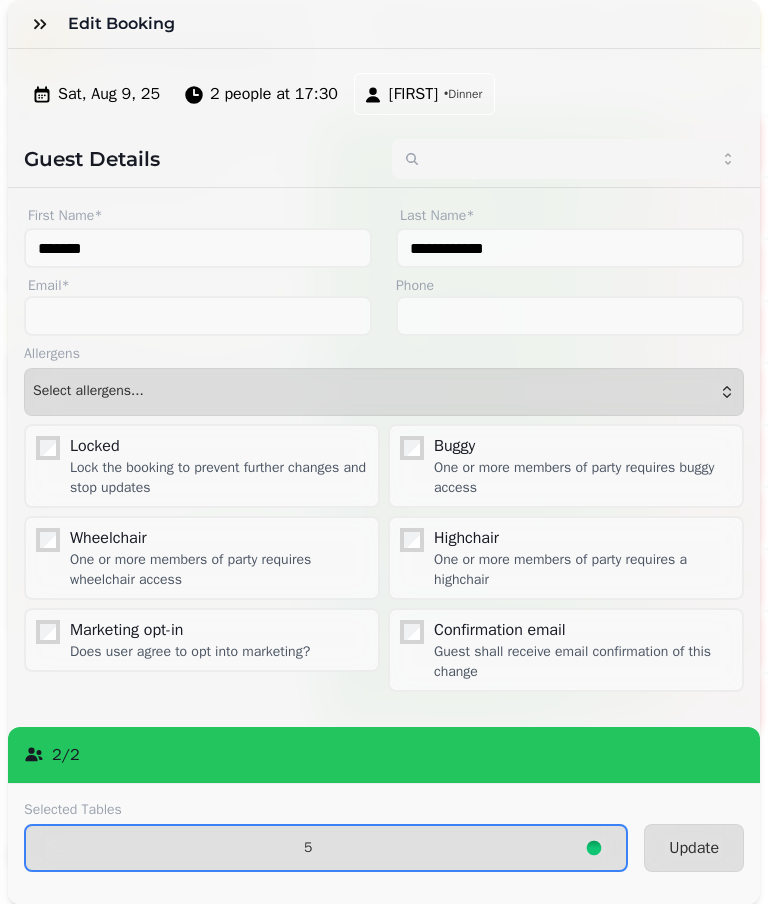 click on "5" at bounding box center (308, 848) 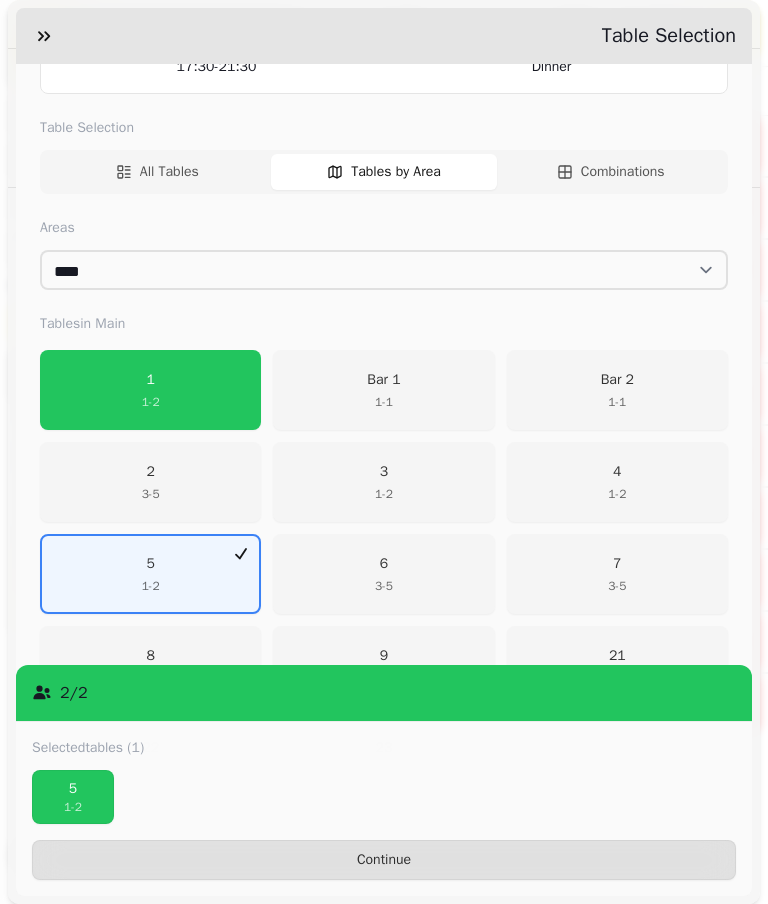 scroll, scrollTop: 330, scrollLeft: 0, axis: vertical 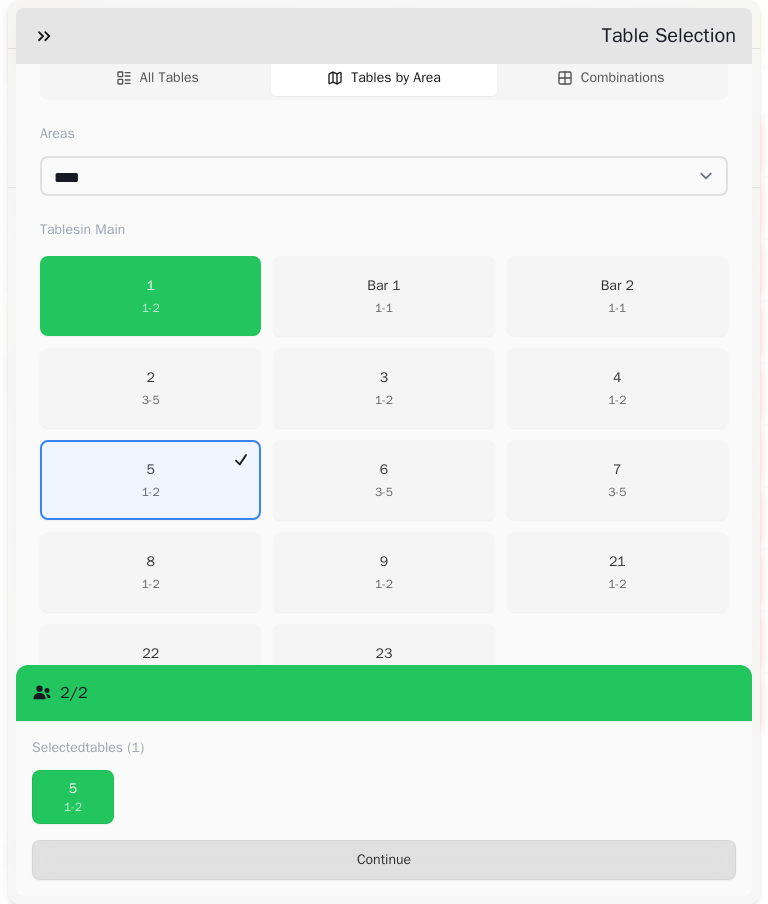 click on "5 1  -  2" at bounding box center [150, 480] 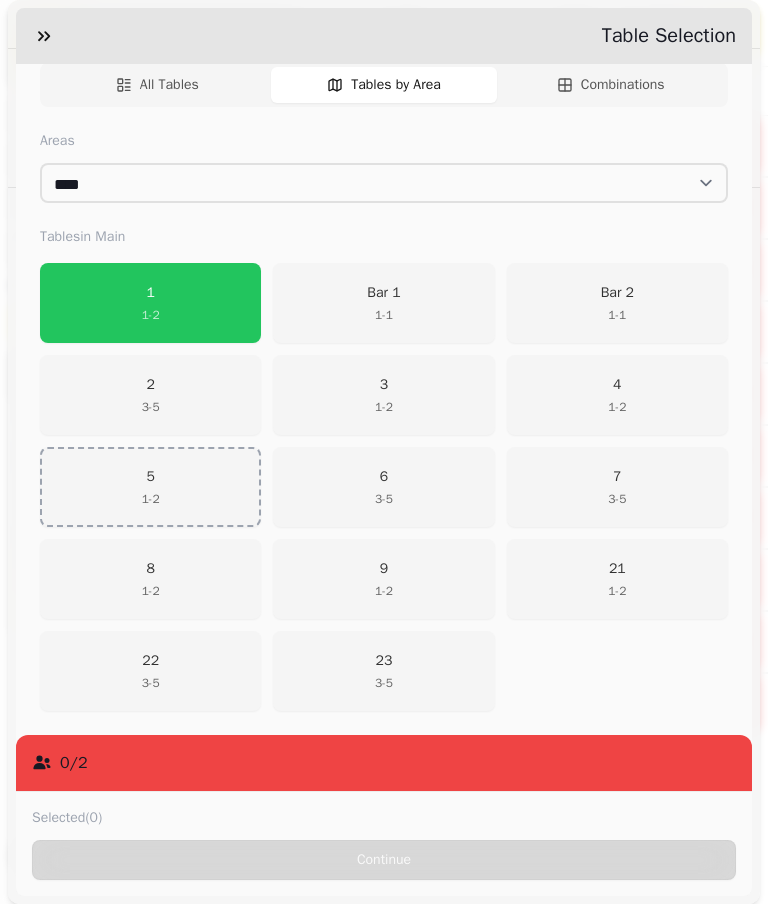 click on "4 1  -  2" at bounding box center (617, 395) 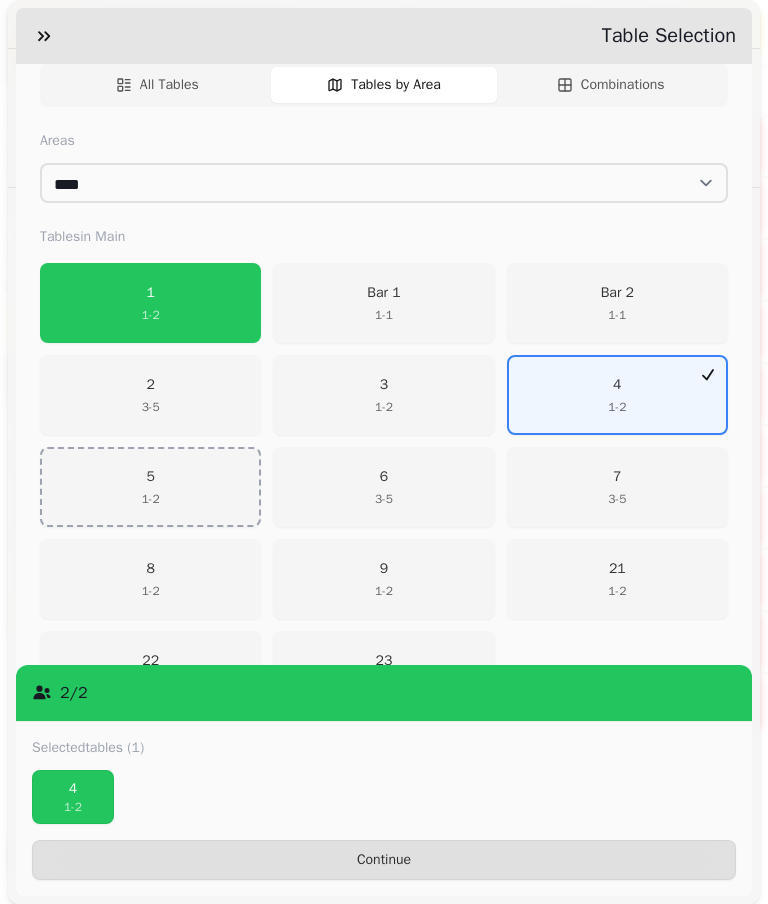 click on "Continue" at bounding box center (384, 860) 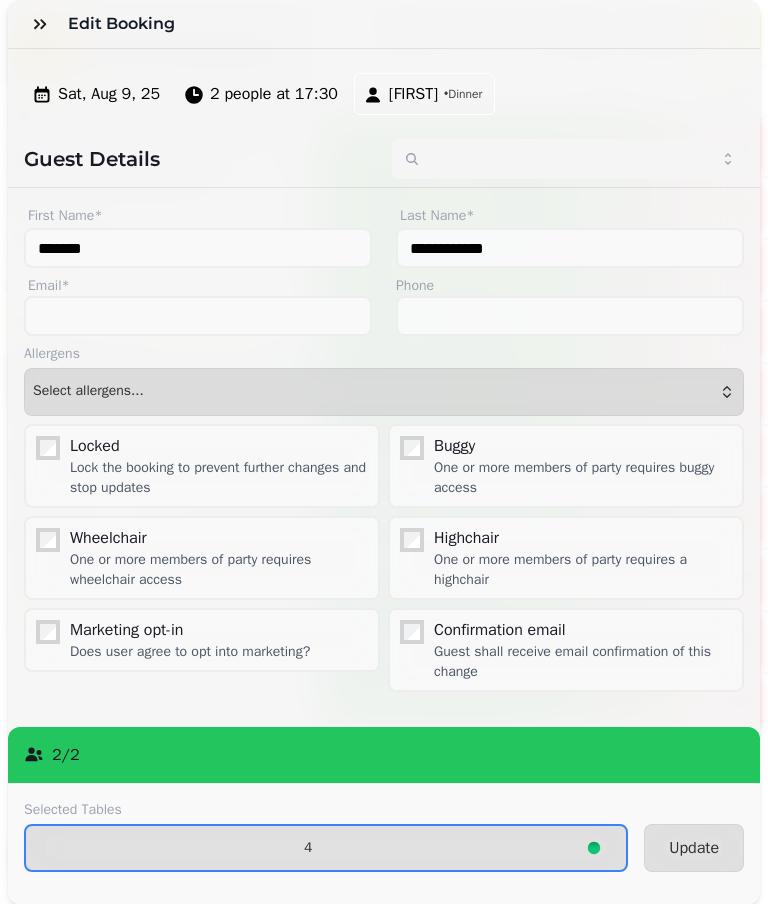 click on "Update" at bounding box center (694, 848) 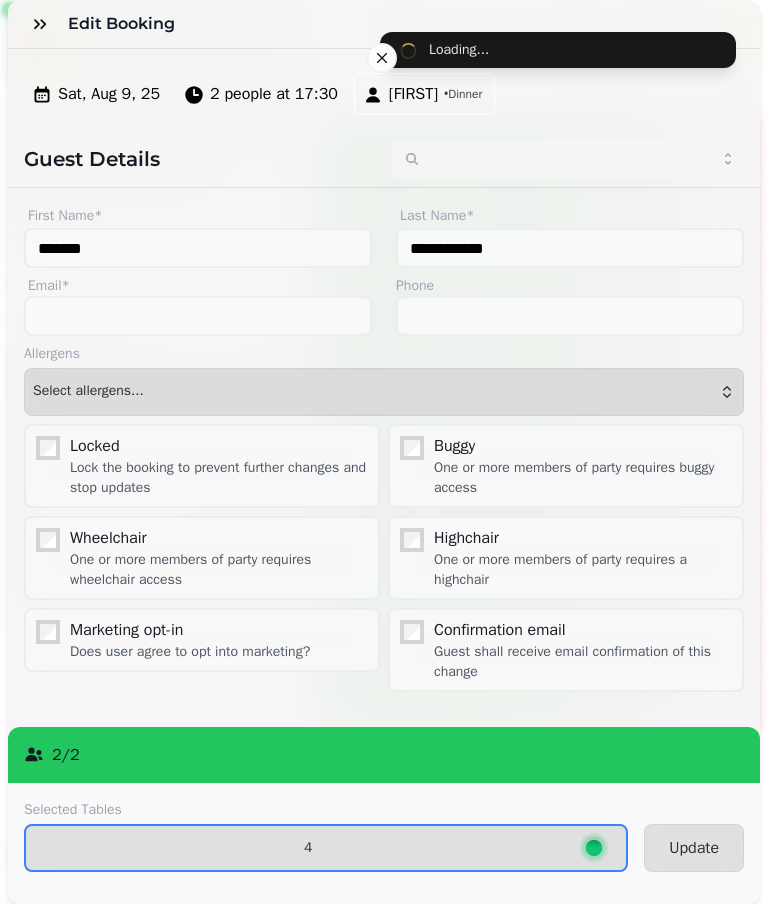 scroll, scrollTop: 190, scrollLeft: 0, axis: vertical 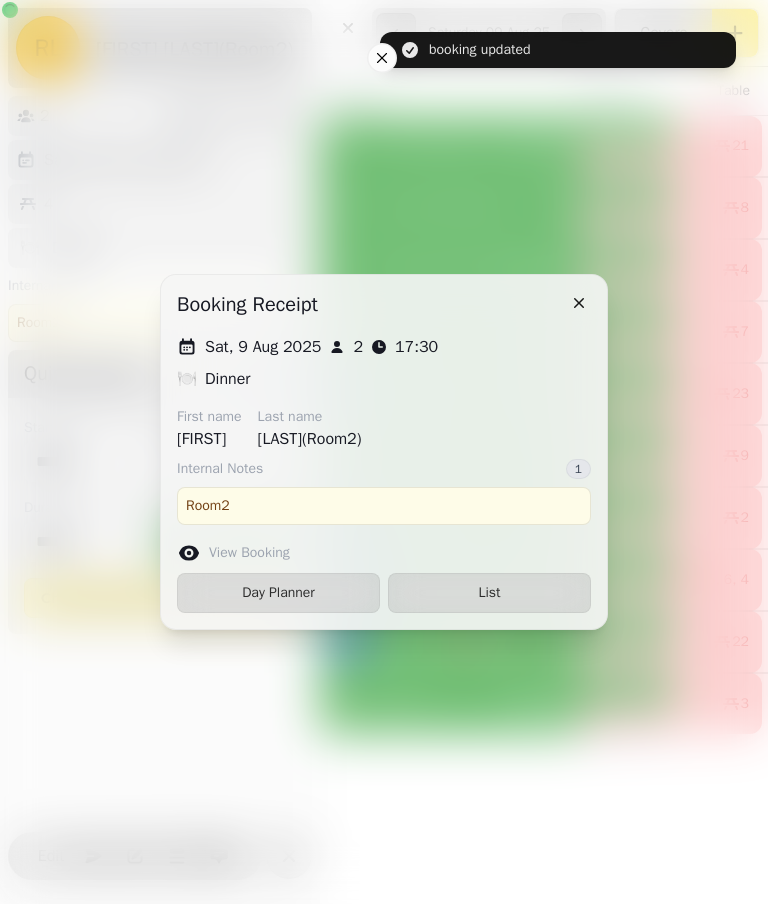 click on "List" at bounding box center (489, 593) 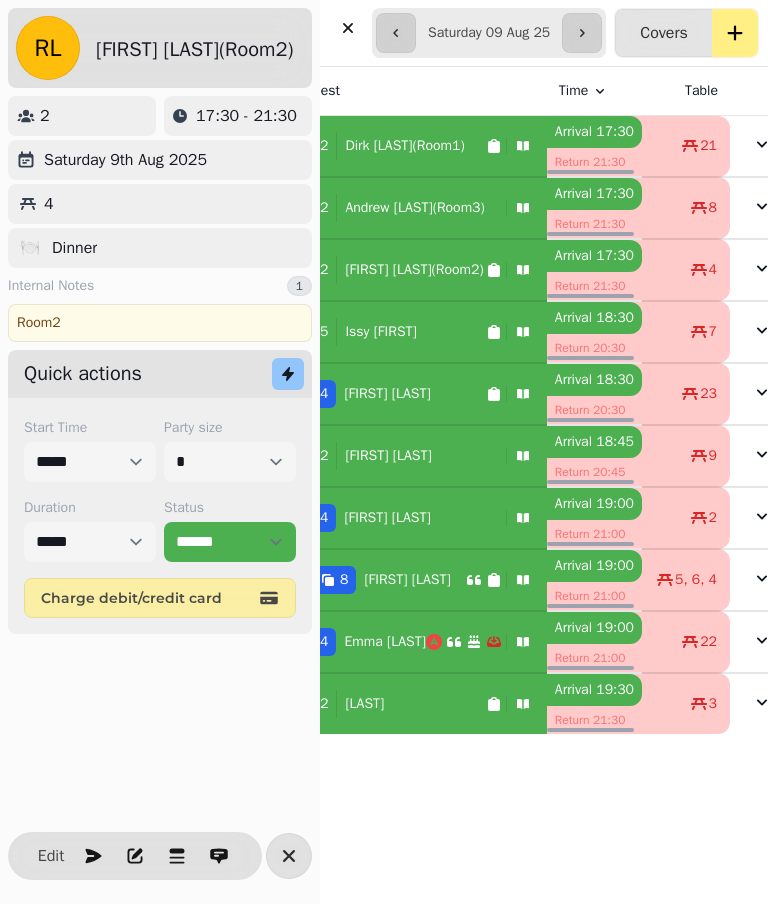 scroll, scrollTop: 0, scrollLeft: 33, axis: horizontal 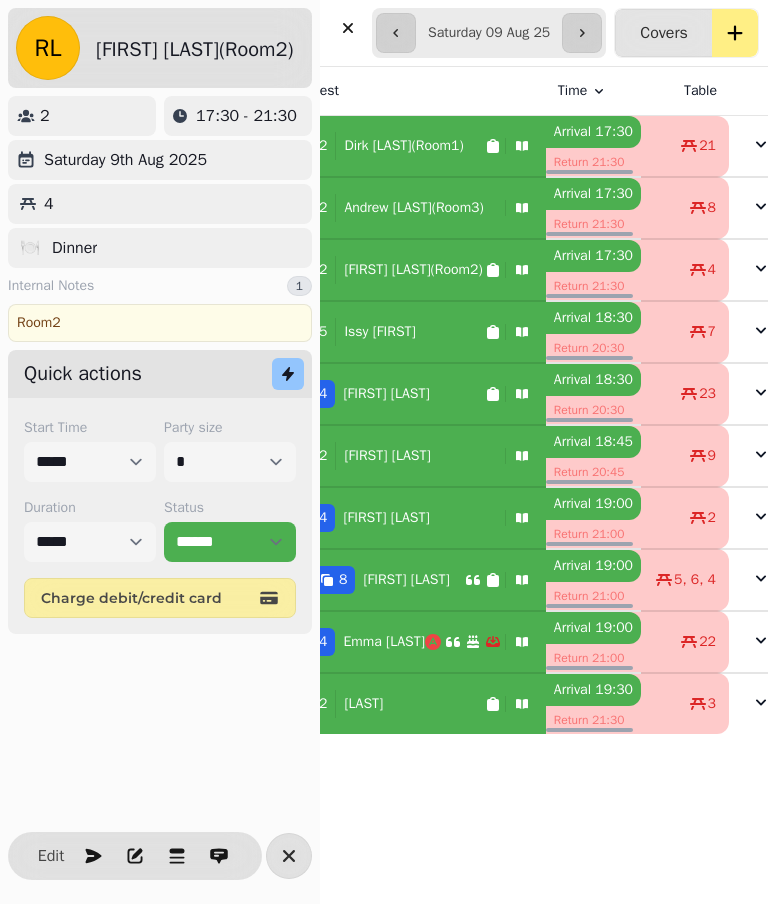 click 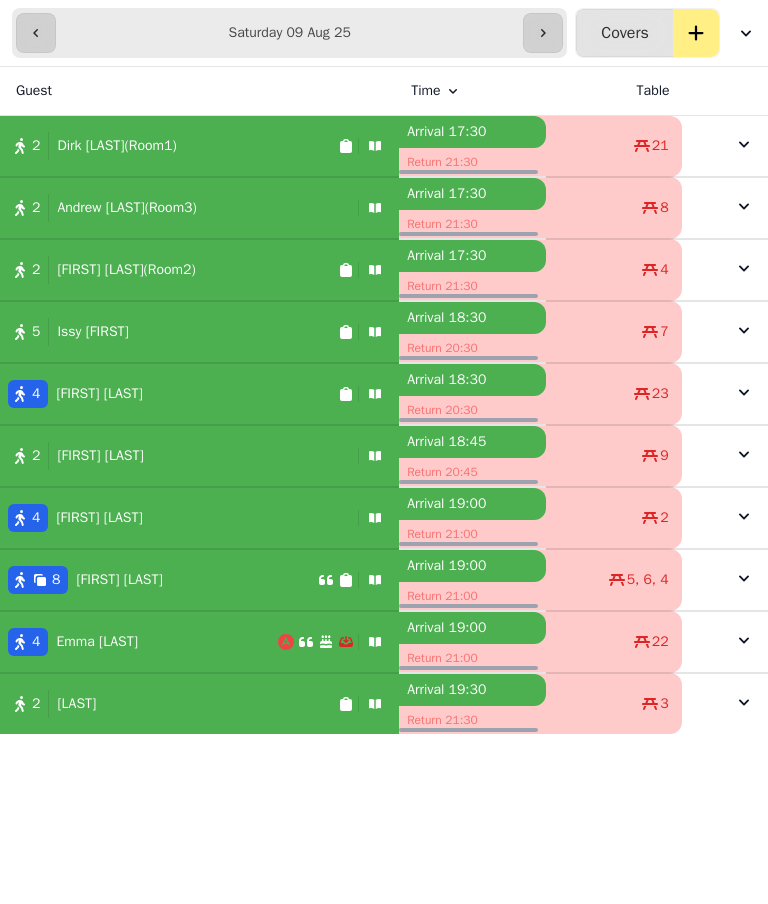 scroll, scrollTop: 0, scrollLeft: 0, axis: both 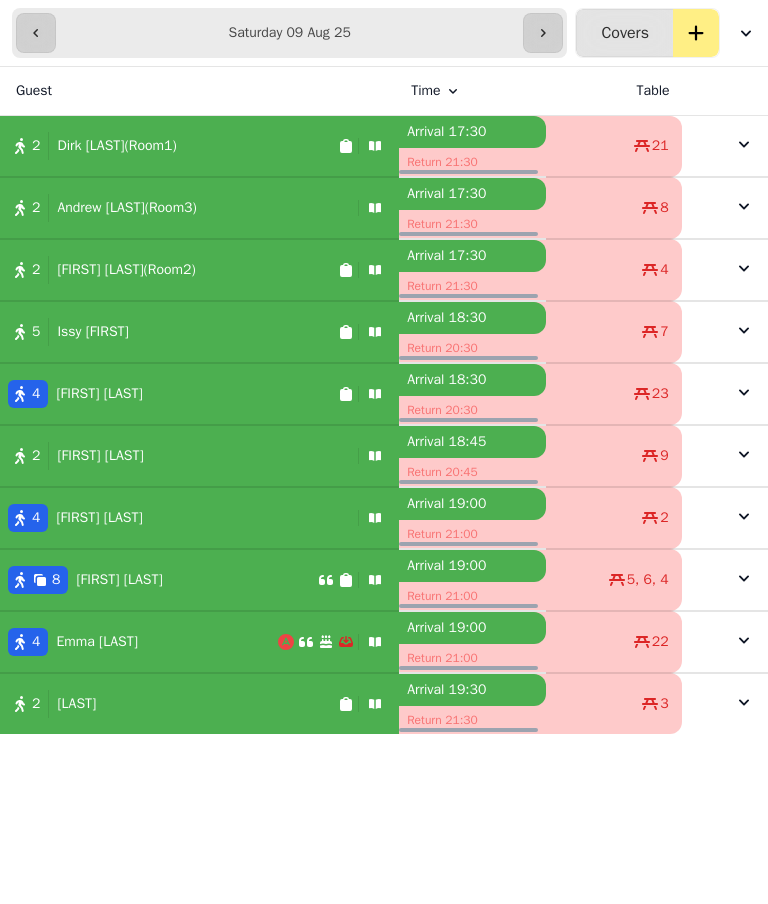 click on "4 [FIRST]   [LAST]" at bounding box center (169, 394) 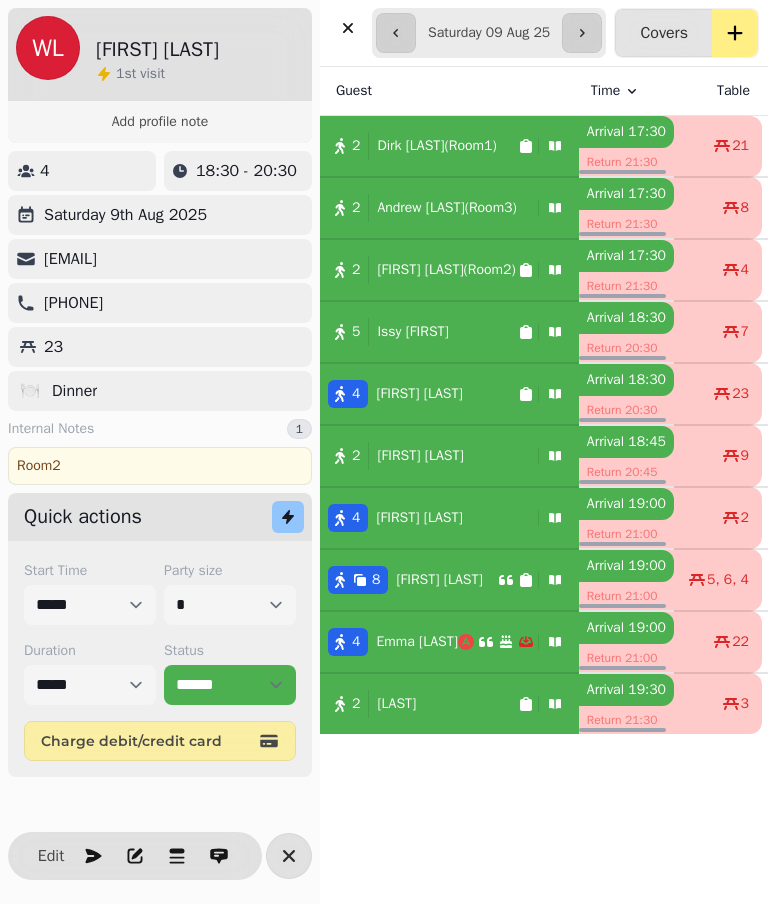 select on "*" 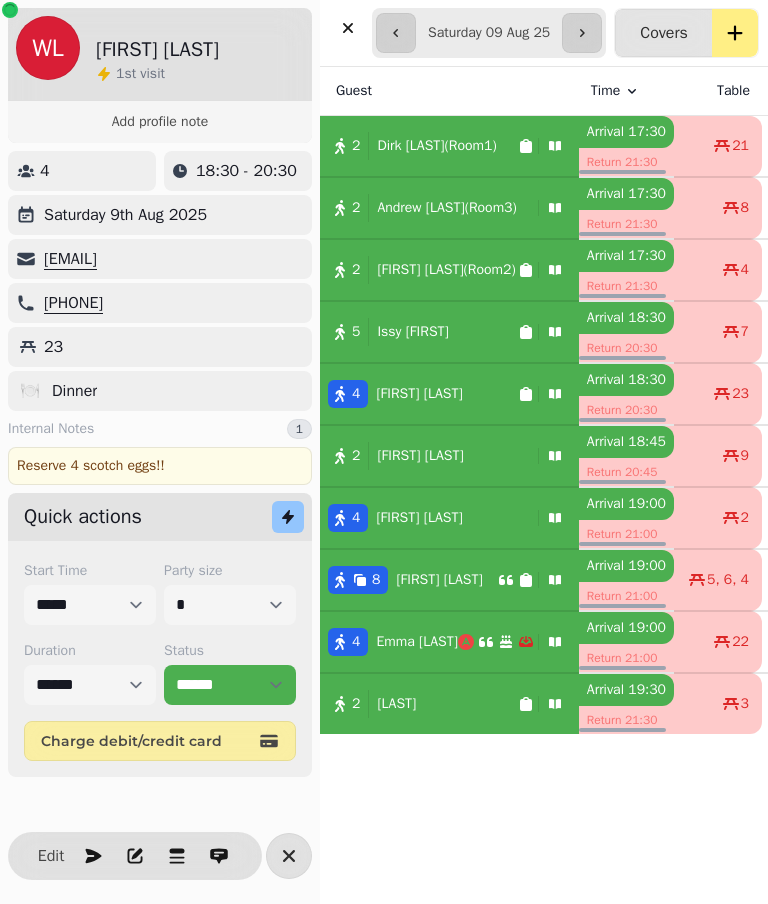 click on "Edit" at bounding box center (51, 856) 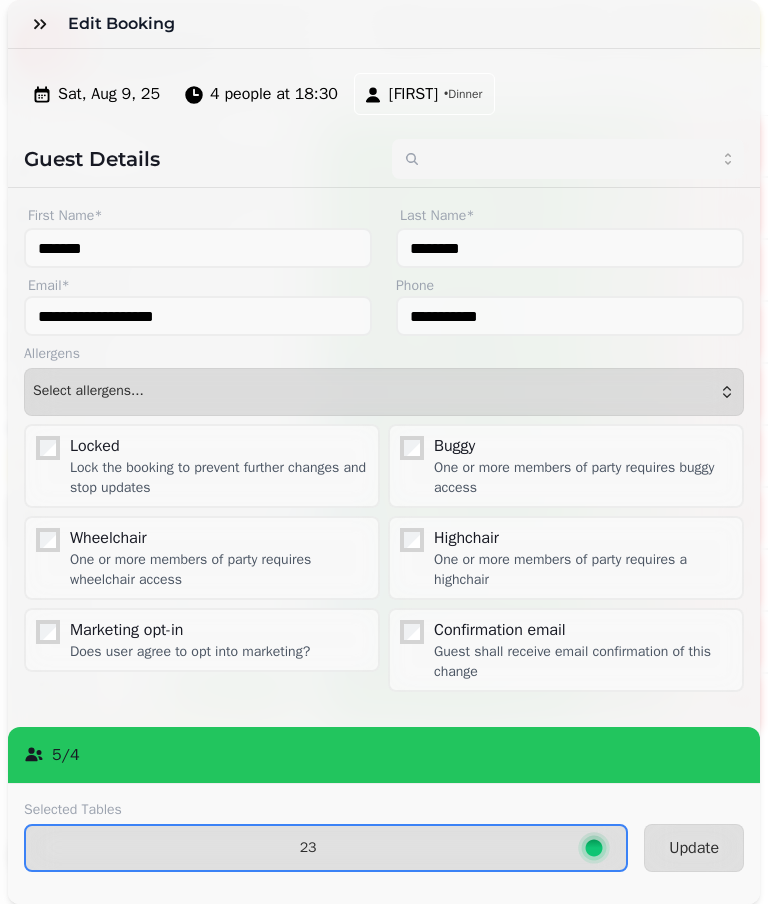 click on "23" at bounding box center (326, 848) 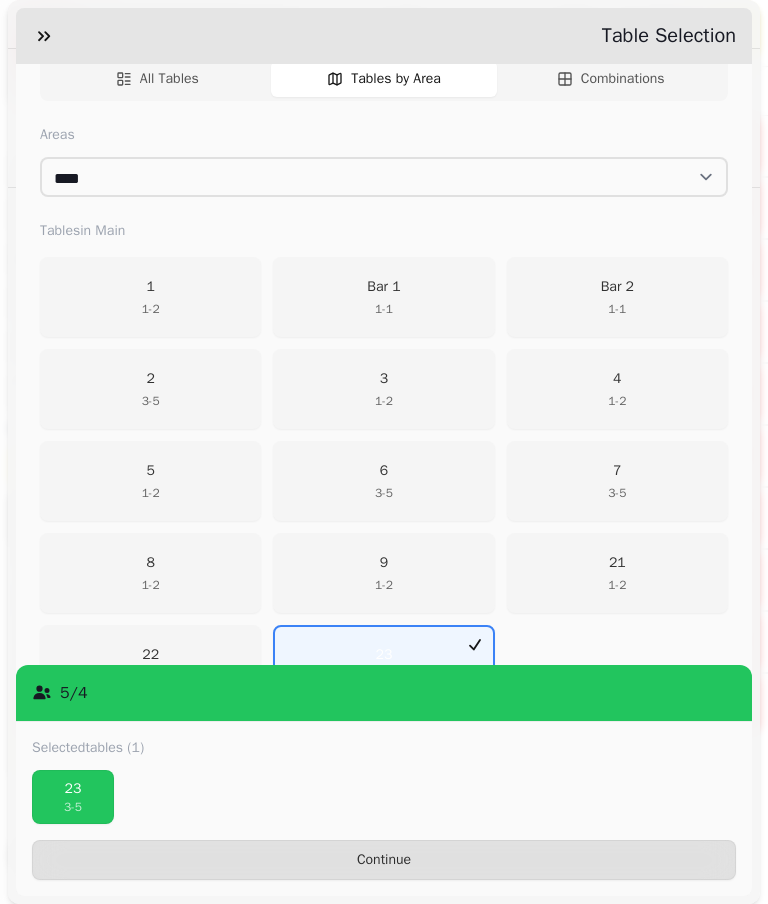 scroll, scrollTop: 393, scrollLeft: 0, axis: vertical 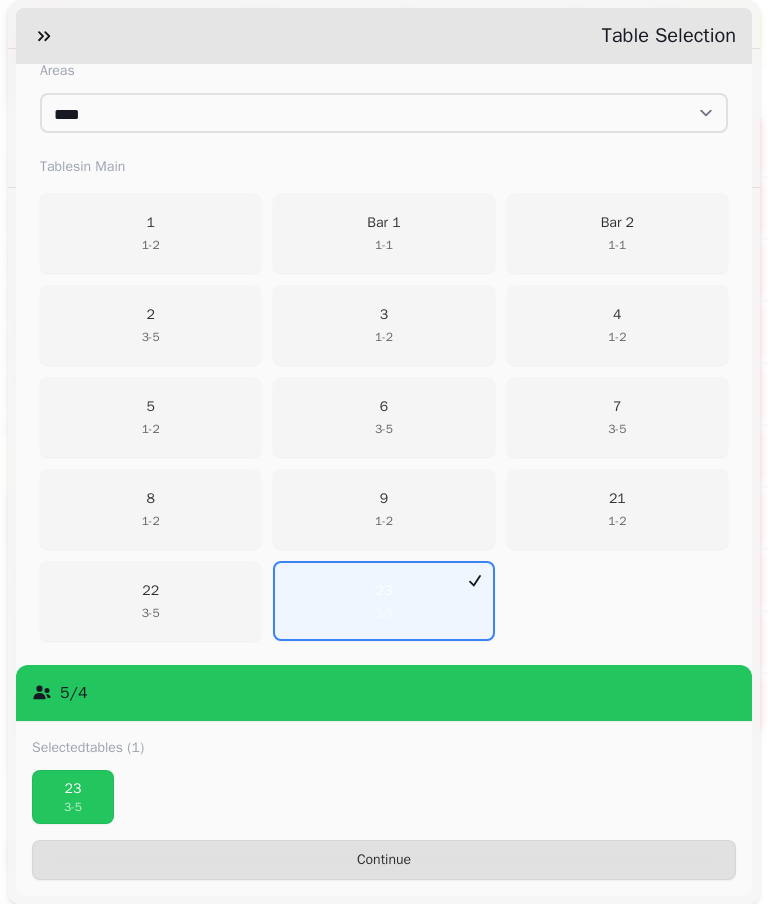 click on "3  -  5" at bounding box center (384, 429) 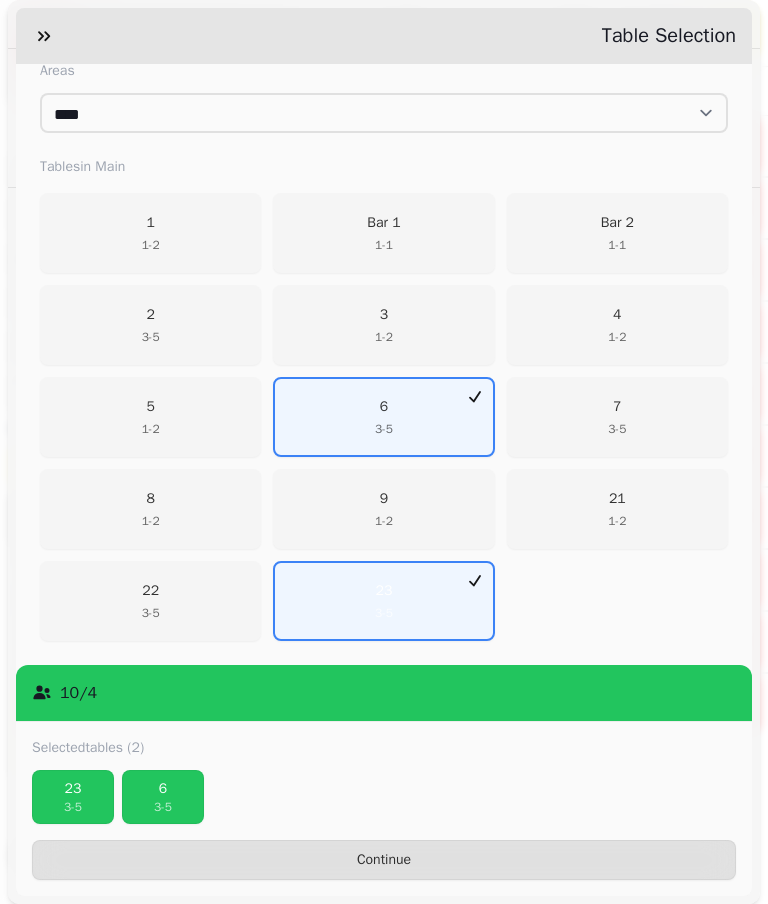 click on "3 - 5" at bounding box center (73, 807) 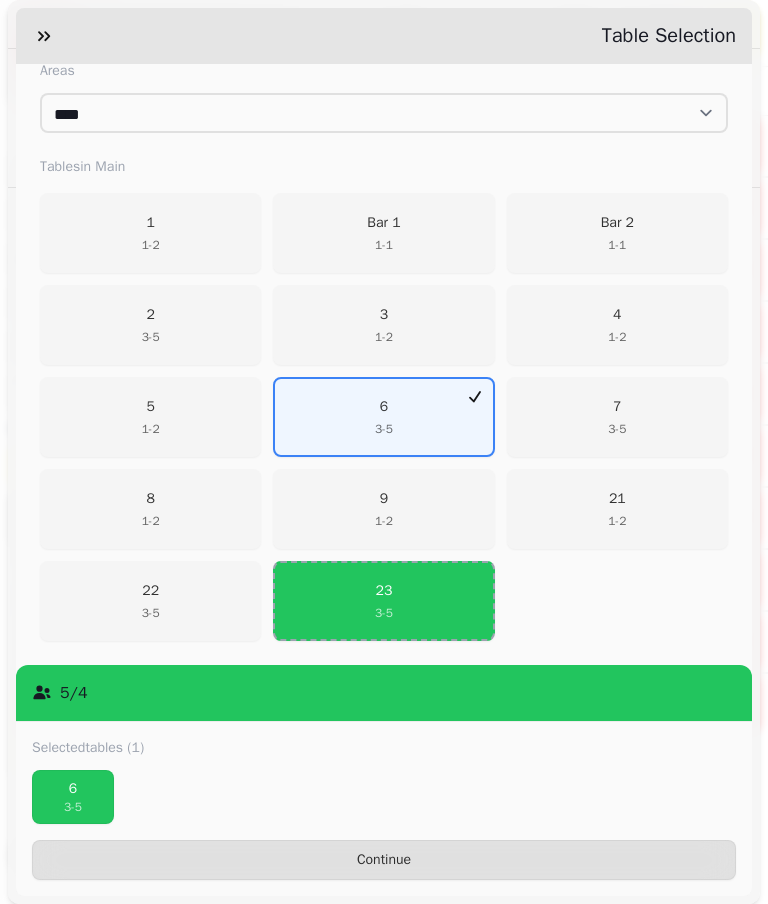 click on "Continue" at bounding box center (384, 860) 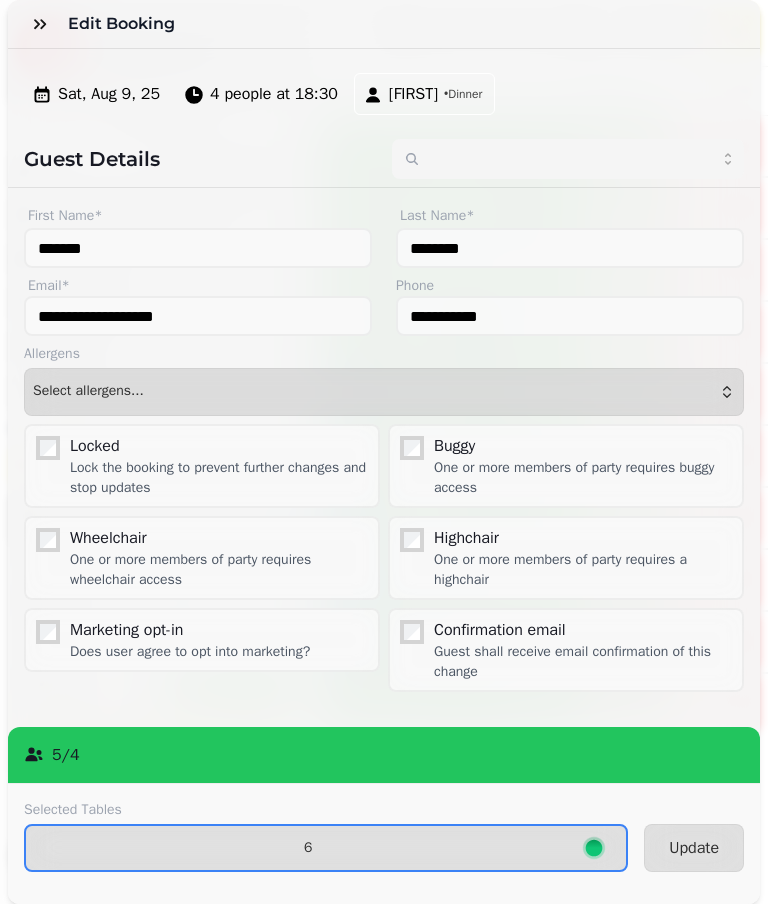 click on "Update" at bounding box center (694, 848) 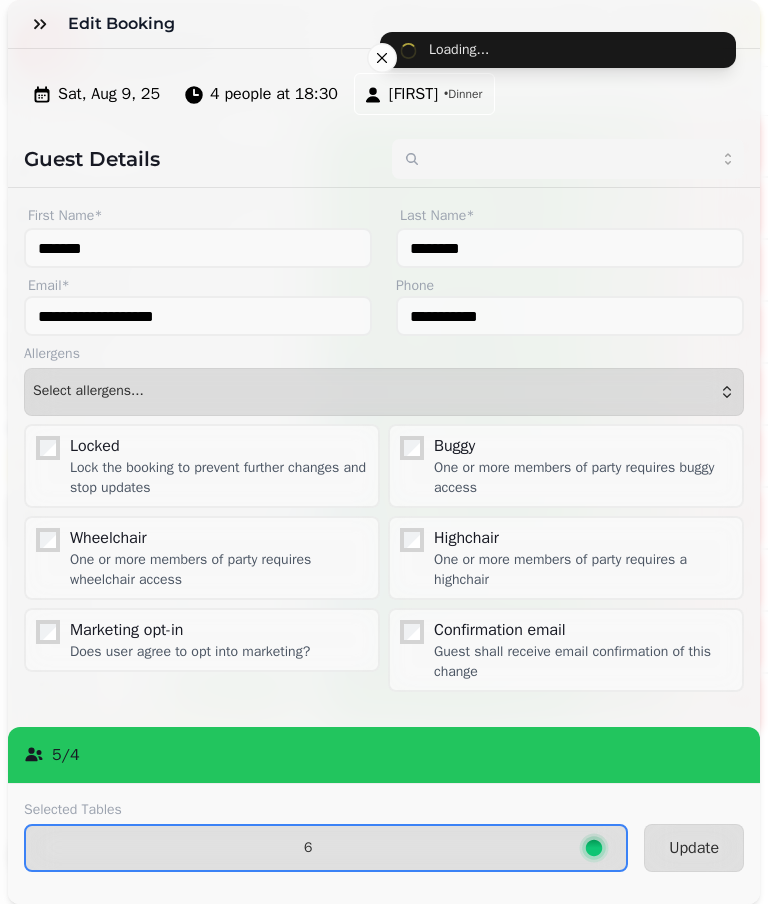 select on "*" 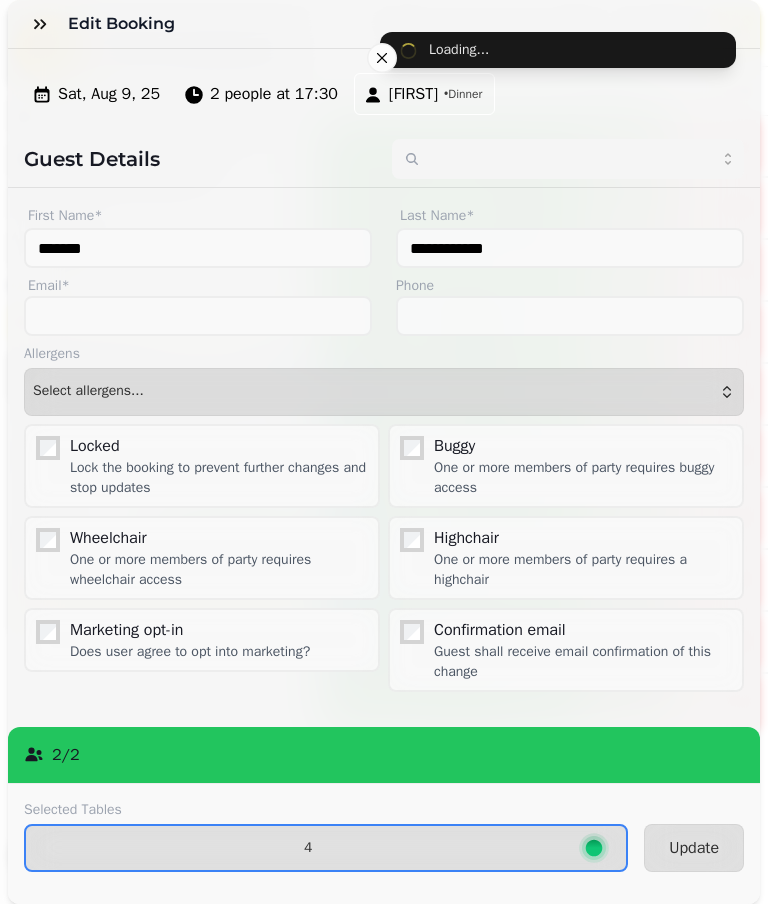 scroll, scrollTop: 190, scrollLeft: 0, axis: vertical 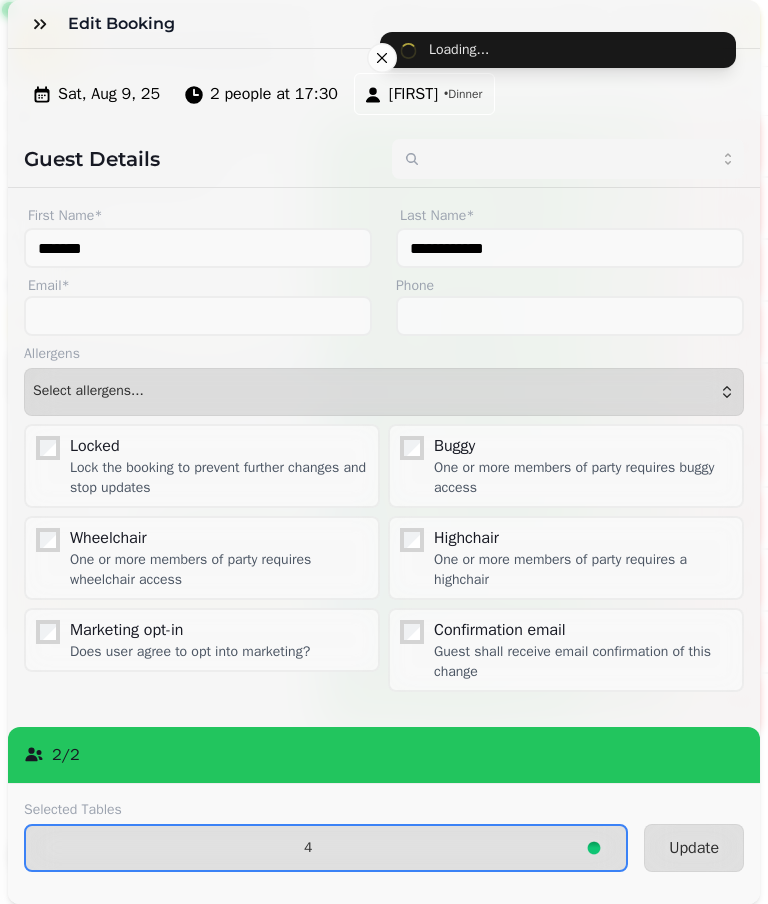 type on "*******" 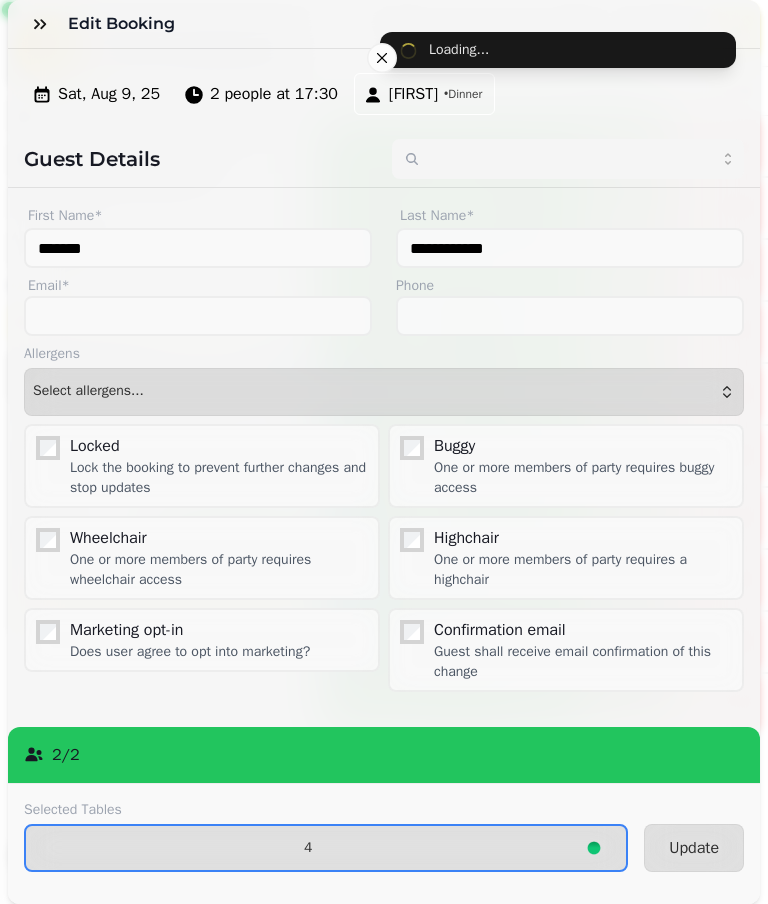 type on "********" 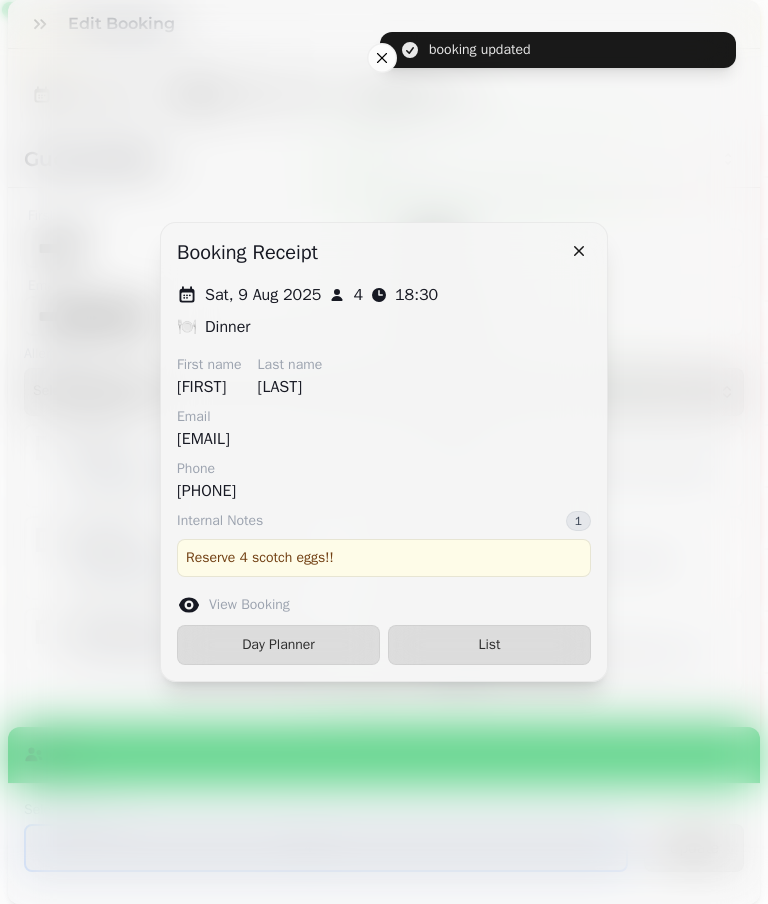 type on "*******" 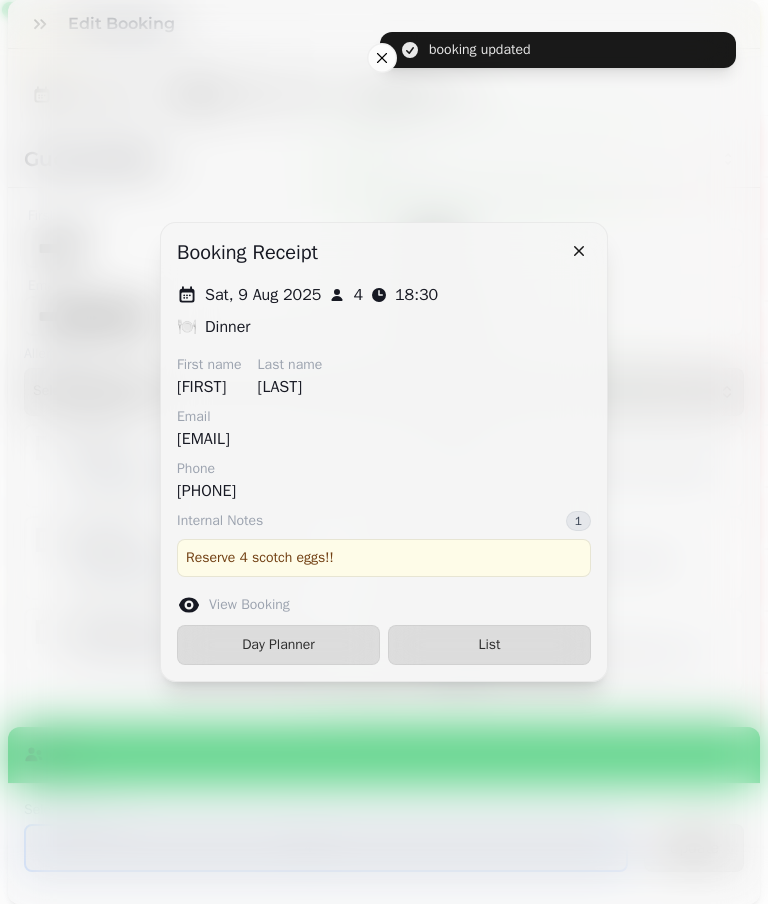 type on "**********" 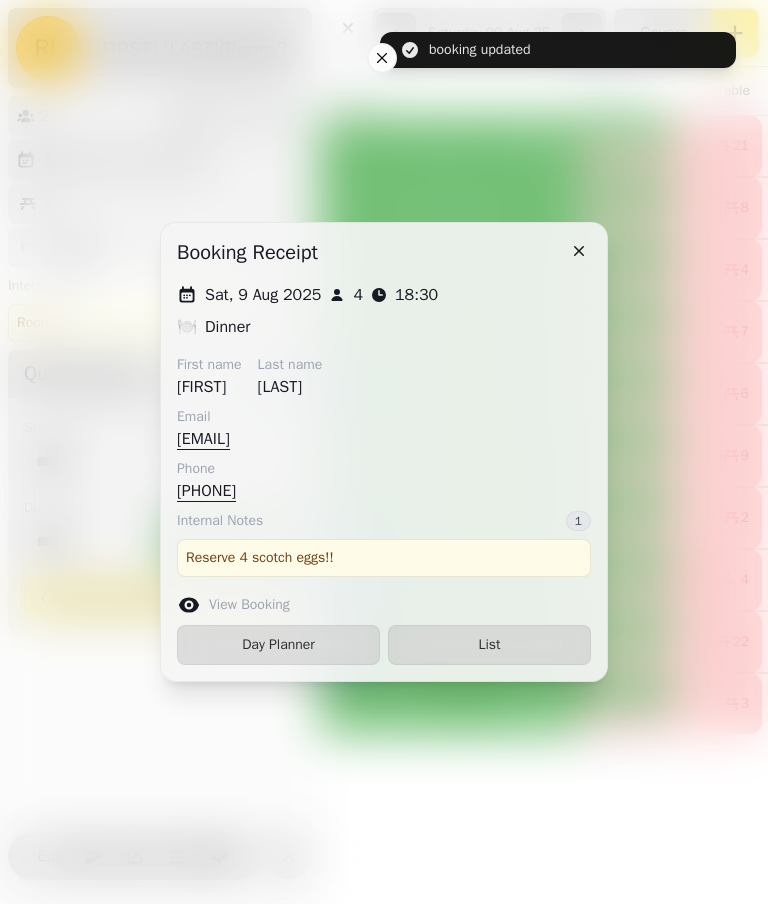 click on "List" at bounding box center (489, 645) 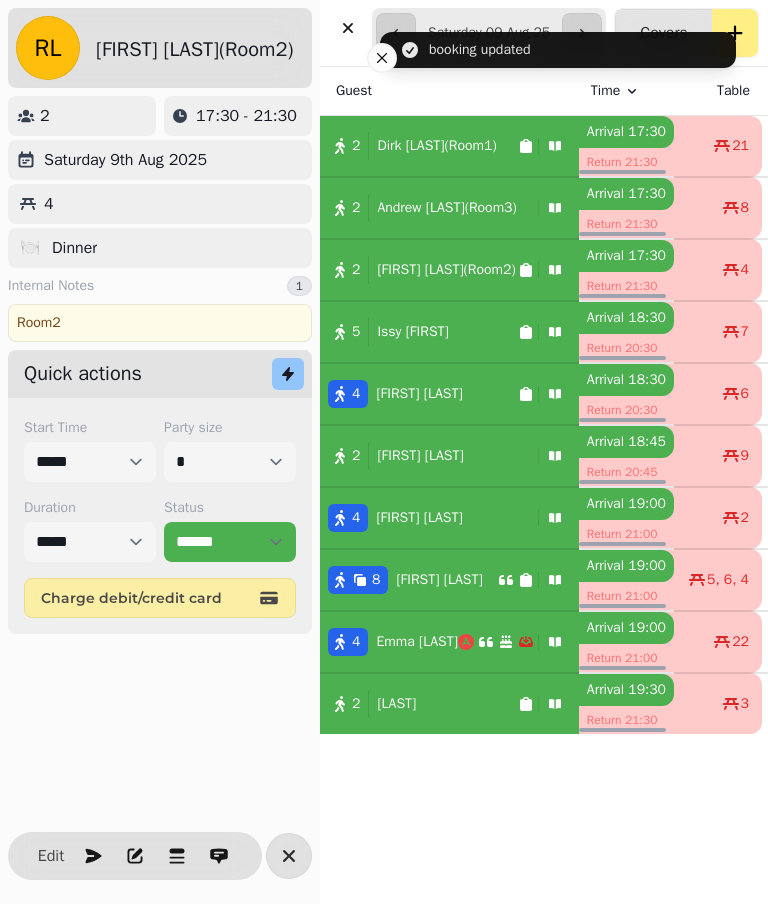select on "*" 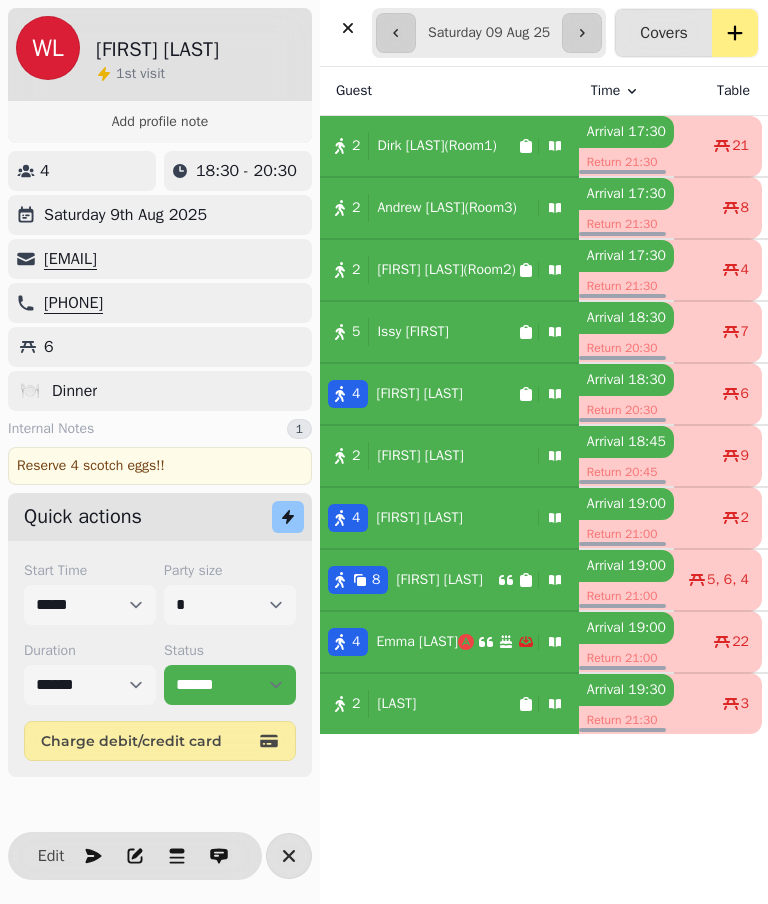 click at bounding box center (289, 856) 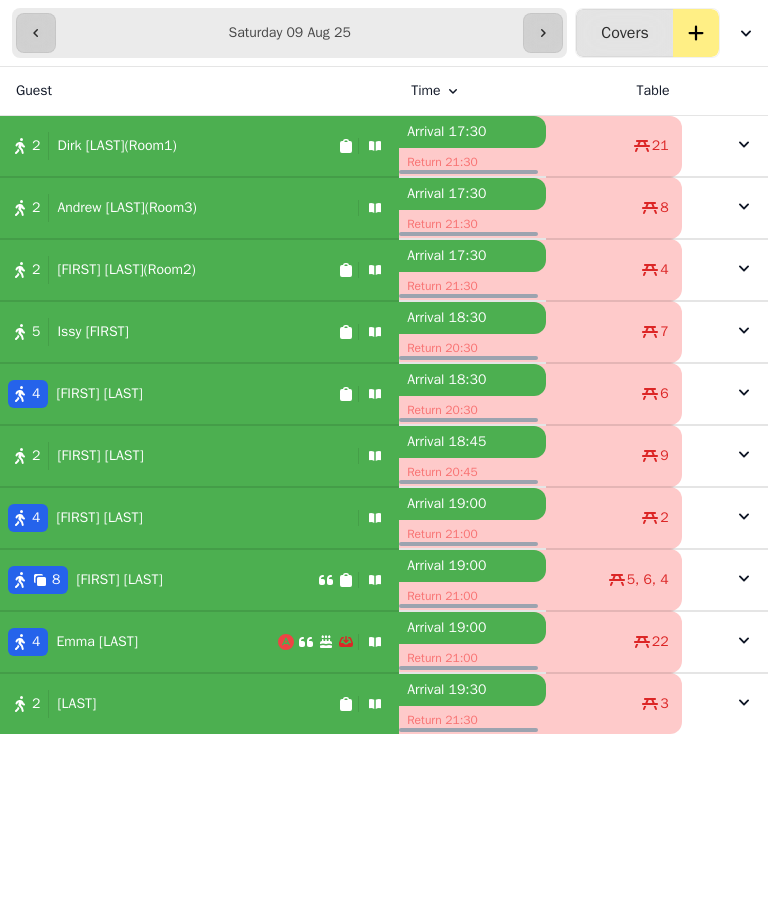 scroll, scrollTop: 0, scrollLeft: 0, axis: both 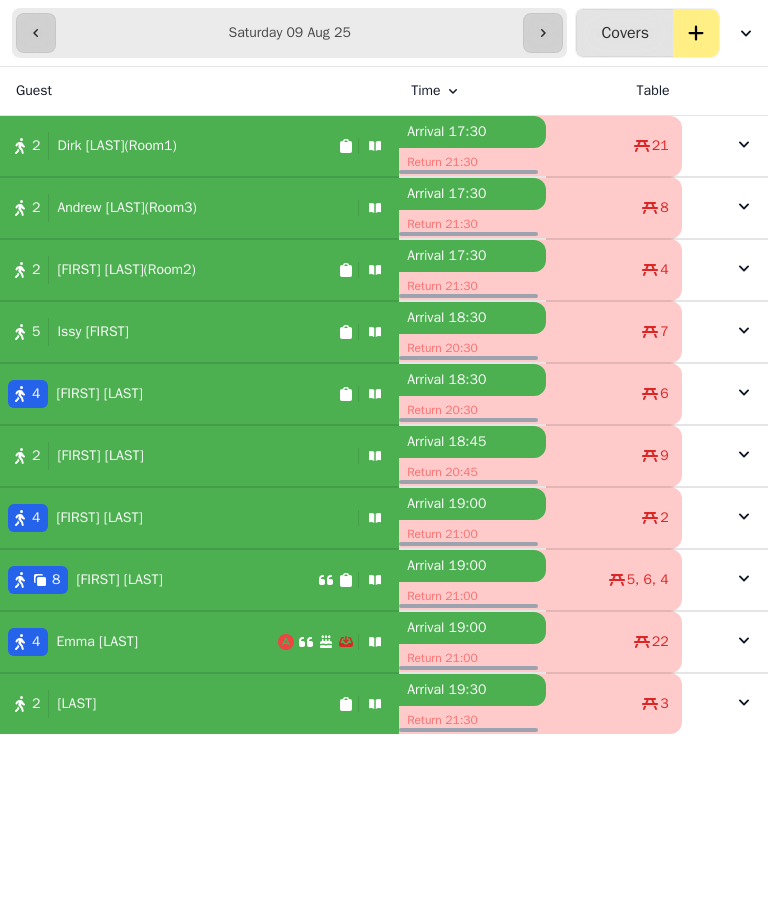 click on "[NUMBER] [FIRST]   [LAST]" at bounding box center [175, 518] 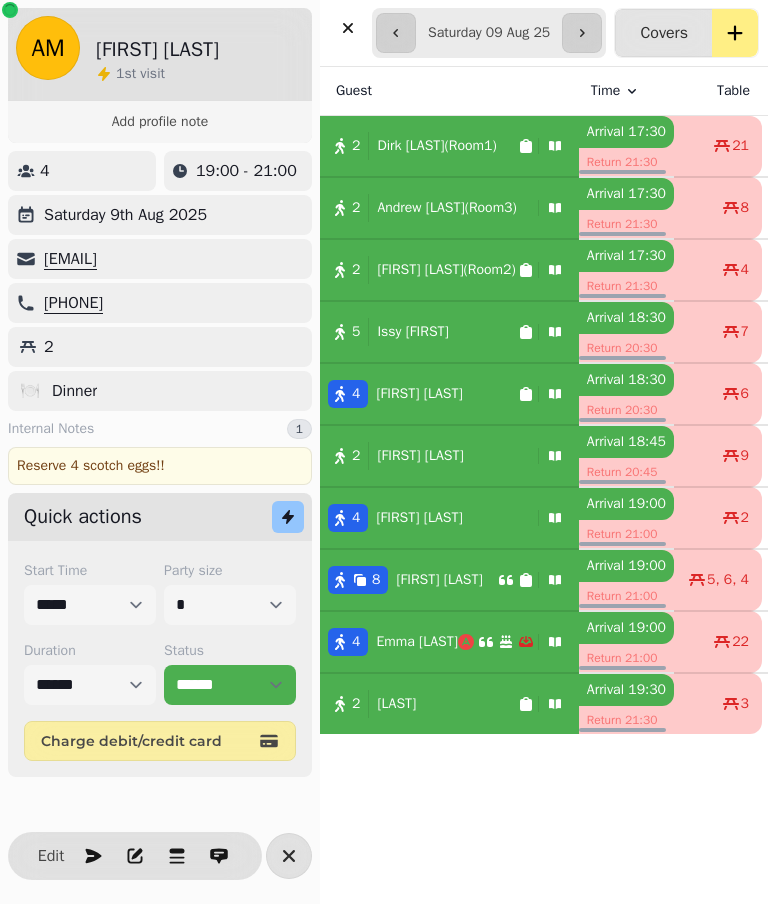 click on "Edit" at bounding box center [51, 856] 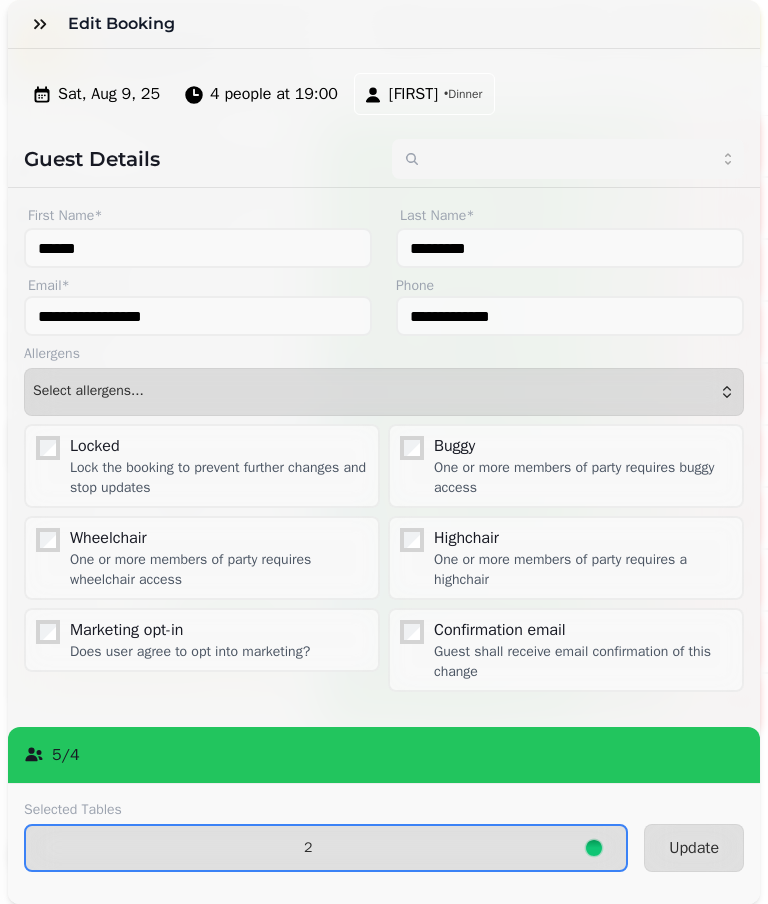 click on "2" at bounding box center (308, 848) 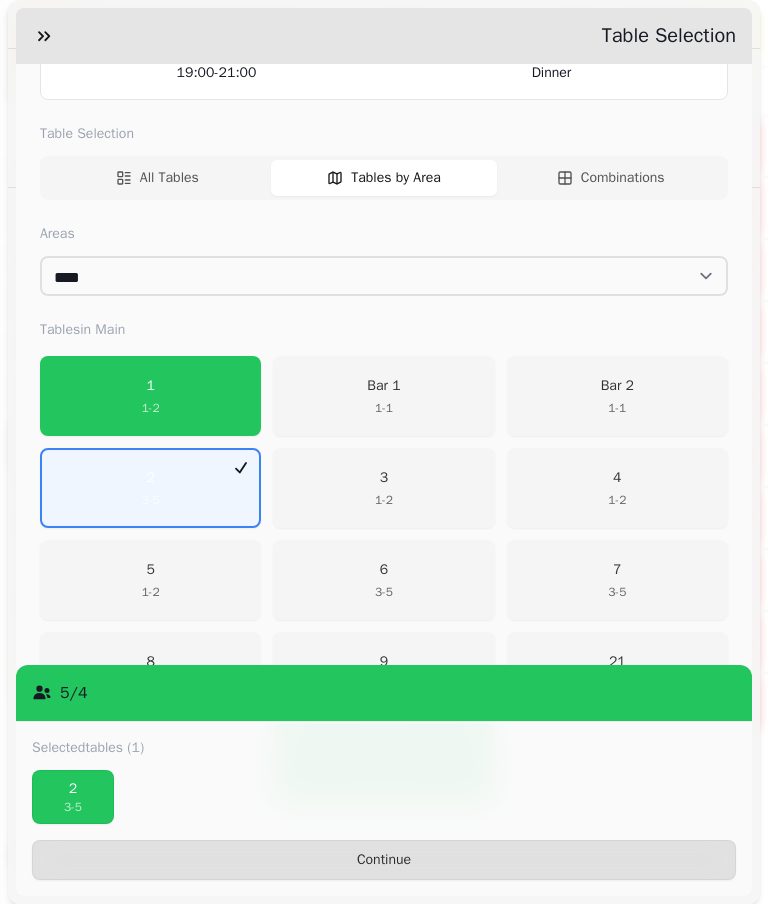scroll, scrollTop: 238, scrollLeft: 0, axis: vertical 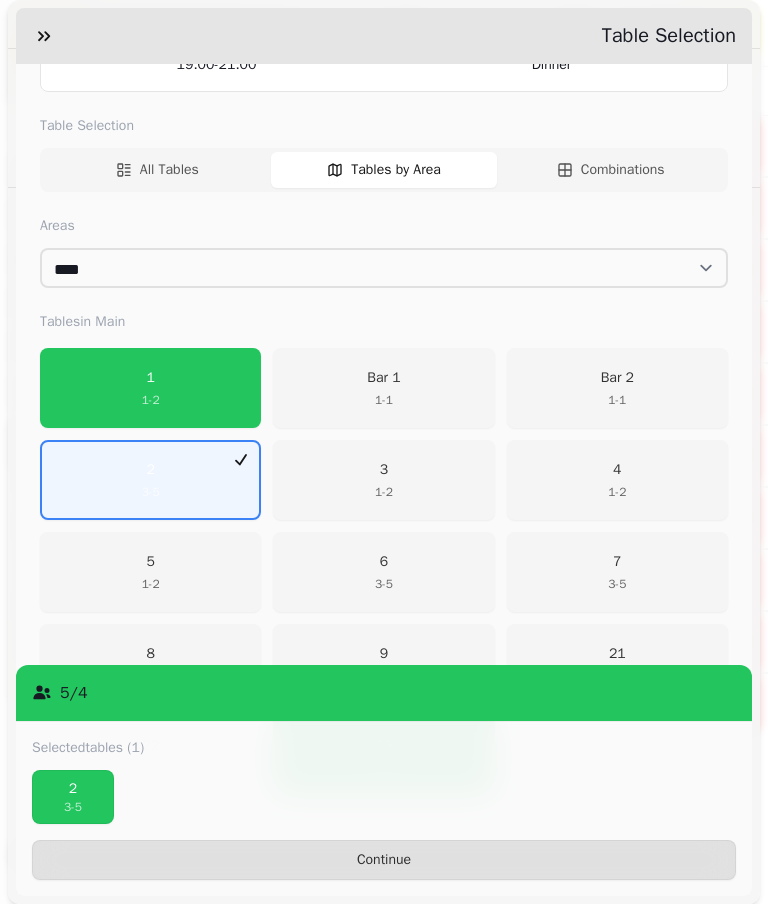 click on "2" at bounding box center [73, 789] 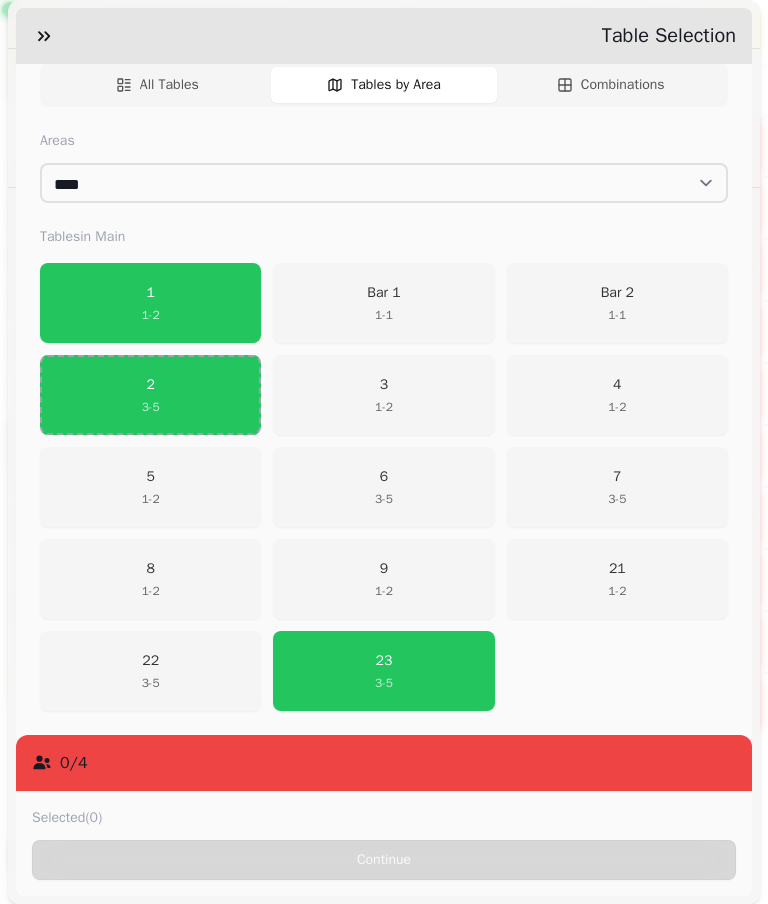 scroll, scrollTop: 323, scrollLeft: 0, axis: vertical 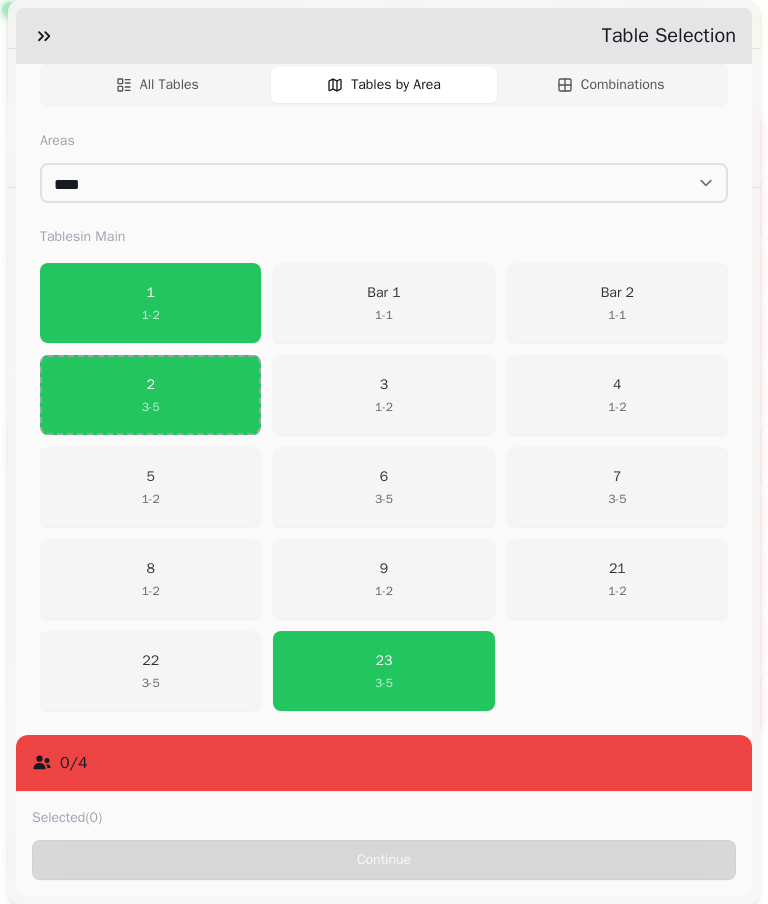 click on "23 3  -  5" at bounding box center [383, 671] 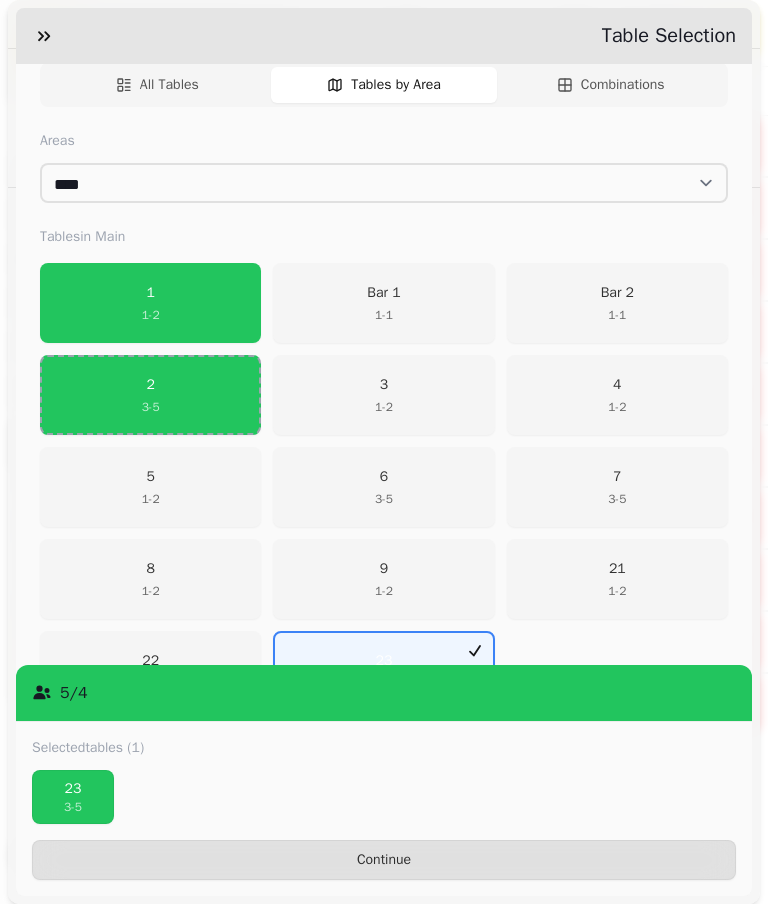 click on "Continue" at bounding box center [384, 860] 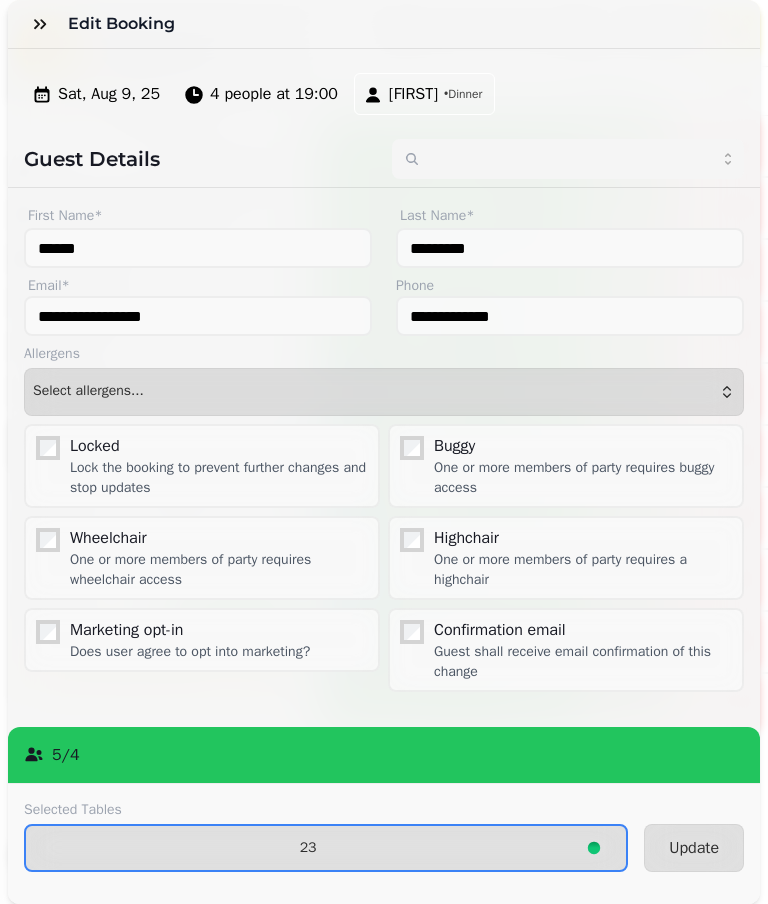 click on "Update" at bounding box center (694, 848) 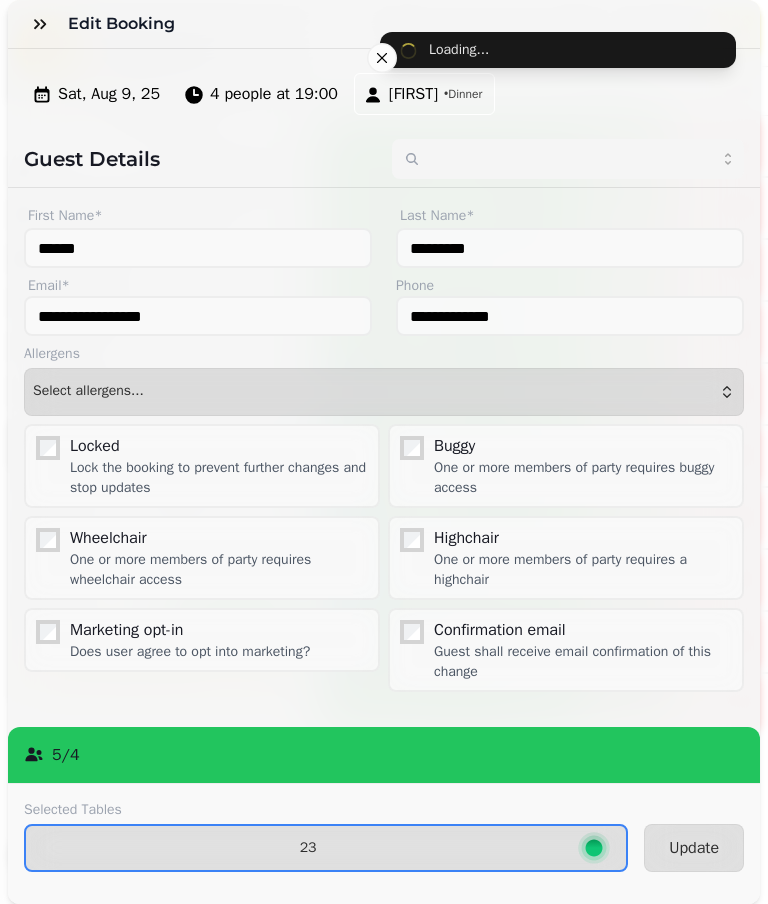 type on "*******" 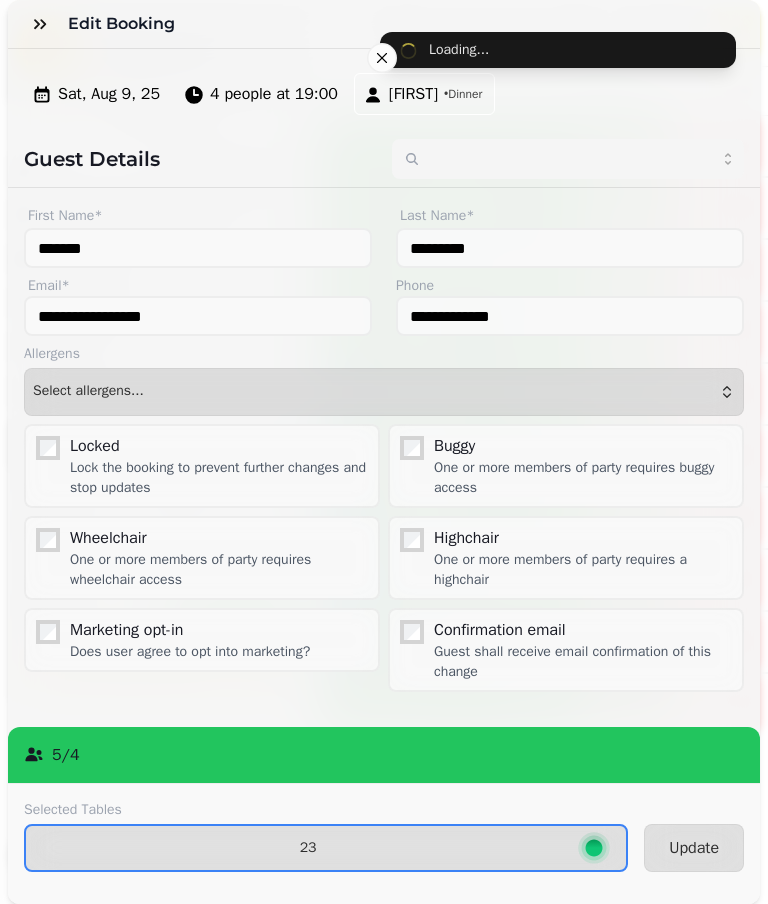 type on "********" 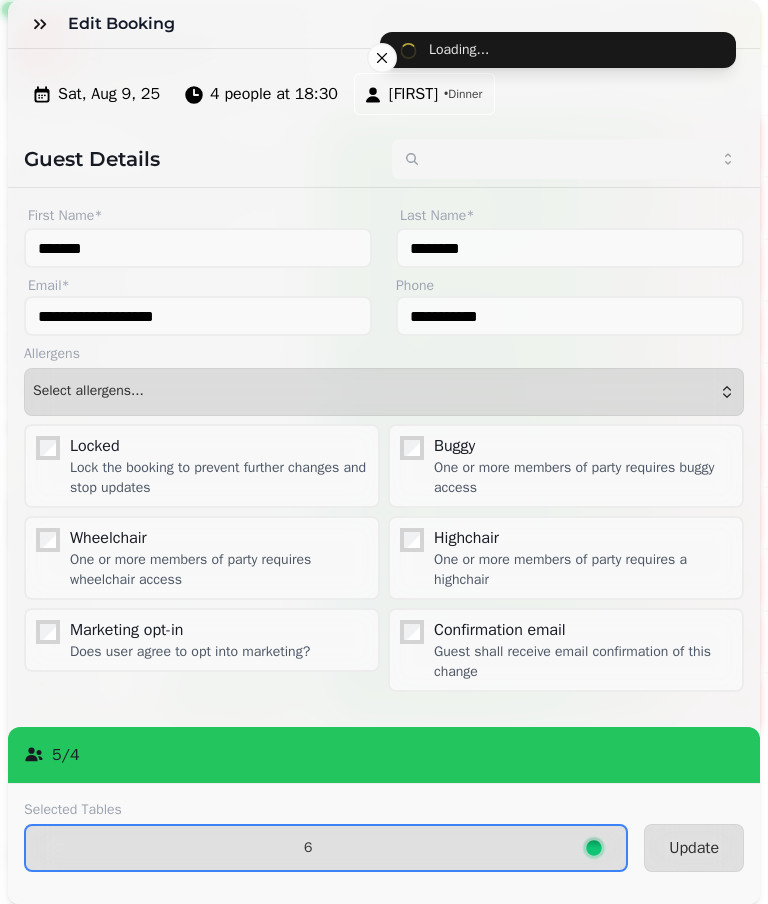 scroll, scrollTop: 190, scrollLeft: 0, axis: vertical 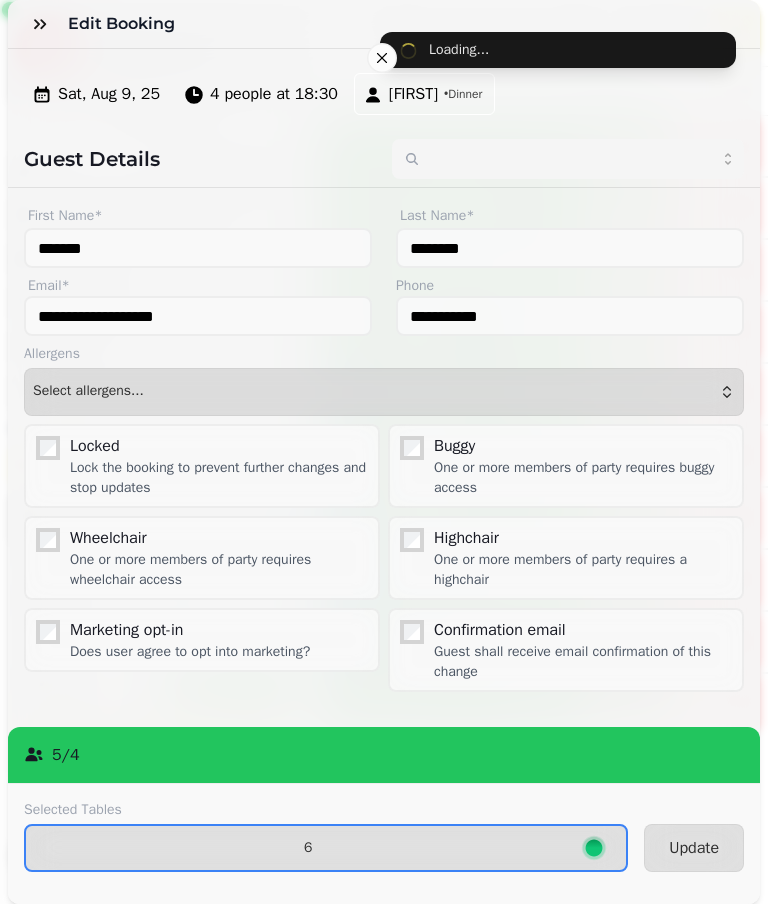 type on "******" 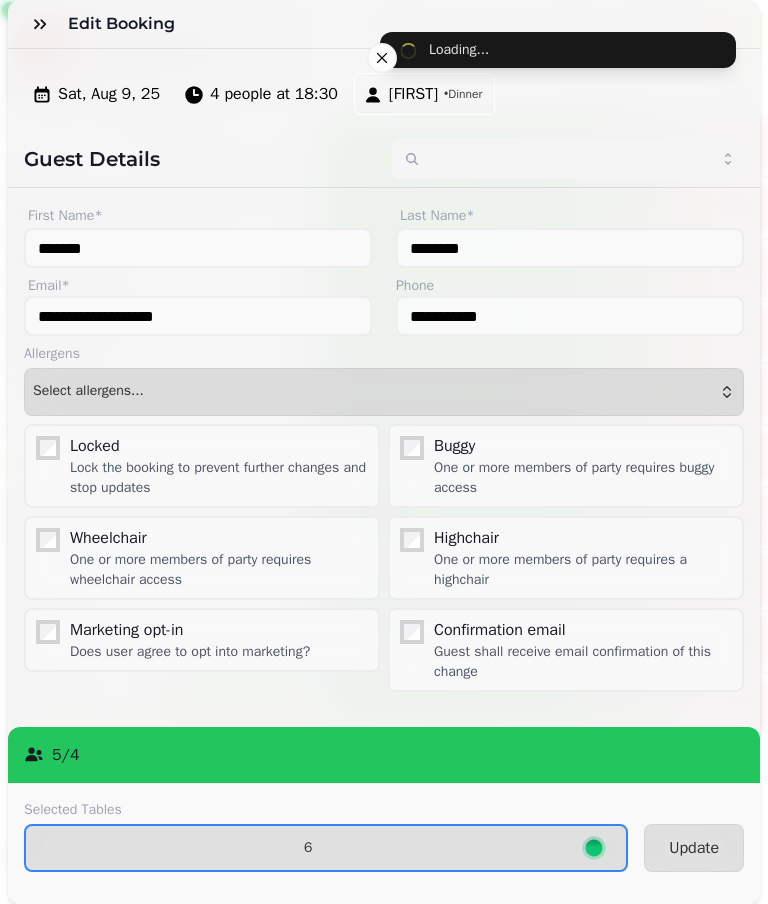 type on "*********" 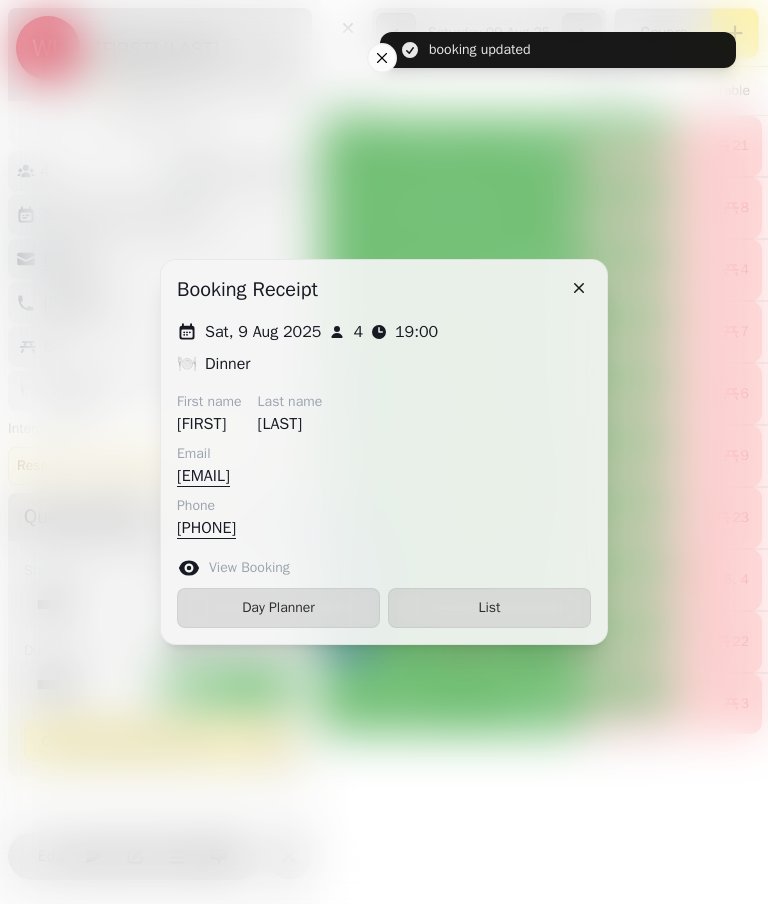 click on "List" at bounding box center [489, 608] 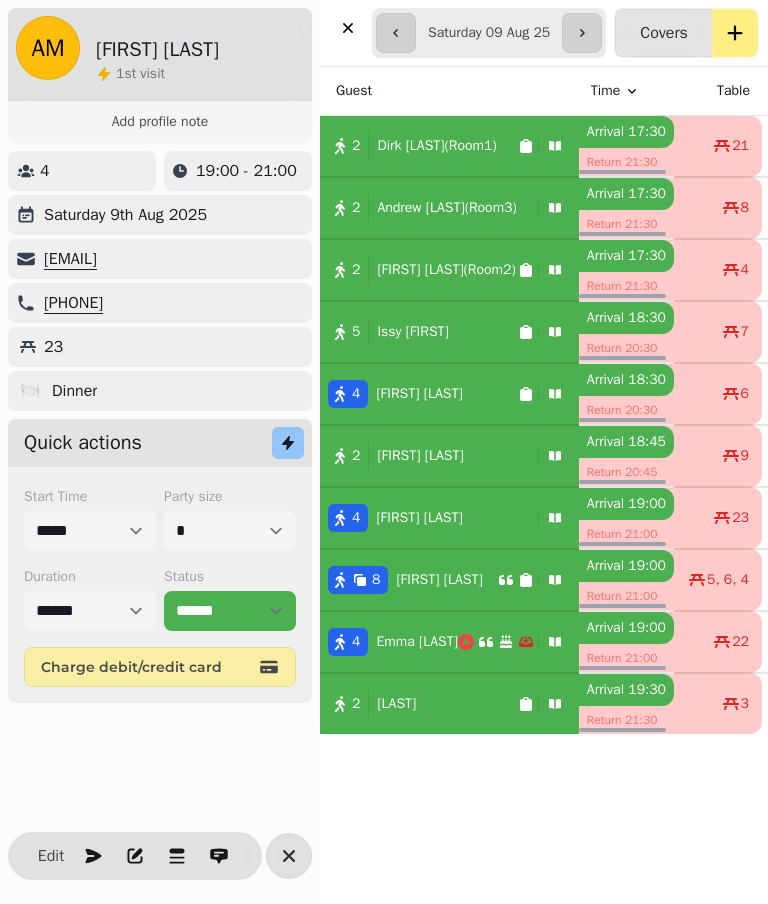 click 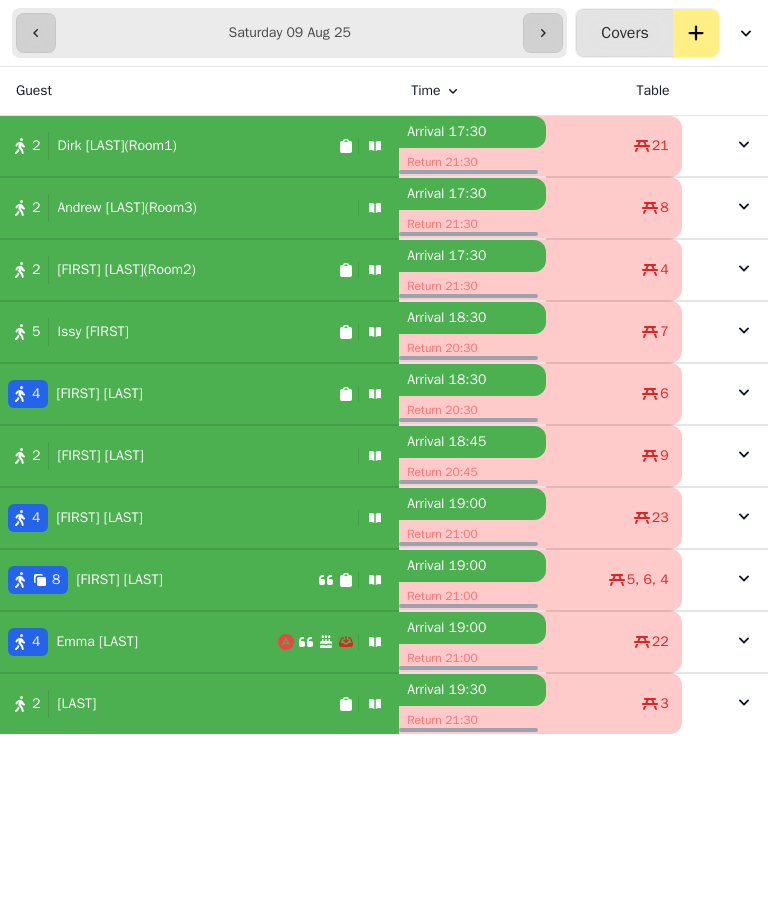 scroll, scrollTop: 0, scrollLeft: 0, axis: both 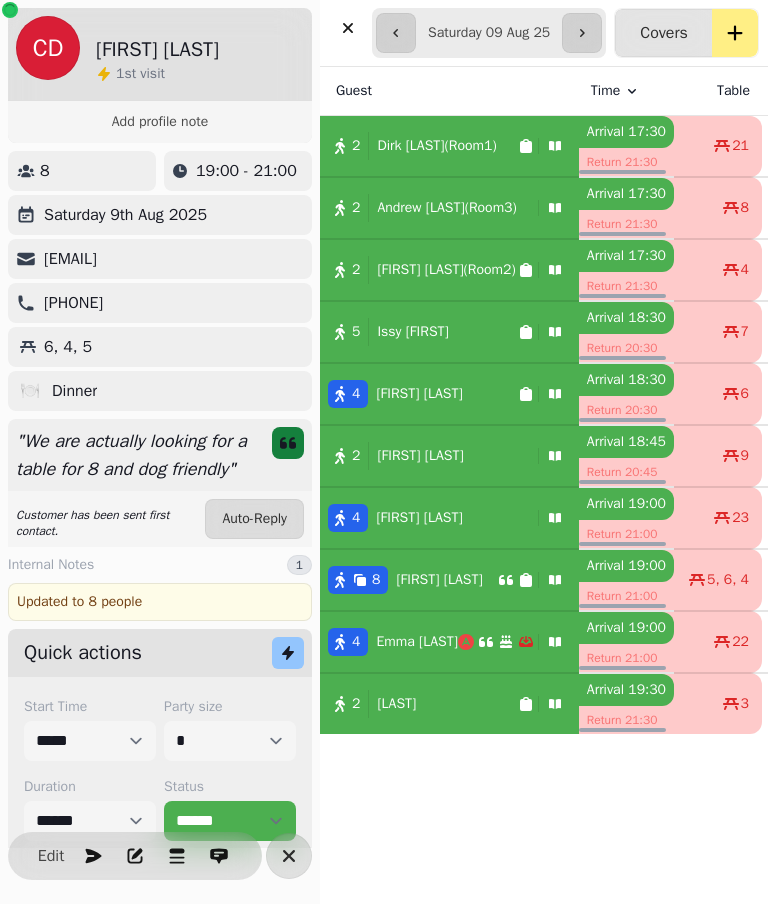 click on "Edit" at bounding box center [51, 856] 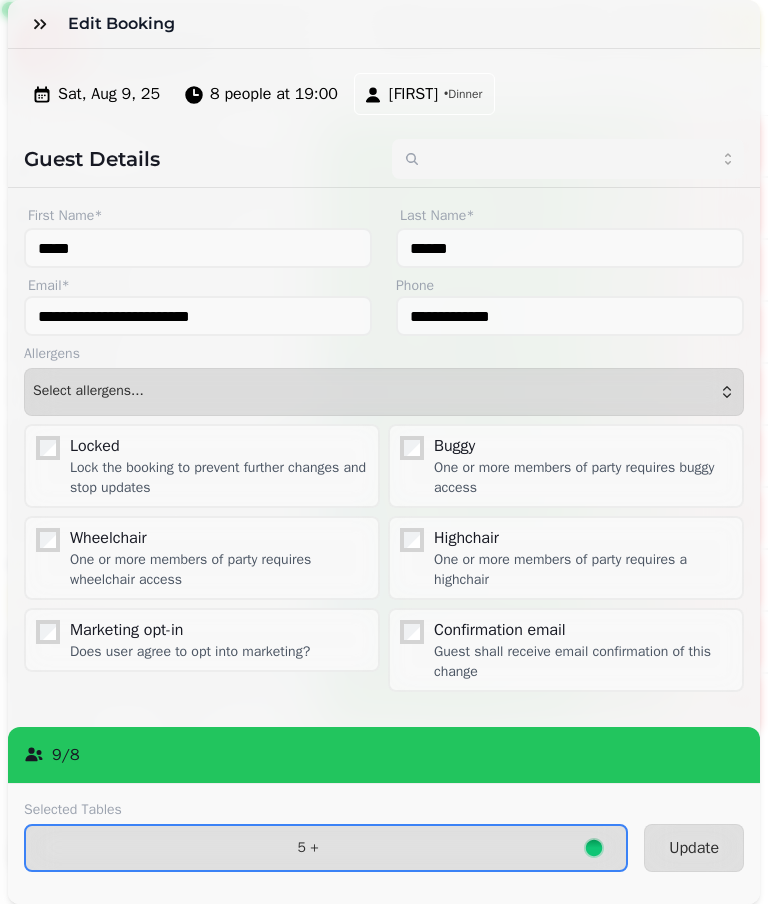 click on "5     +" at bounding box center [308, 848] 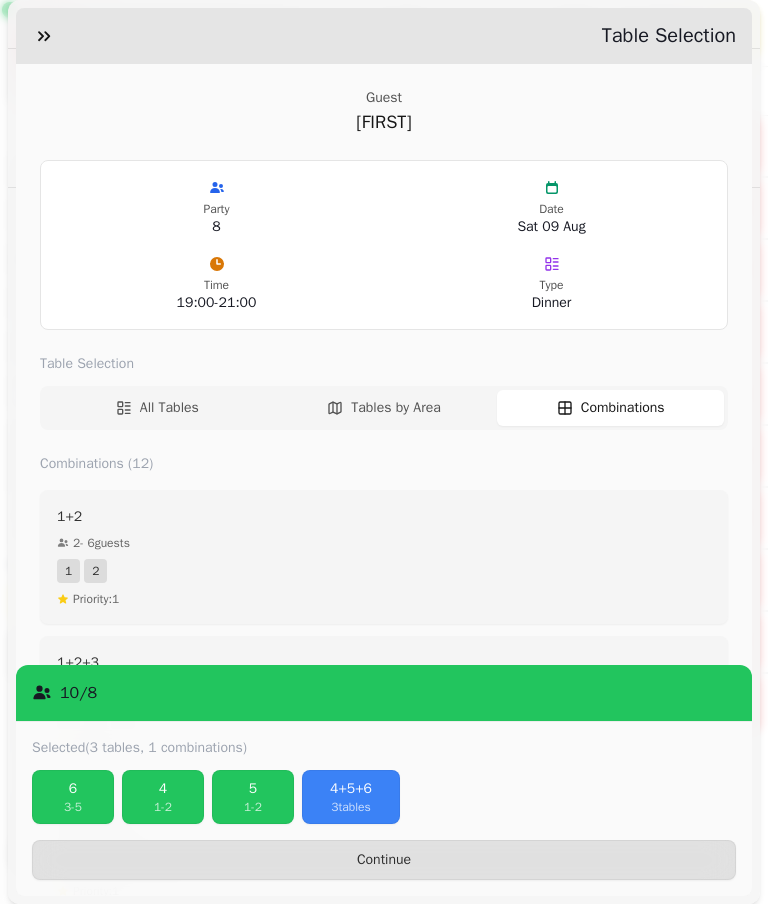 click on "5" at bounding box center (253, 789) 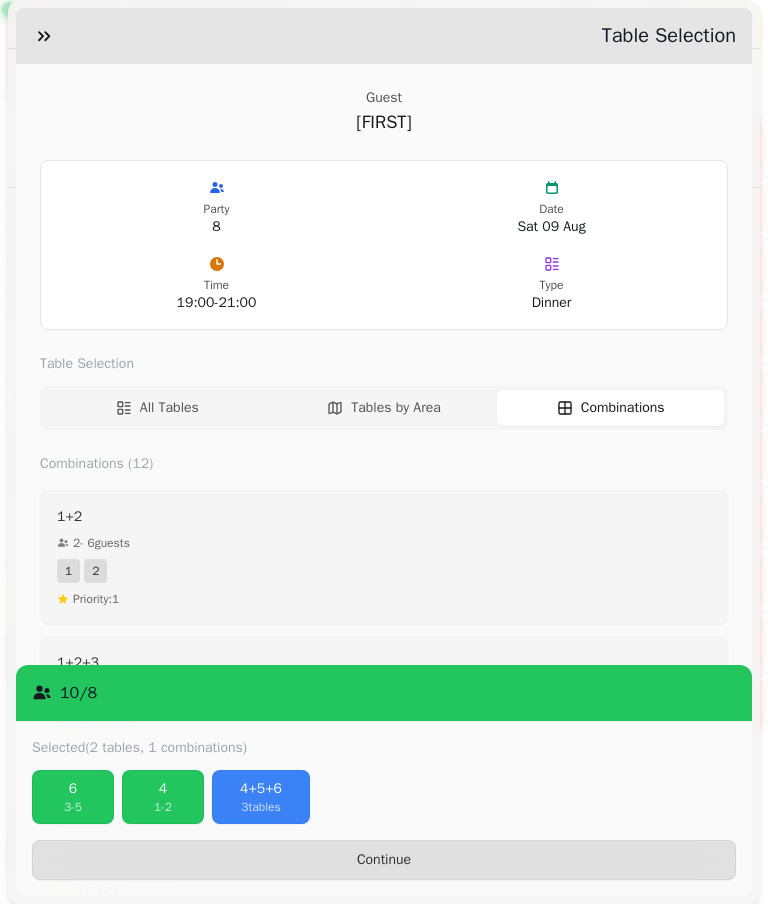 click on "4" at bounding box center [163, 789] 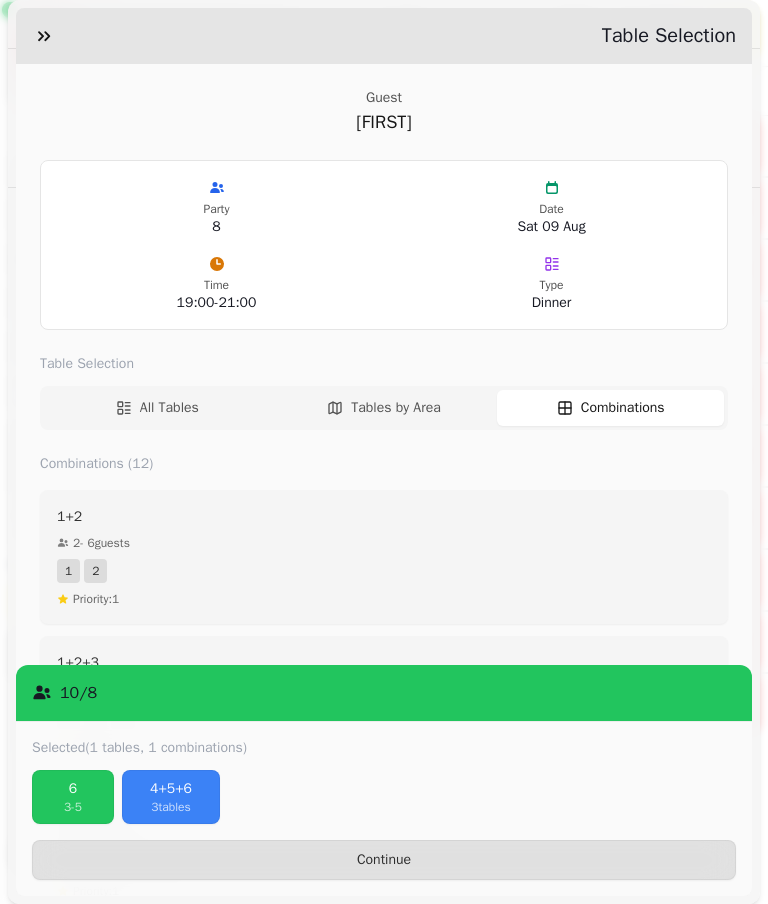 click on "6" at bounding box center [73, 789] 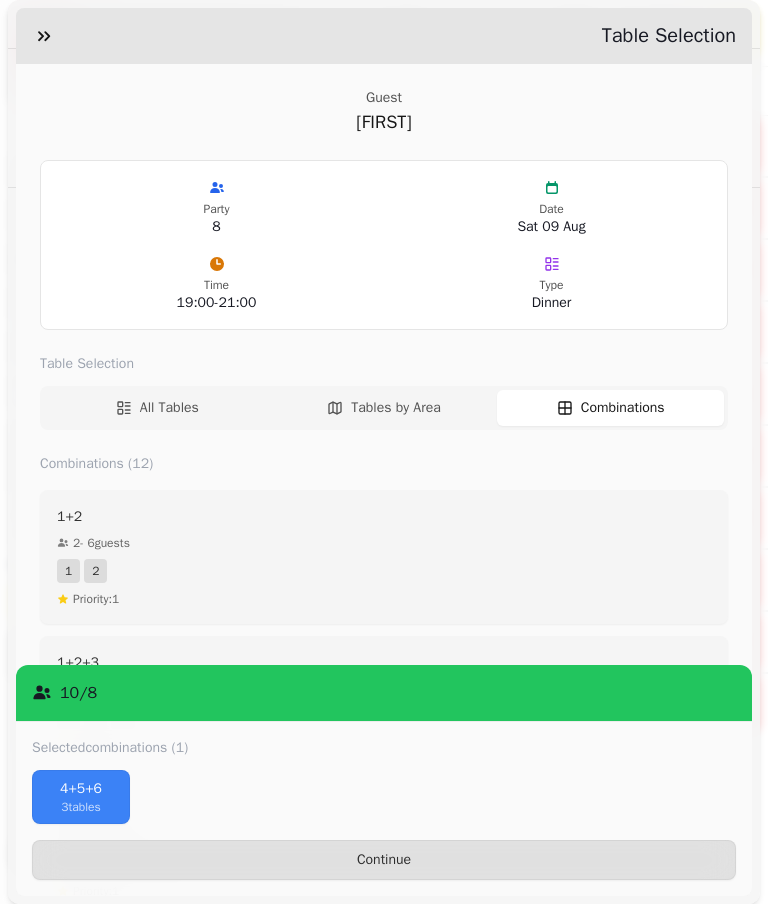 click on "4+5+6" at bounding box center [81, 789] 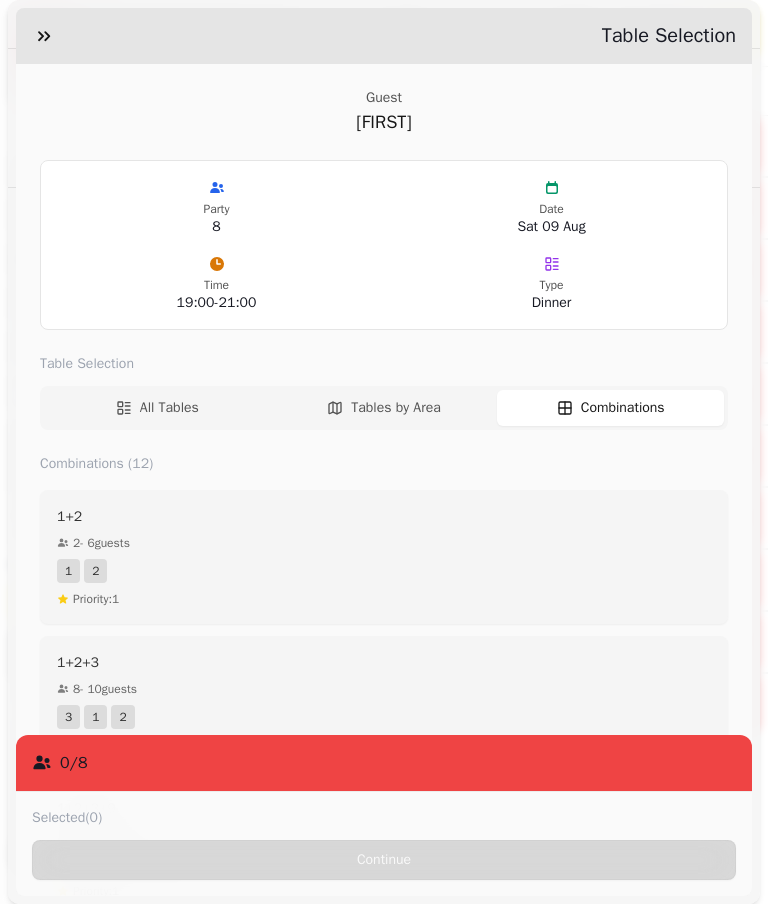 click on "All Tables" at bounding box center (157, 408) 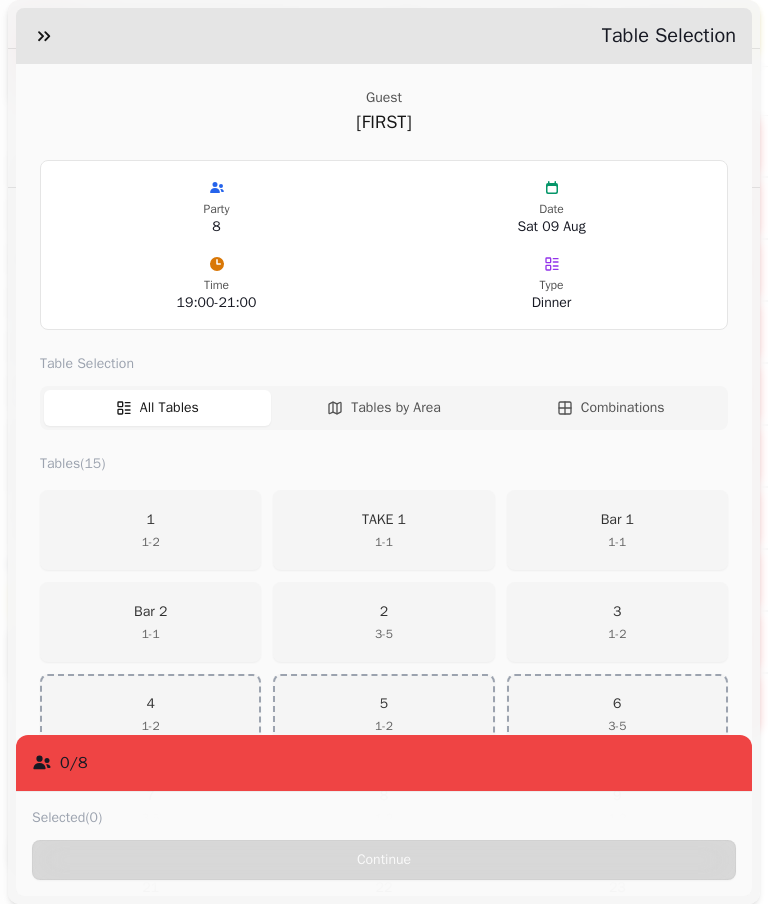 click on "1 1  -  2" at bounding box center (150, 530) 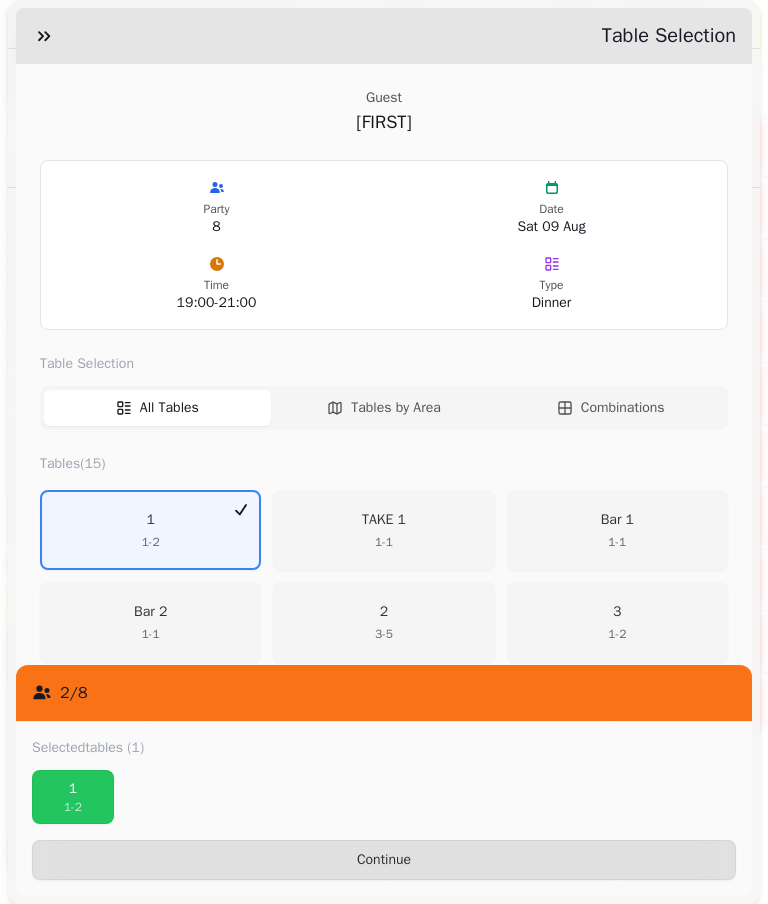 click on "2 3  -  5" at bounding box center [384, 622] 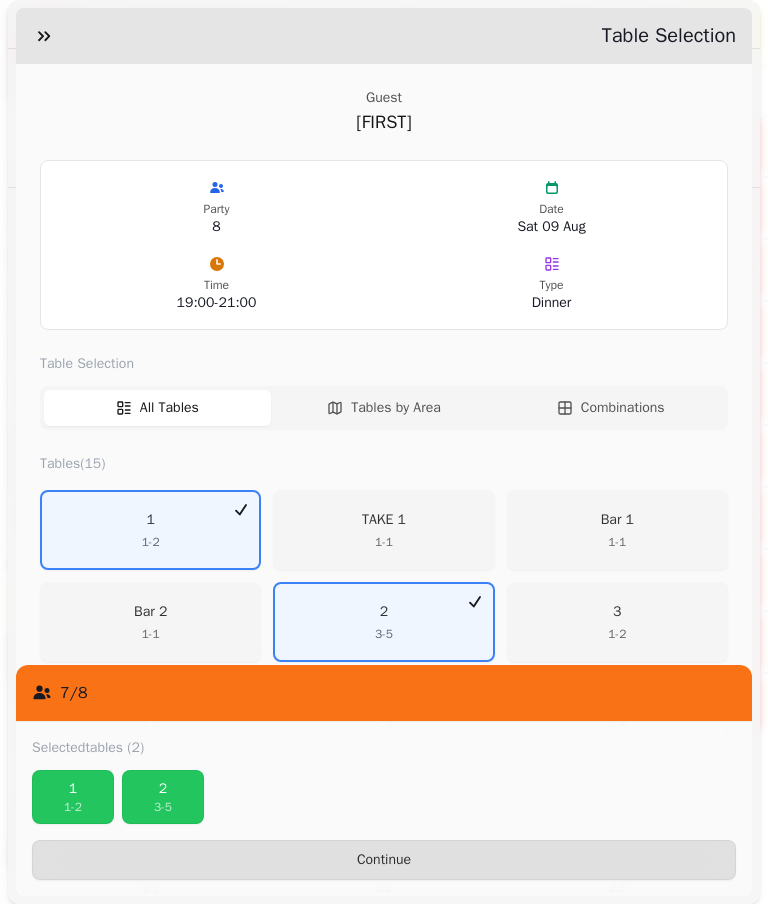 click on "3 1  -  2" at bounding box center (617, 622) 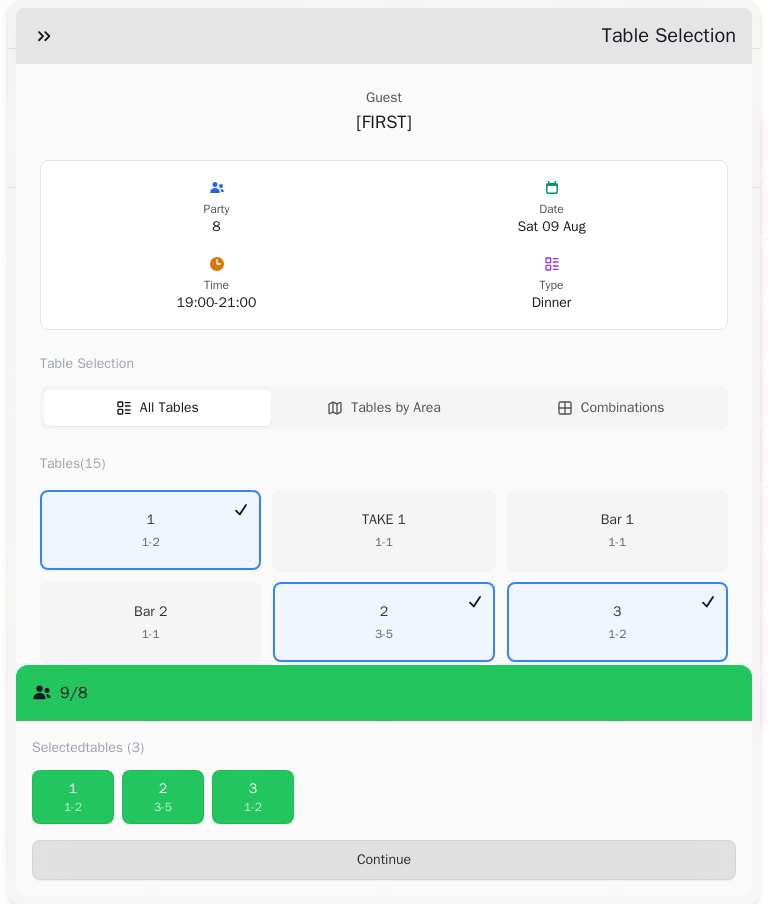 click on "Continue" at bounding box center (384, 860) 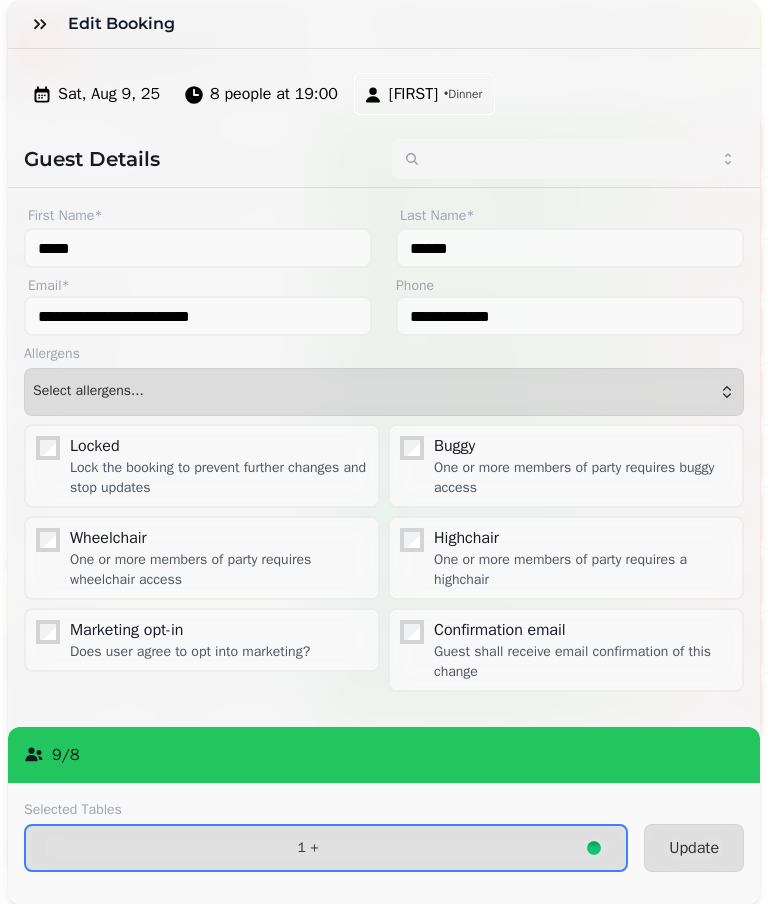 click on "Update" at bounding box center (694, 848) 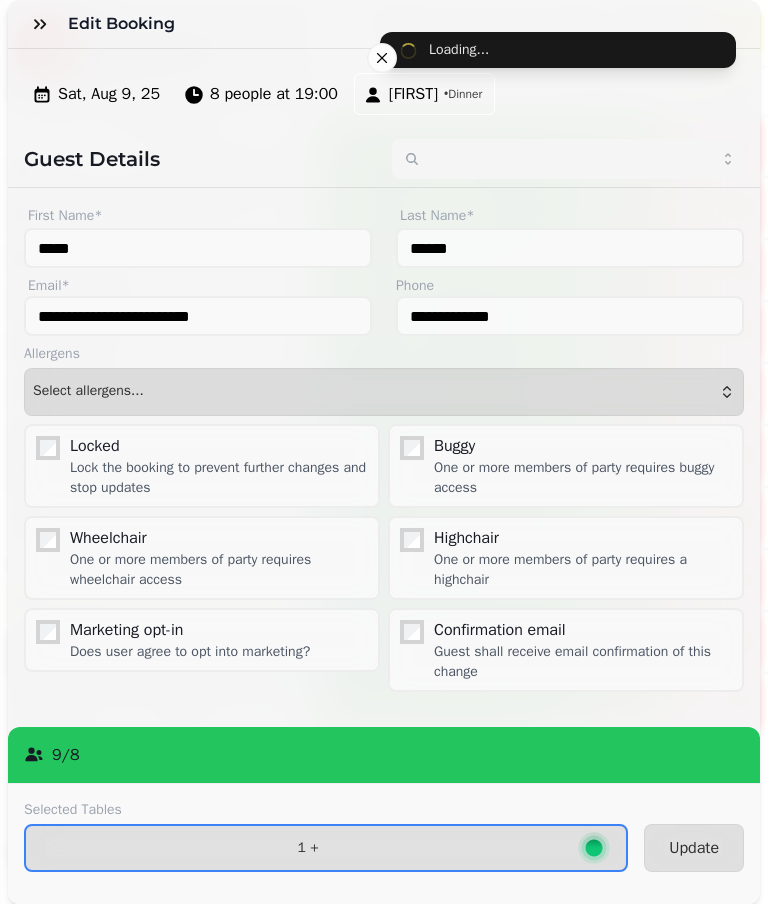 select on "*" 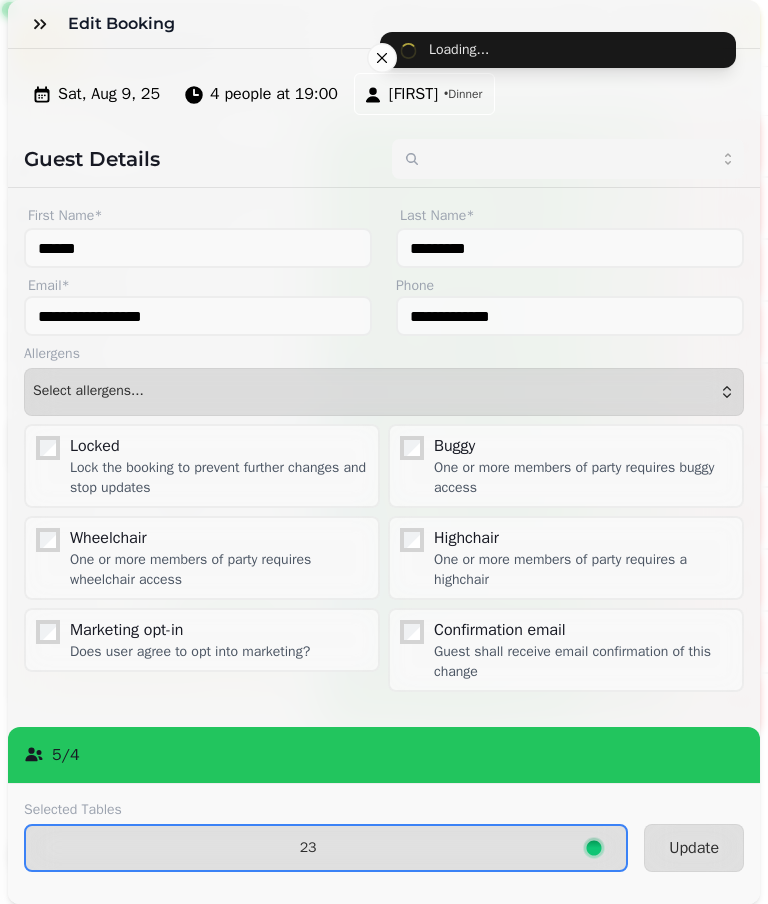 scroll, scrollTop: 190, scrollLeft: 0, axis: vertical 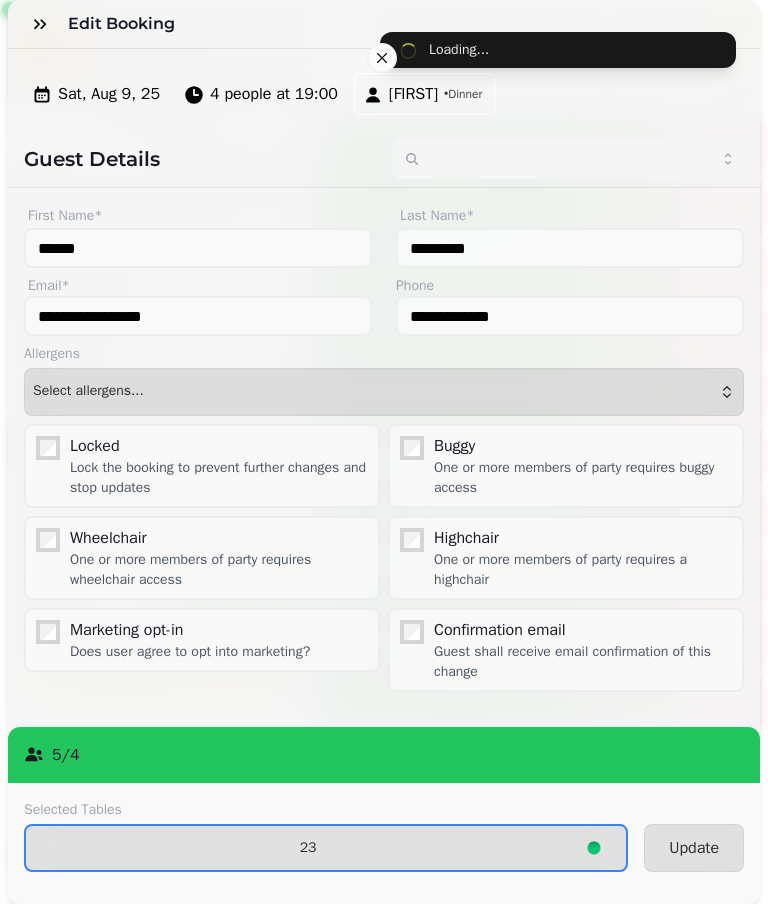 type on "*****" 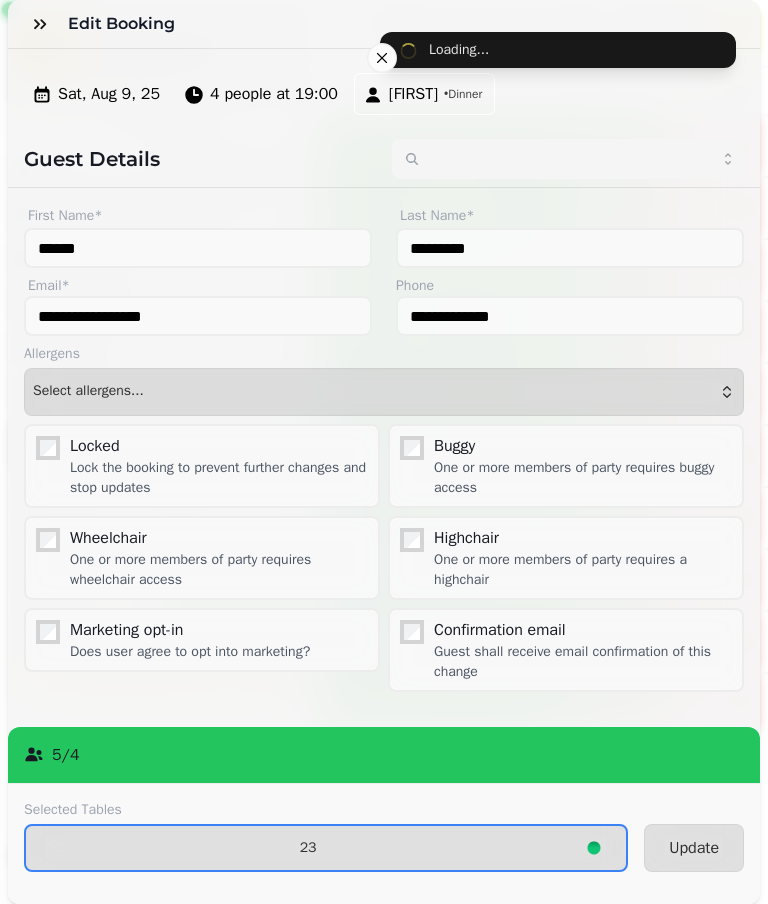 type on "******" 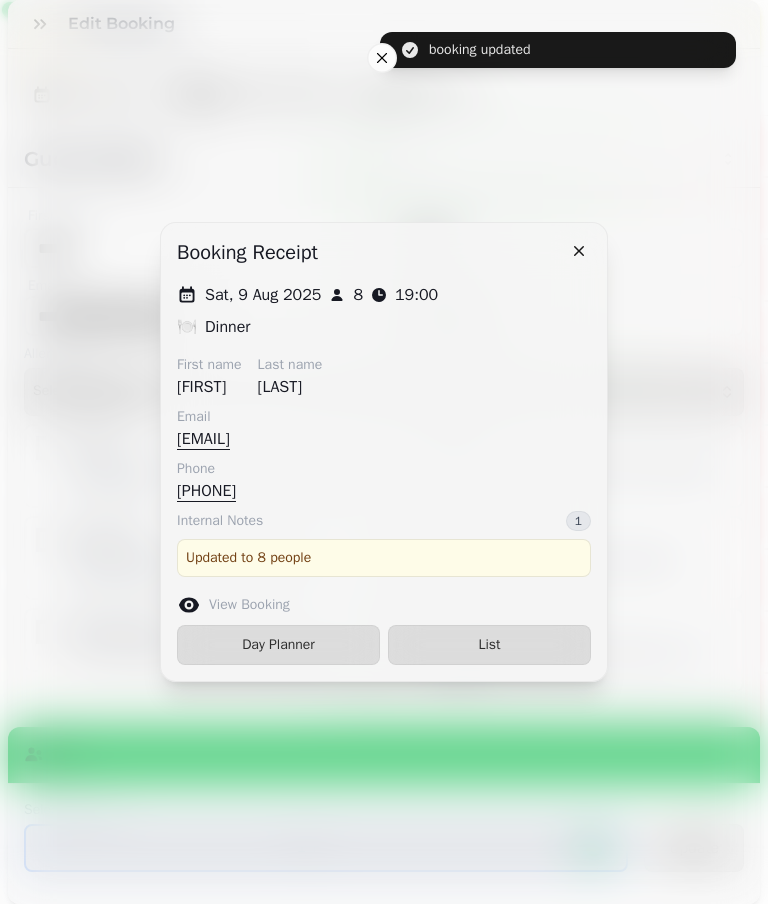 type on "******" 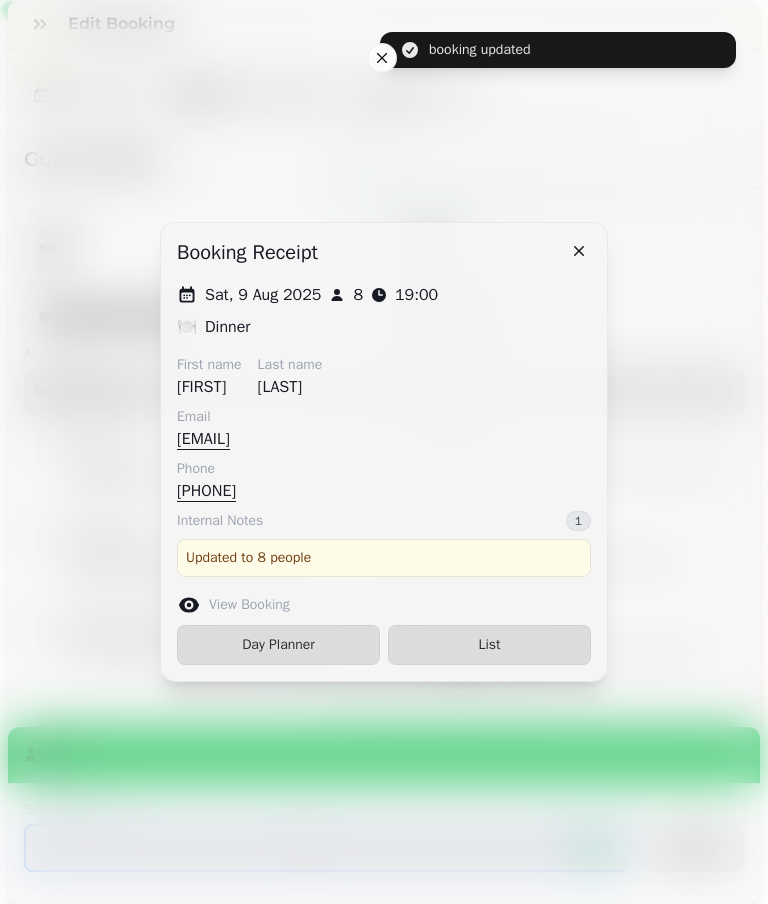 type on "*********" 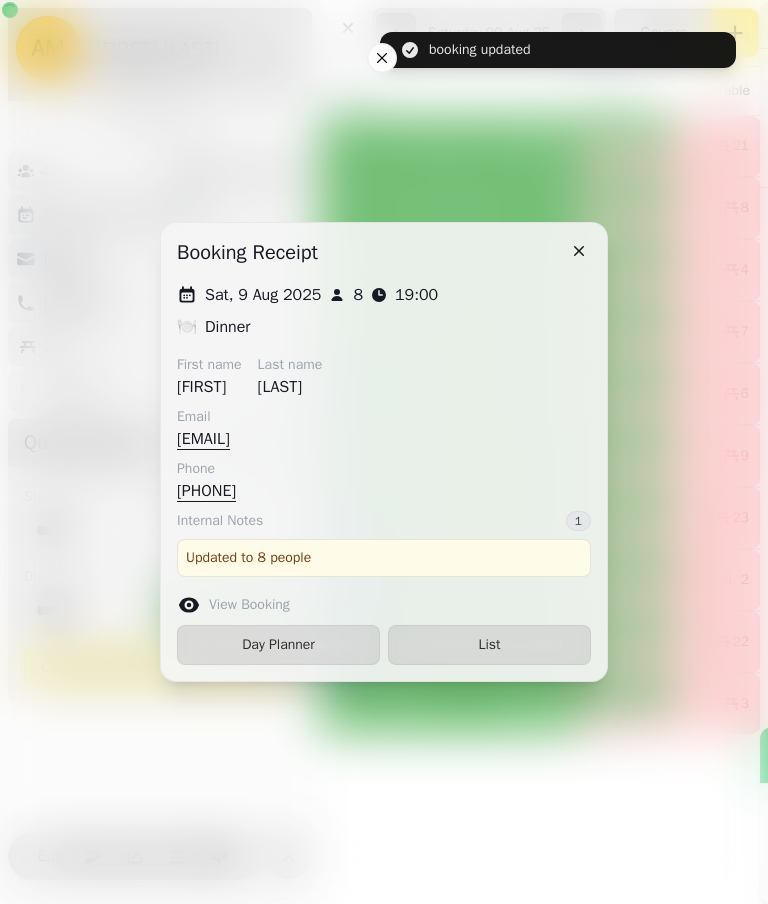 click on "List" at bounding box center [489, 645] 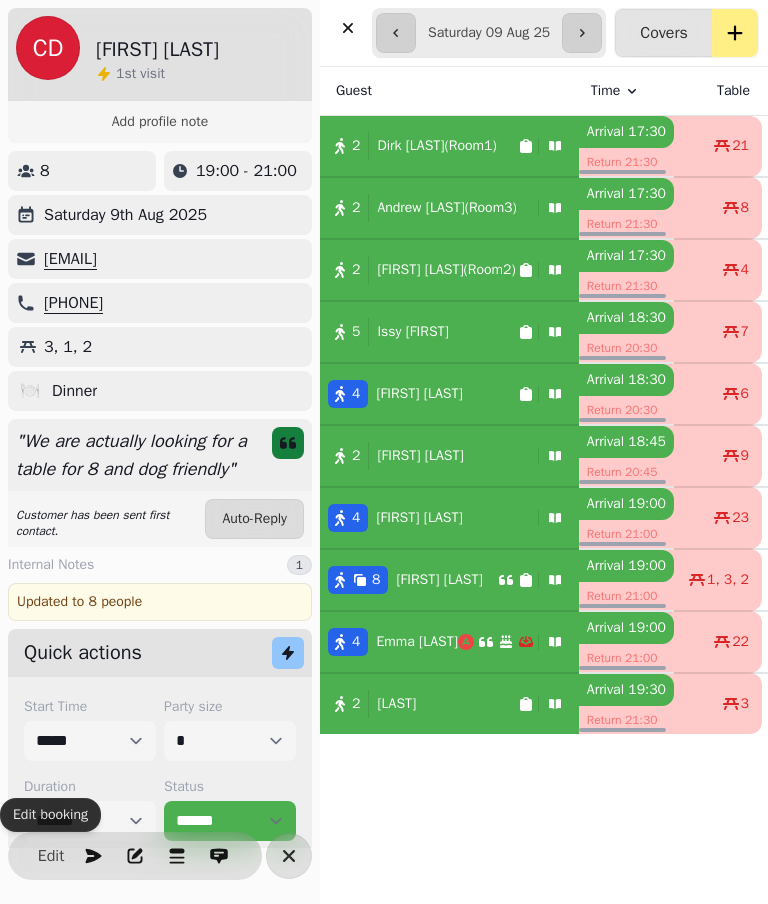 click 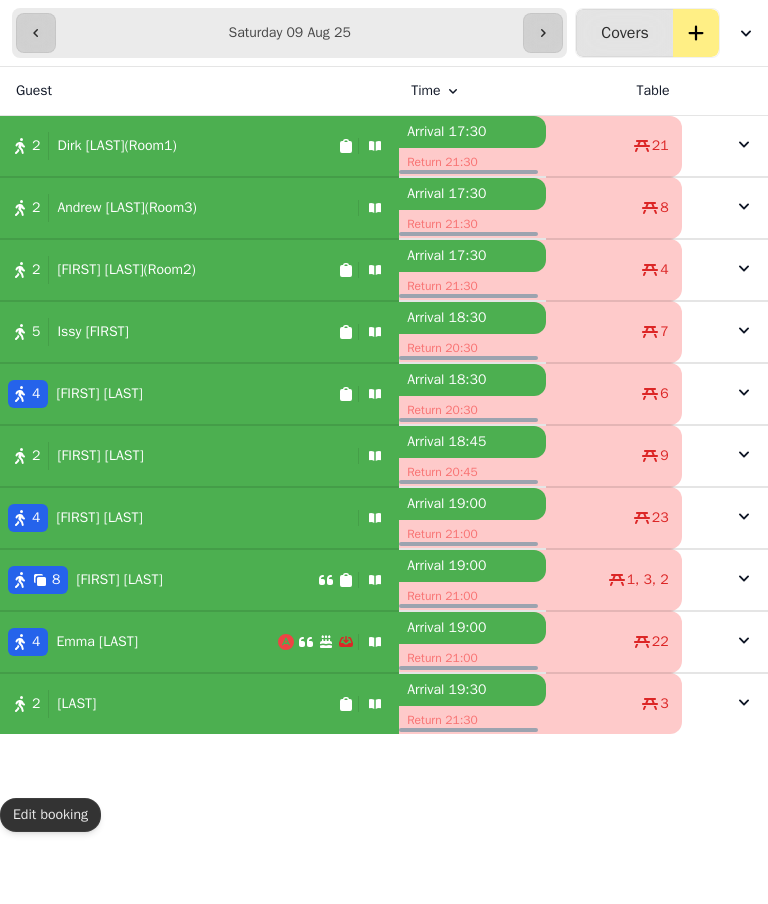 scroll, scrollTop: 0, scrollLeft: 0, axis: both 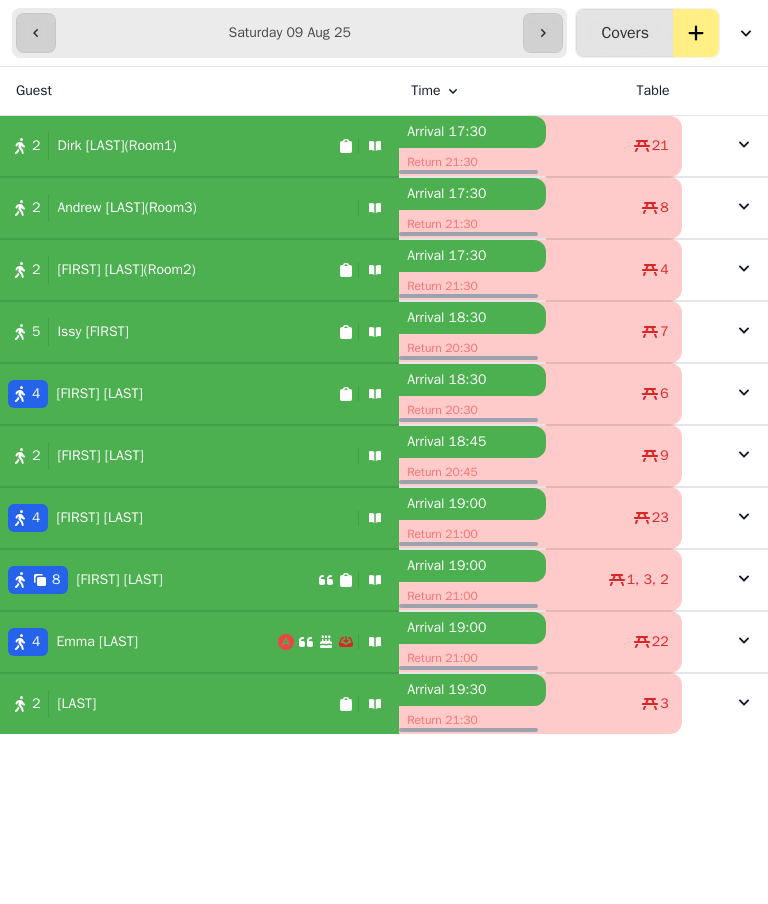 click on "2 [LAST]" at bounding box center (169, 704) 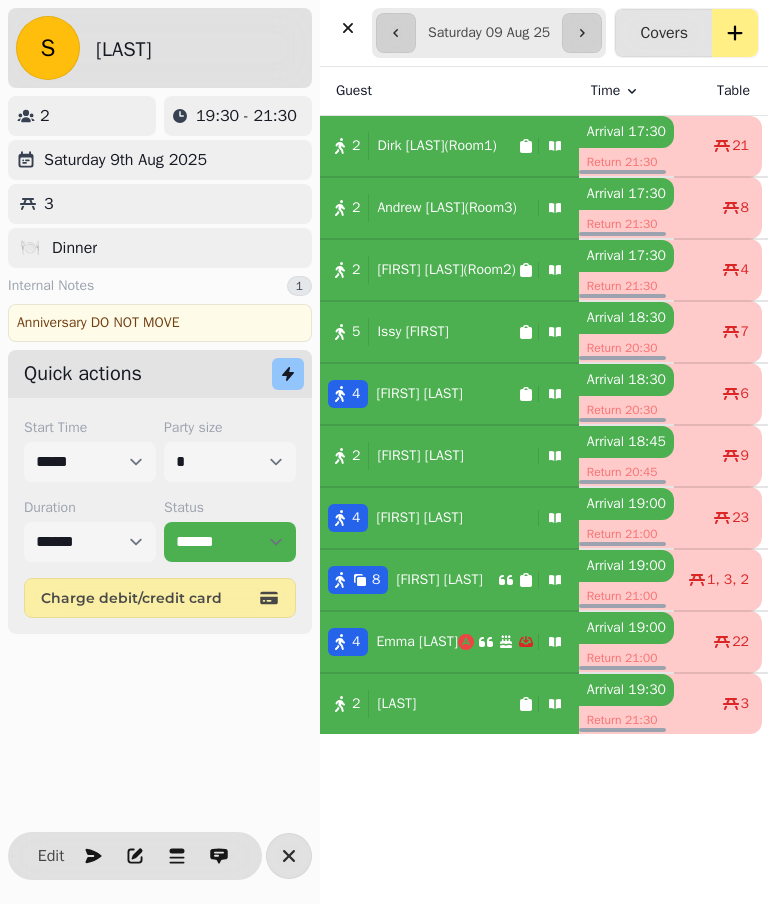 click on "Edit" at bounding box center (51, 856) 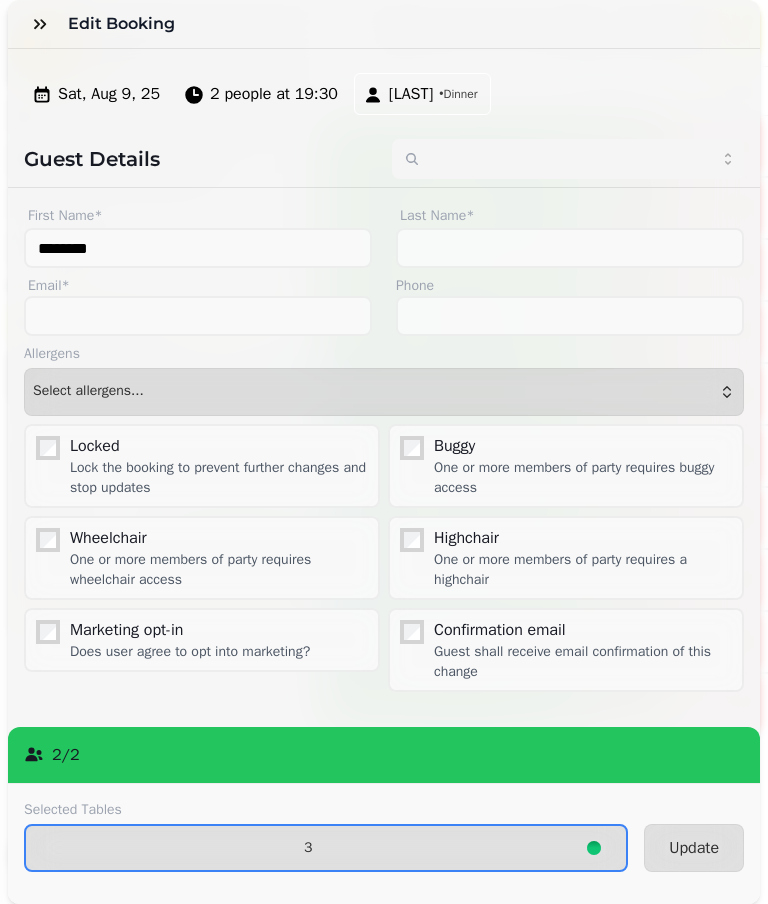 click on "3" at bounding box center (308, 848) 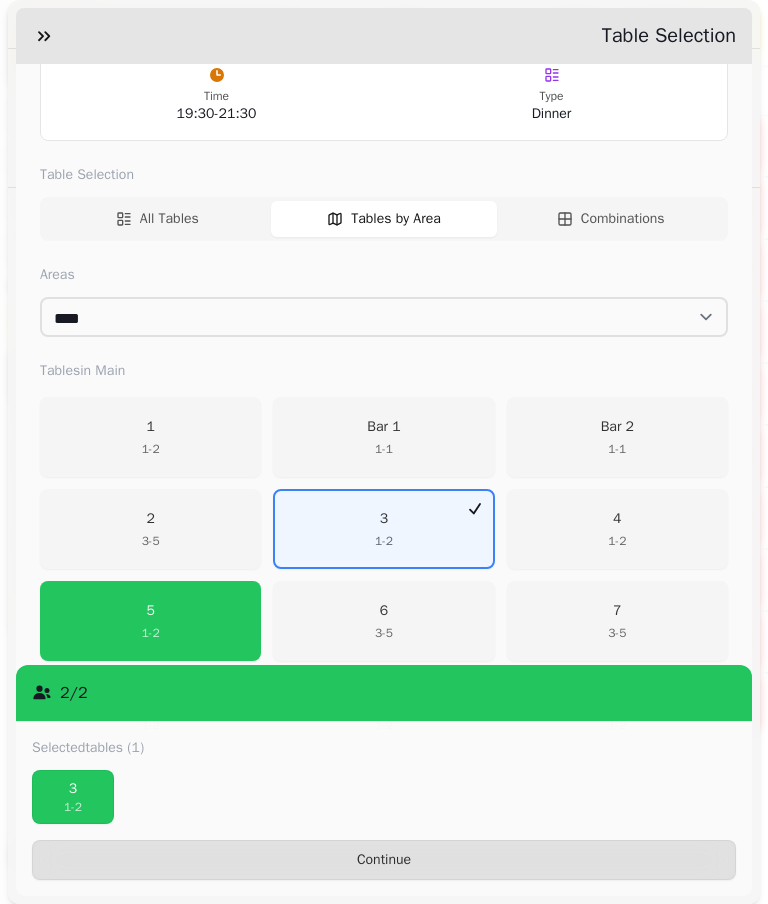 scroll, scrollTop: 238, scrollLeft: 0, axis: vertical 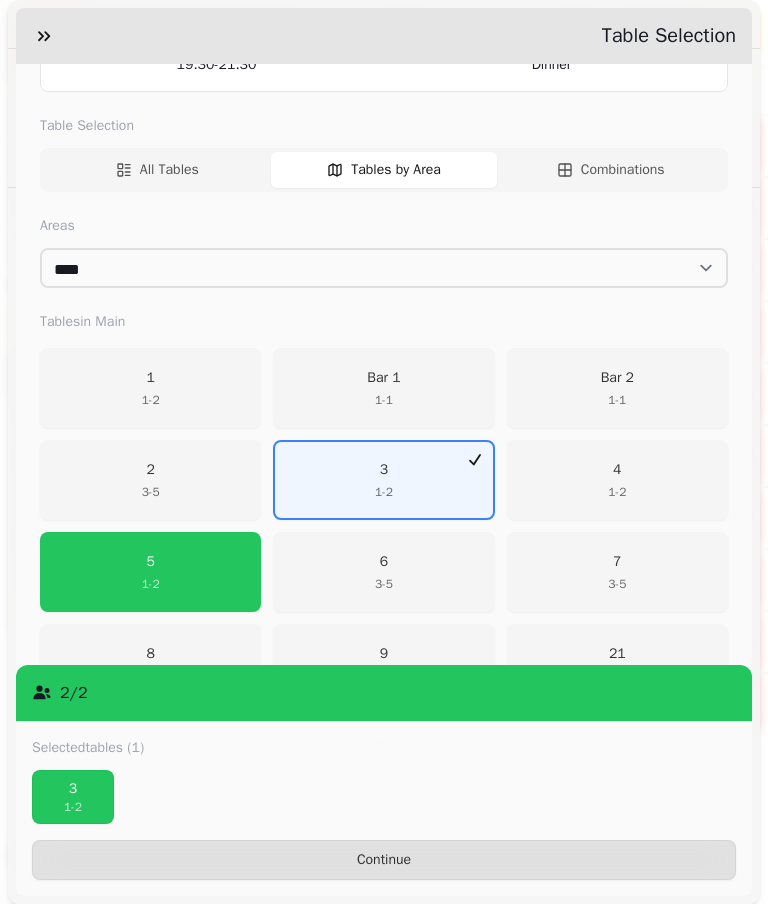 click on "5 1  -  2" at bounding box center (150, 572) 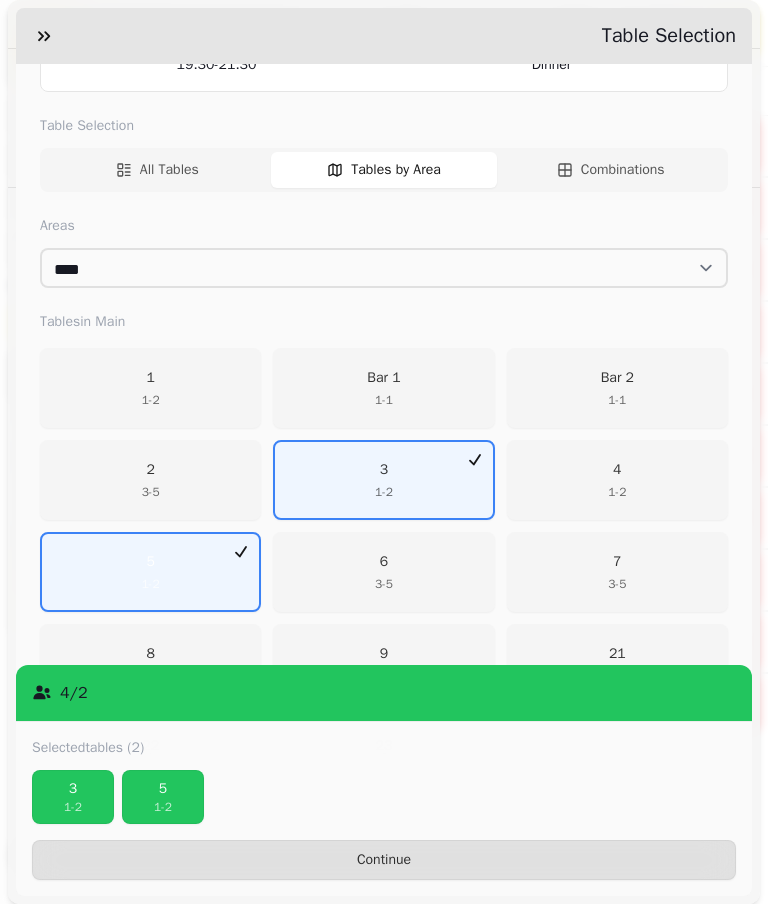 click on "3 1  -  2" at bounding box center (383, 480) 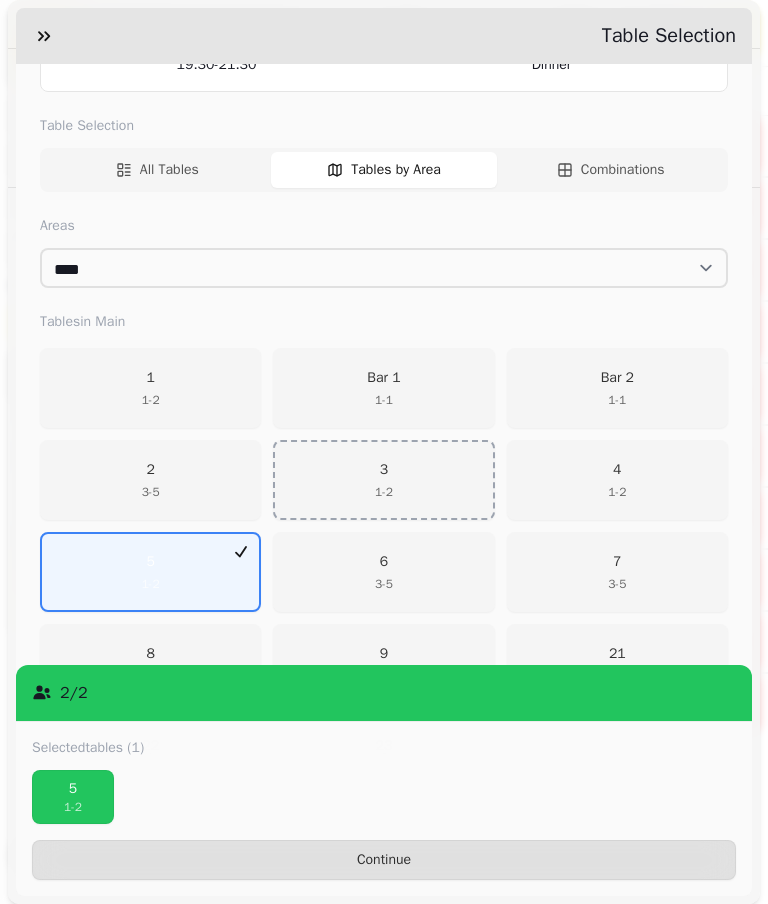 click on "Continue" at bounding box center [384, 860] 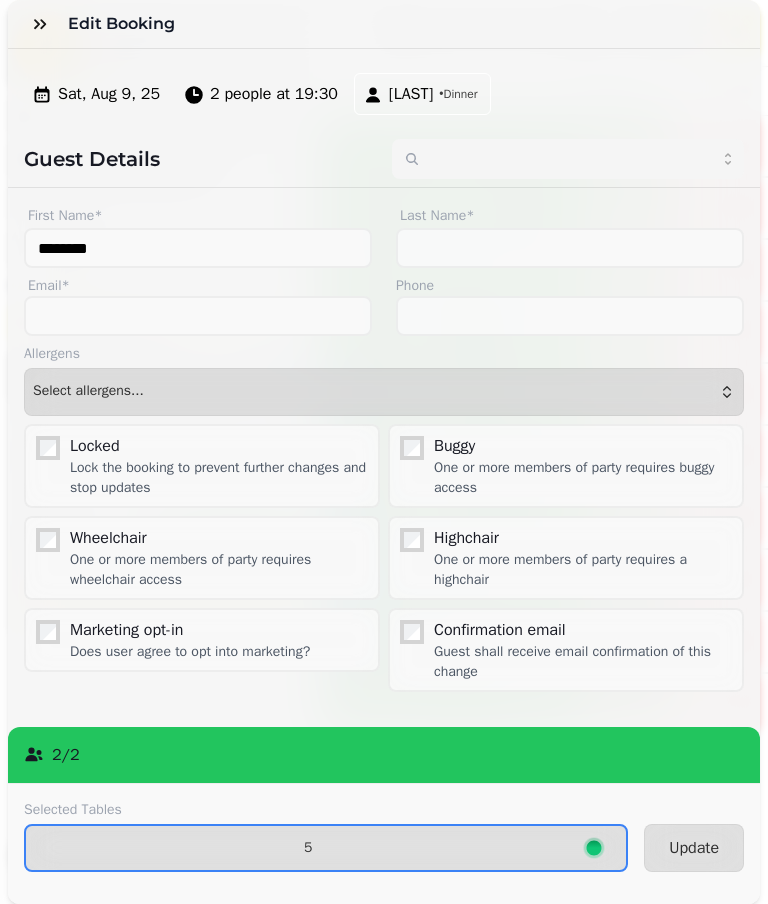 click on "Update" at bounding box center (694, 848) 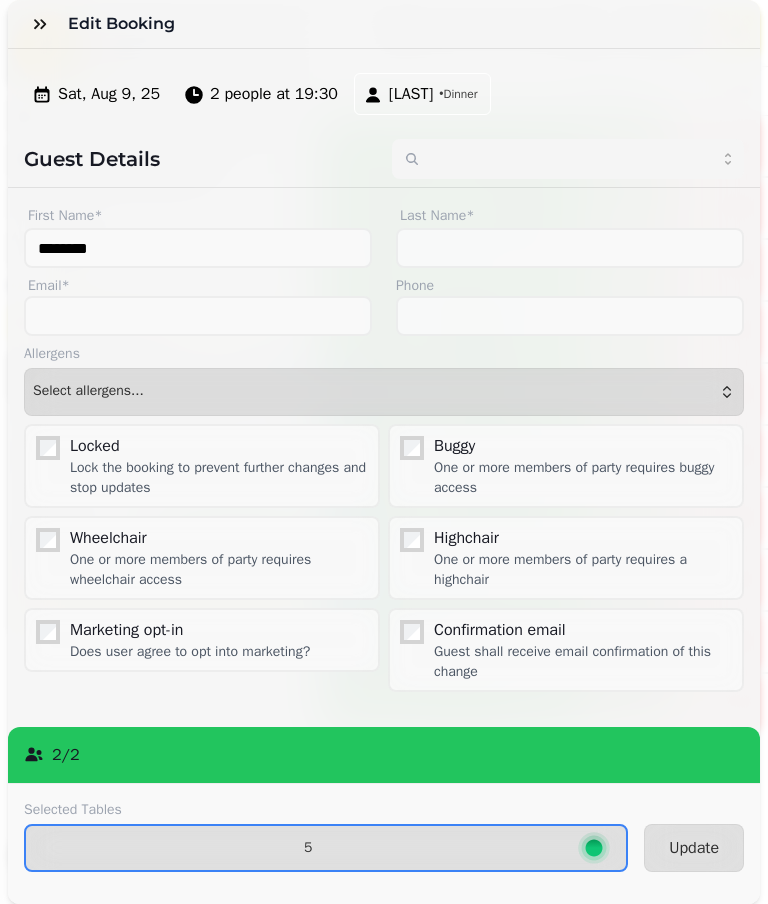 select on "*" 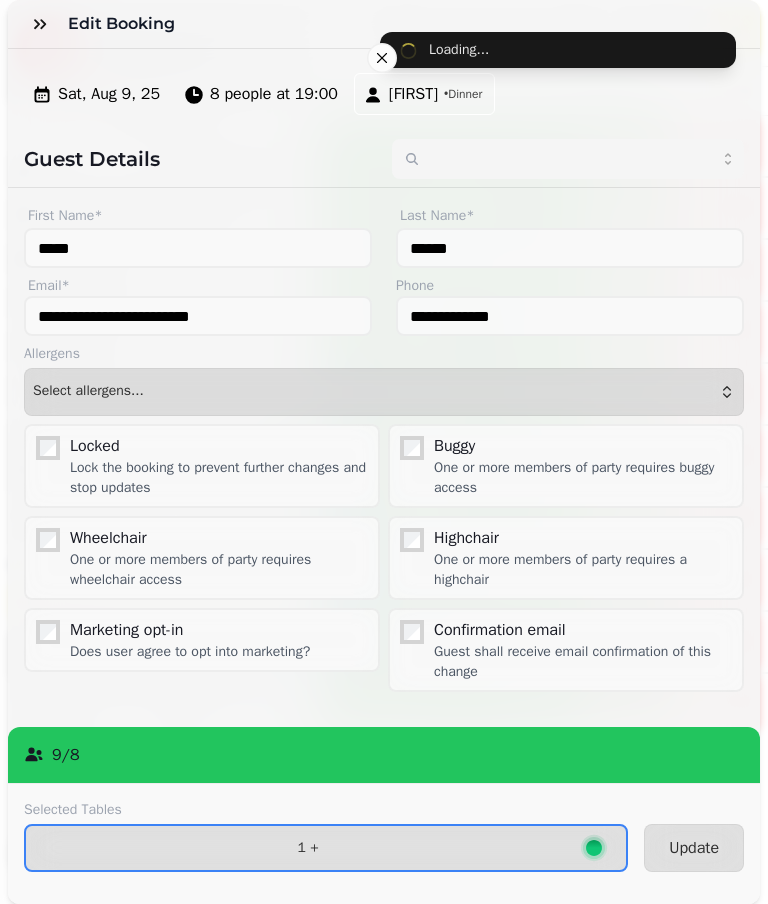scroll, scrollTop: 183, scrollLeft: 0, axis: vertical 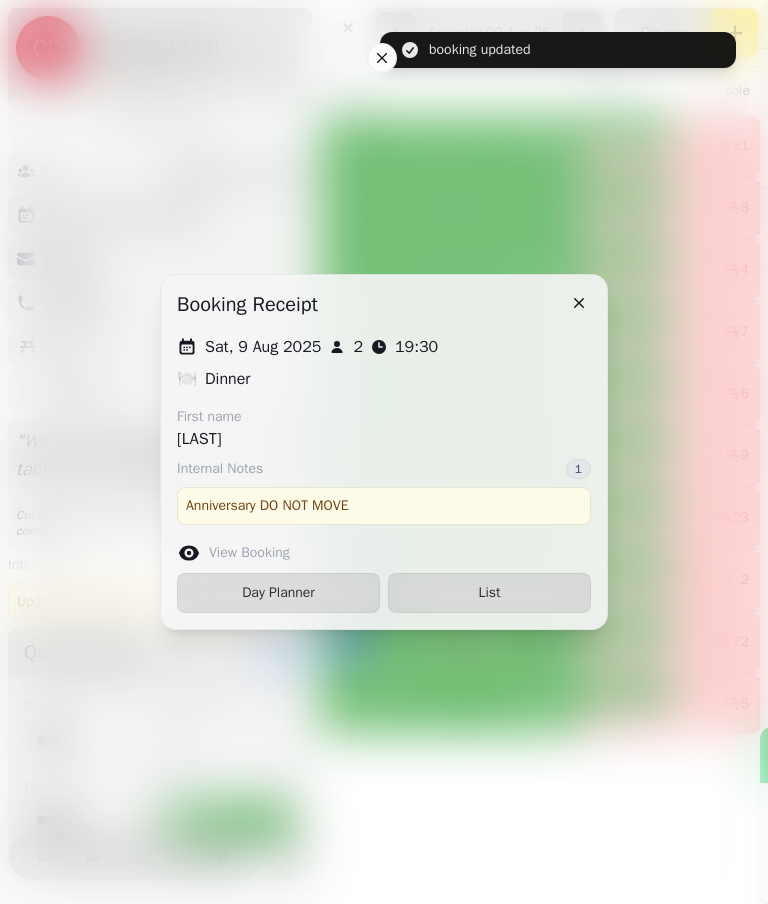 type on "*****" 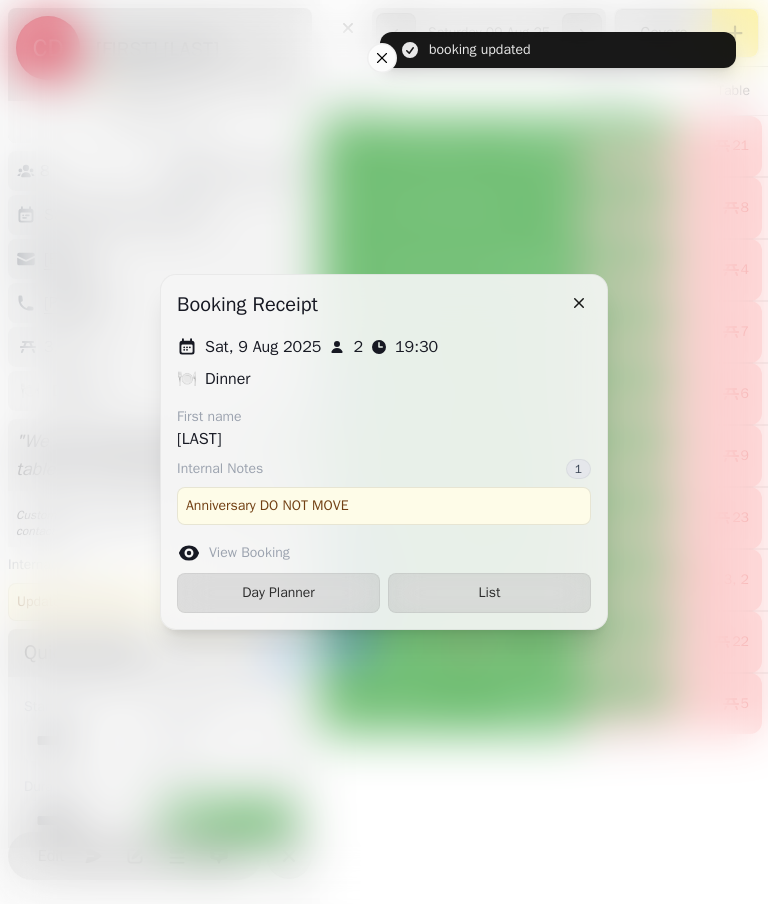 click on "List" at bounding box center (489, 593) 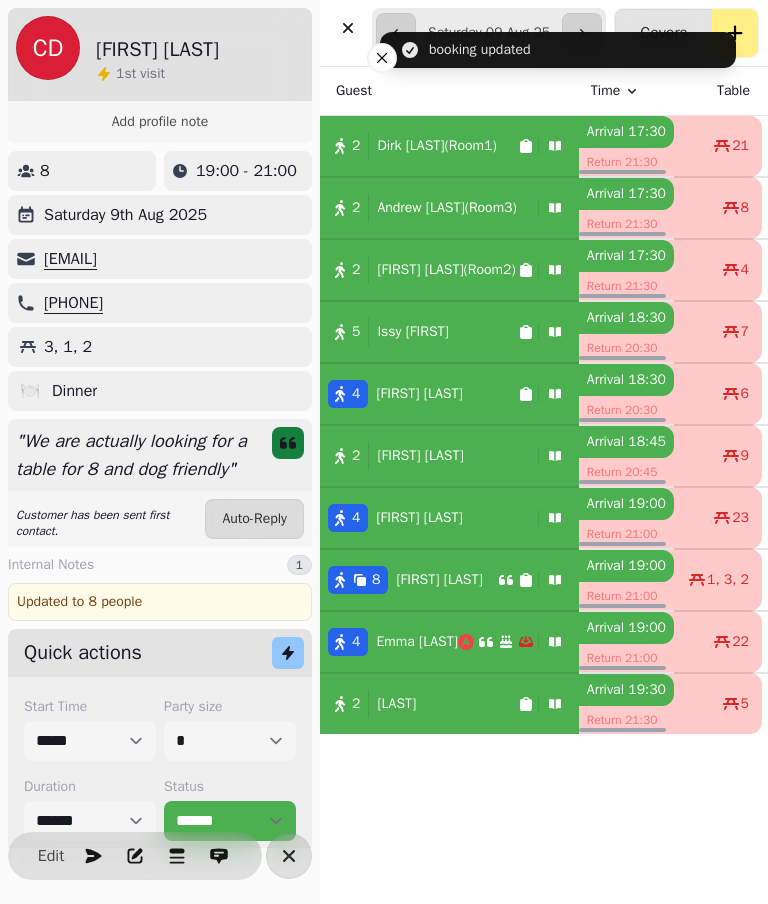 select on "*" 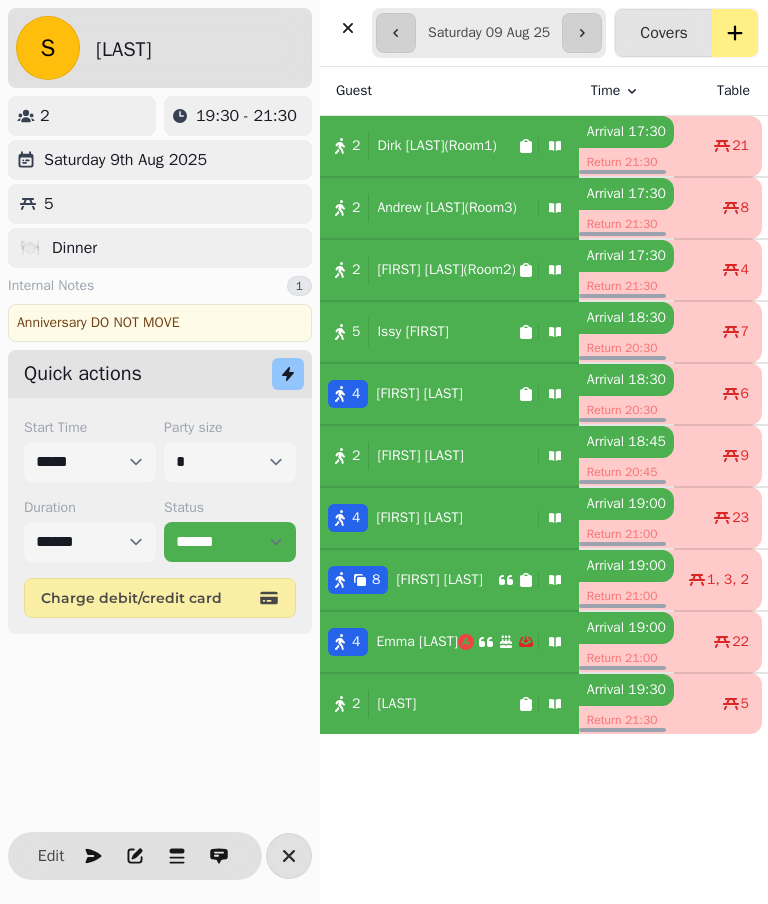click 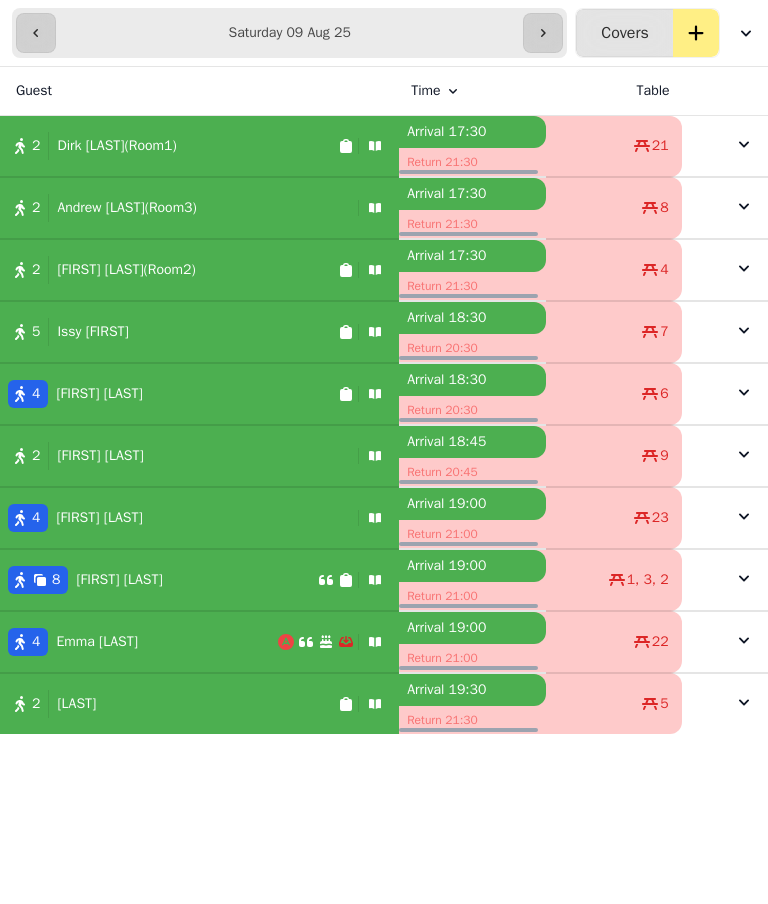 scroll, scrollTop: 0, scrollLeft: 0, axis: both 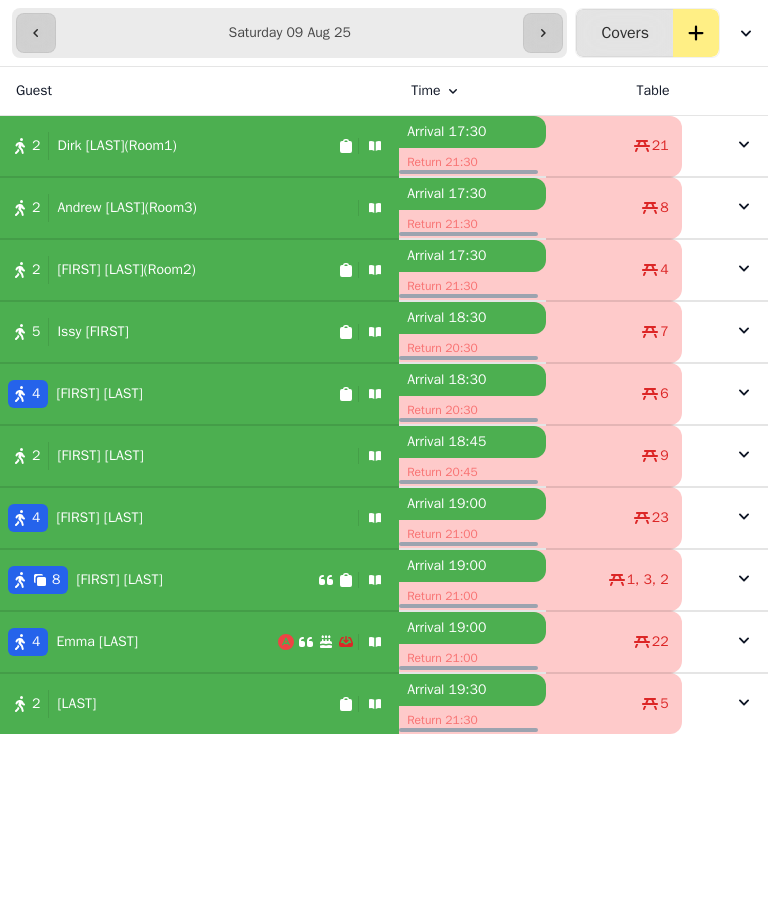 click at bounding box center [36, 33] 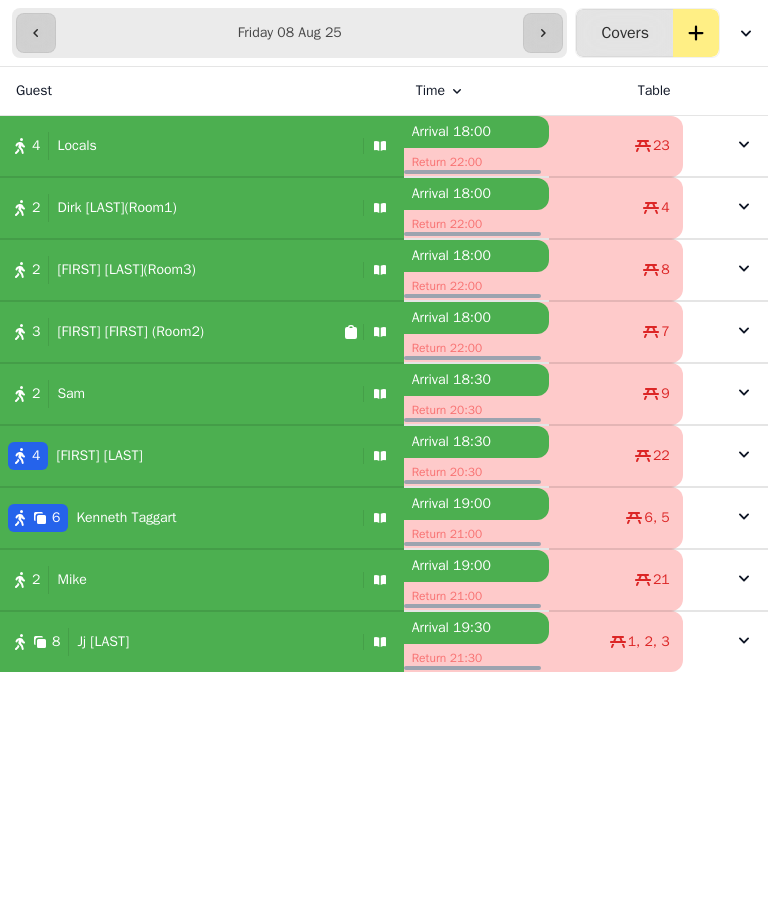 click at bounding box center [36, 33] 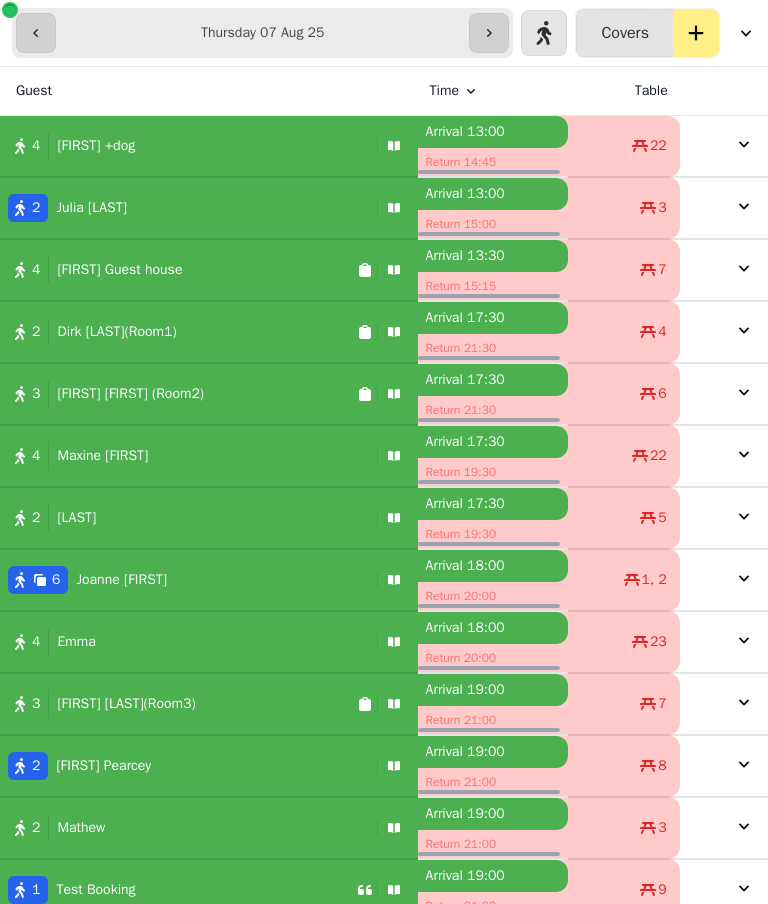 scroll, scrollTop: 0, scrollLeft: 0, axis: both 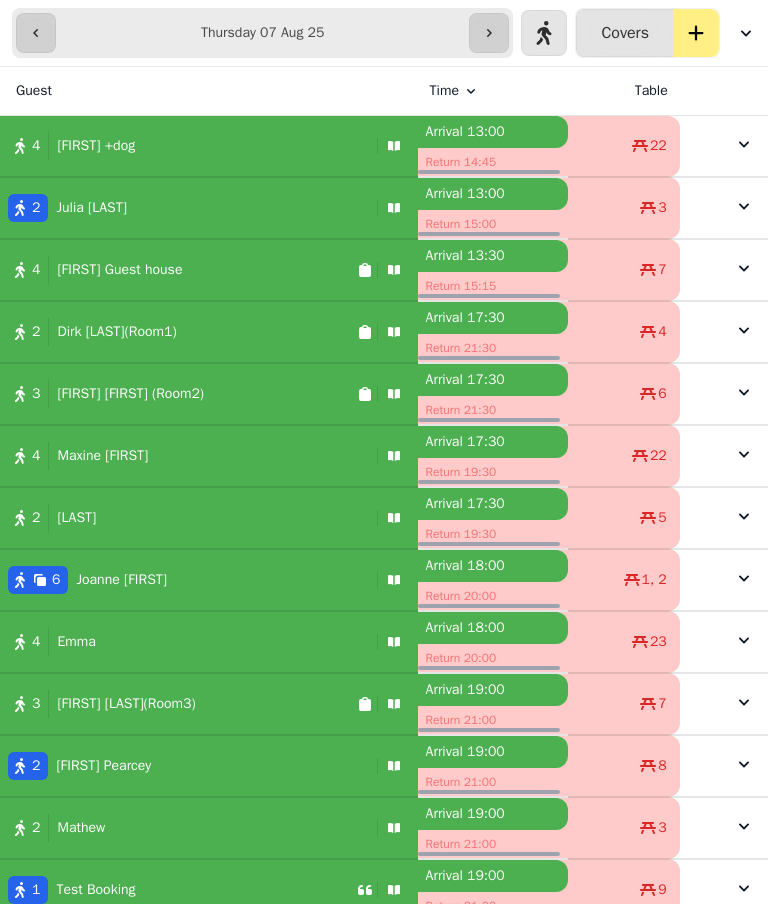 click on "[FIRST]   [LAST] (Room2)" at bounding box center [130, 394] 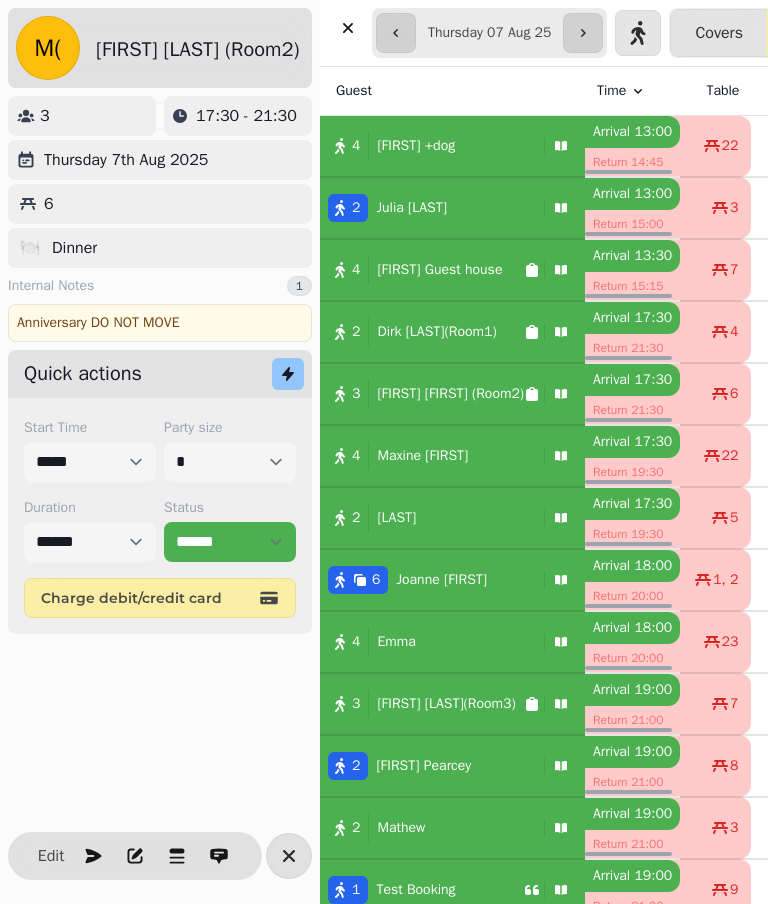 select on "**********" 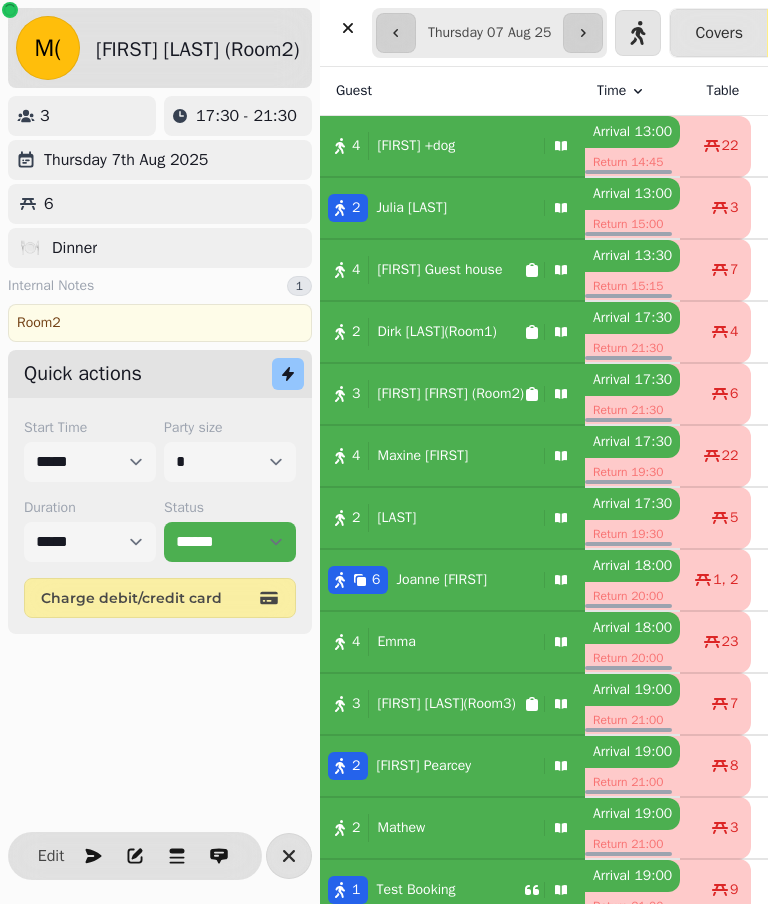 click on "Edit" at bounding box center (51, 856) 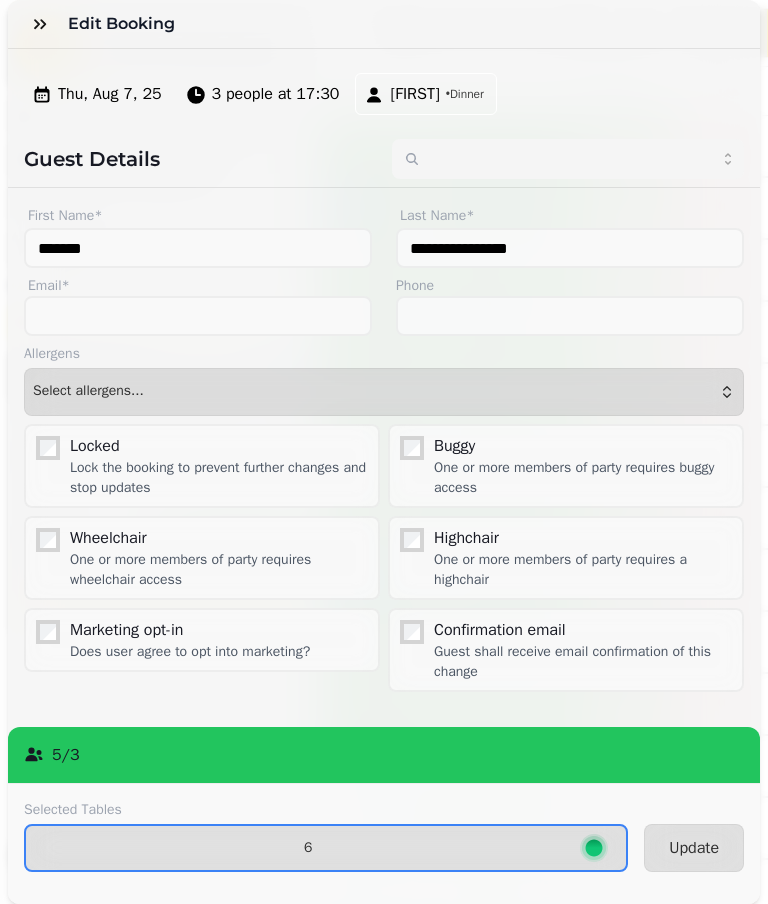 click on "3 people at 17:30" at bounding box center [276, 94] 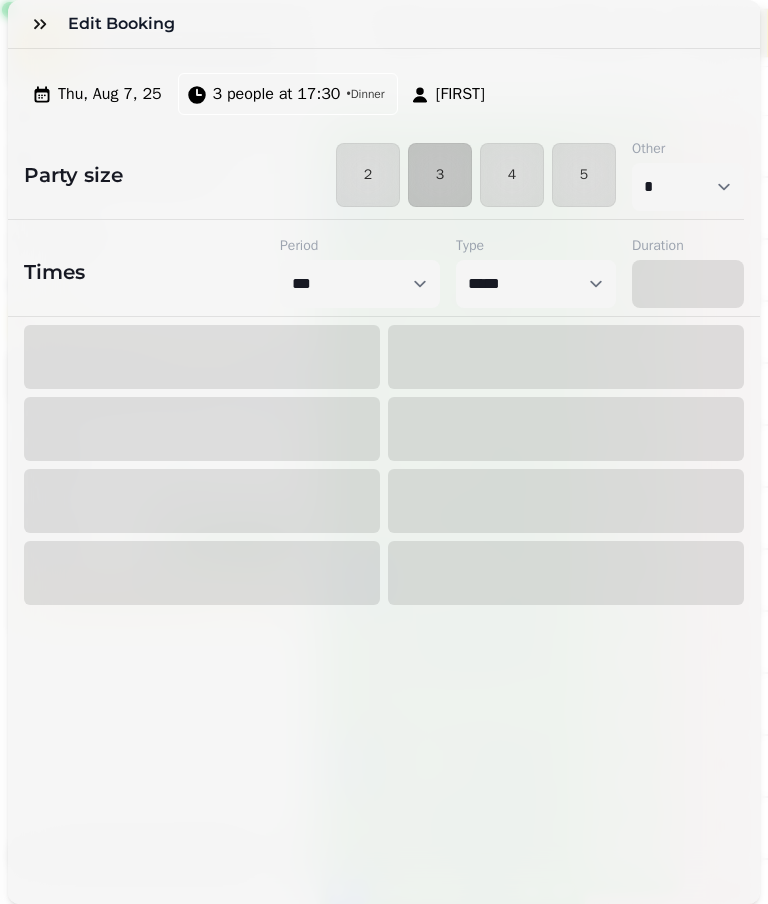 select on "****" 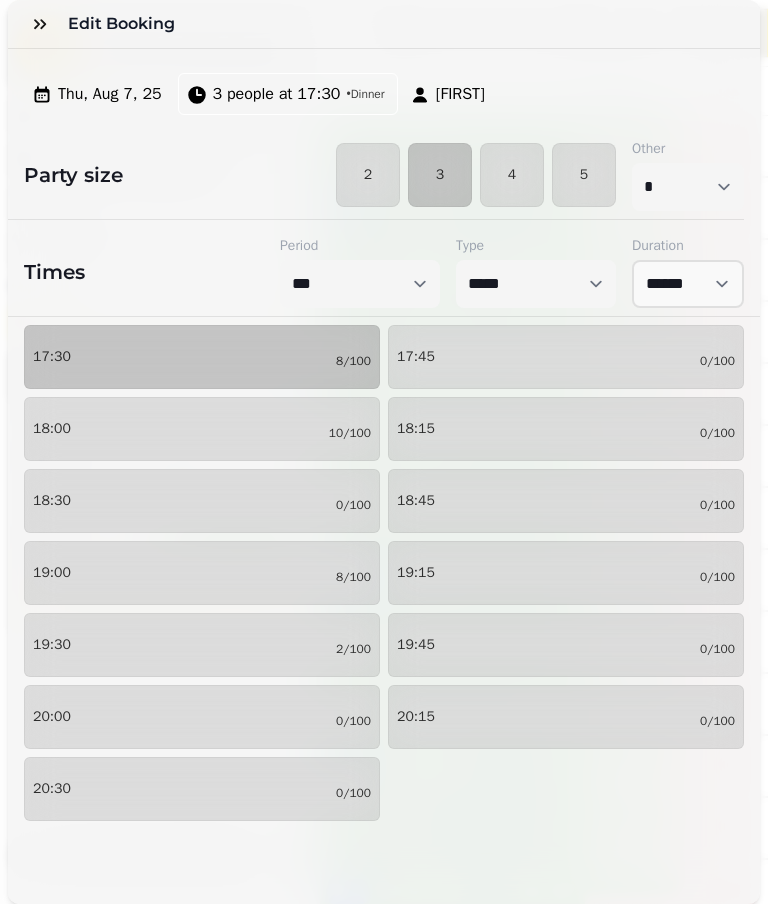 click on "19:00 8/100" at bounding box center (202, 573) 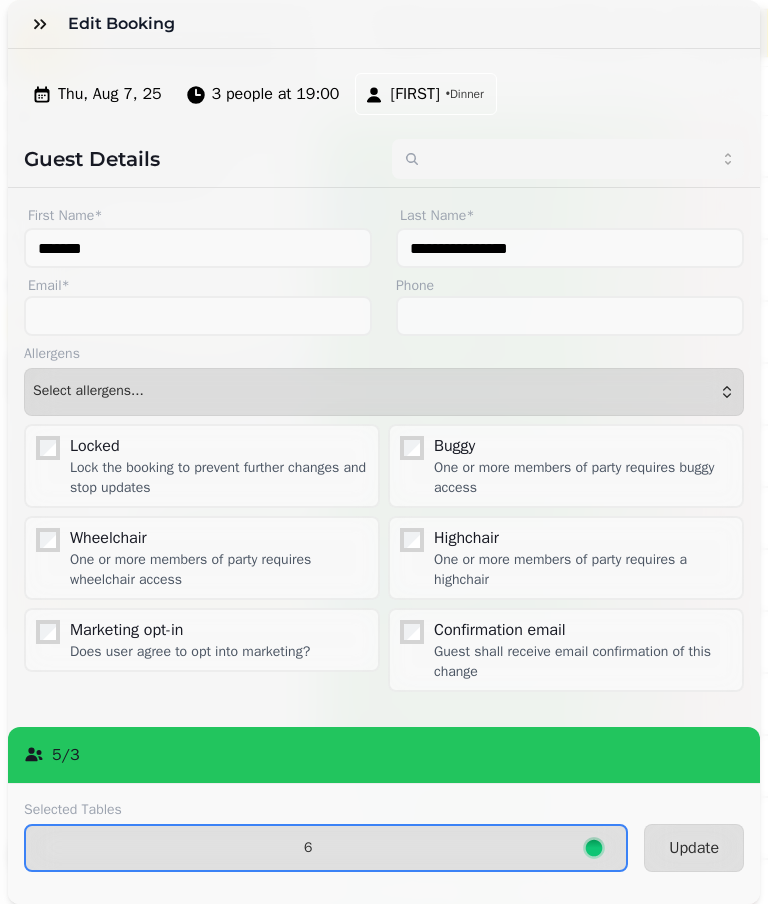 click on "Update" at bounding box center (694, 848) 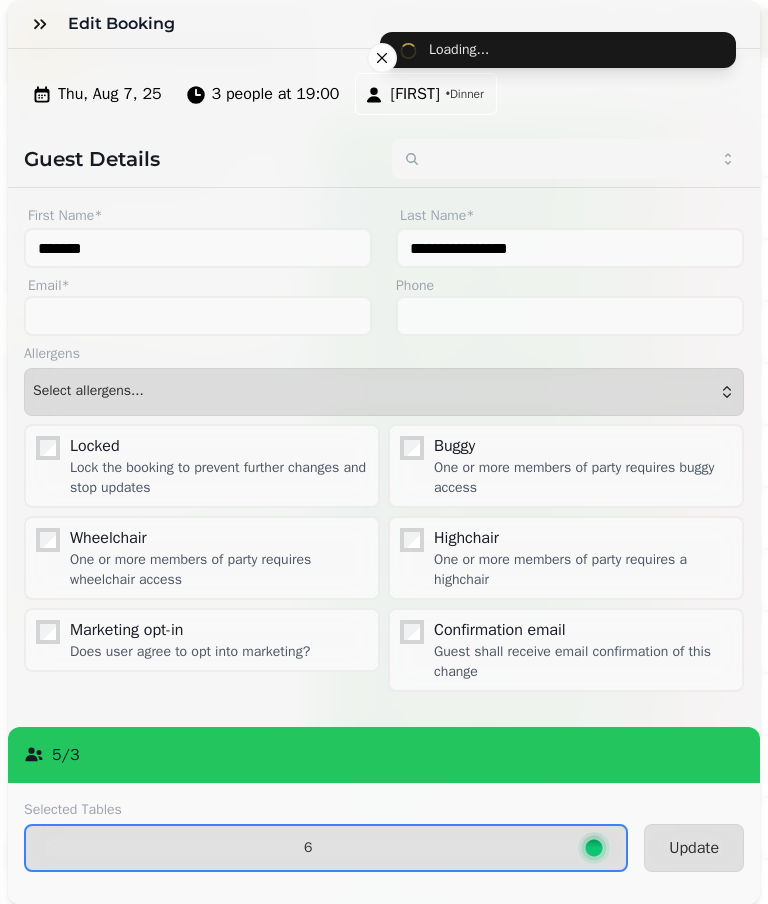 select on "**********" 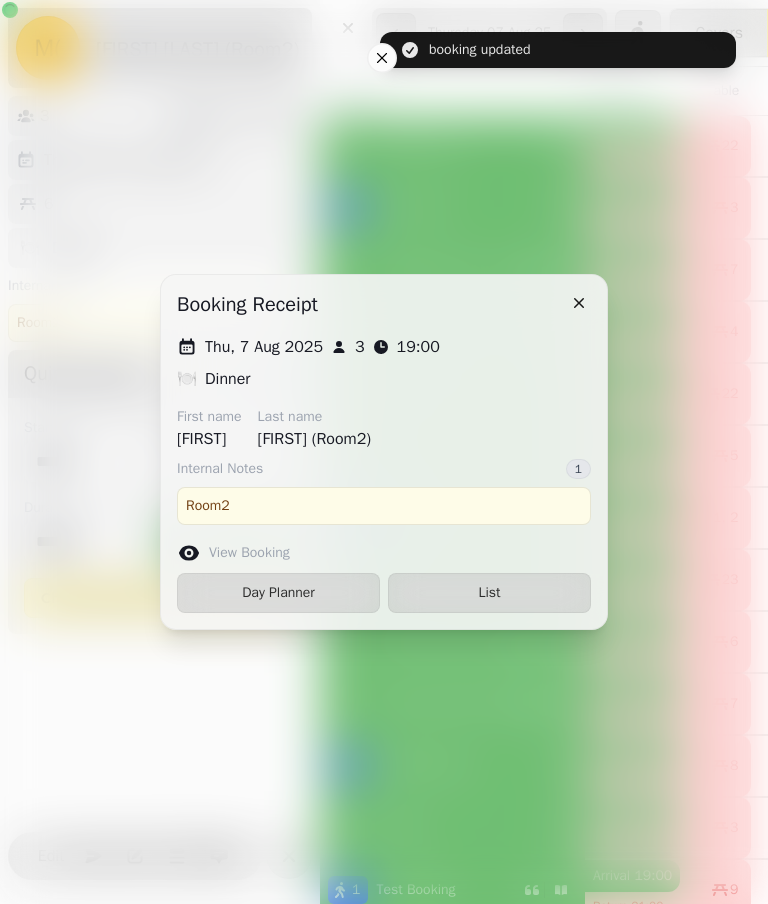 click on "List" at bounding box center (489, 593) 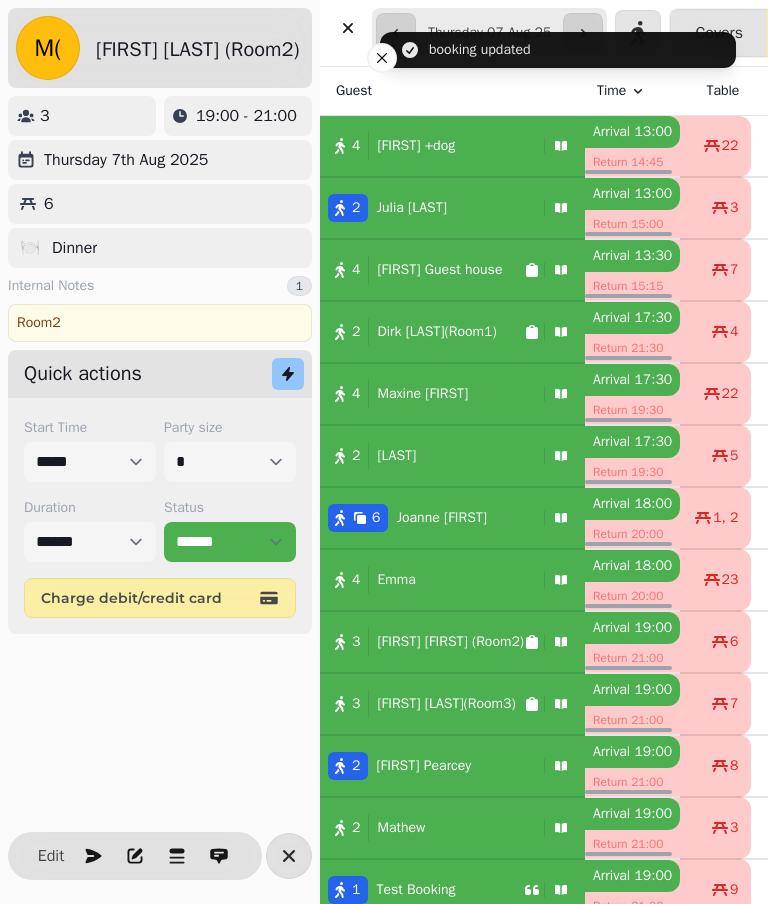 click 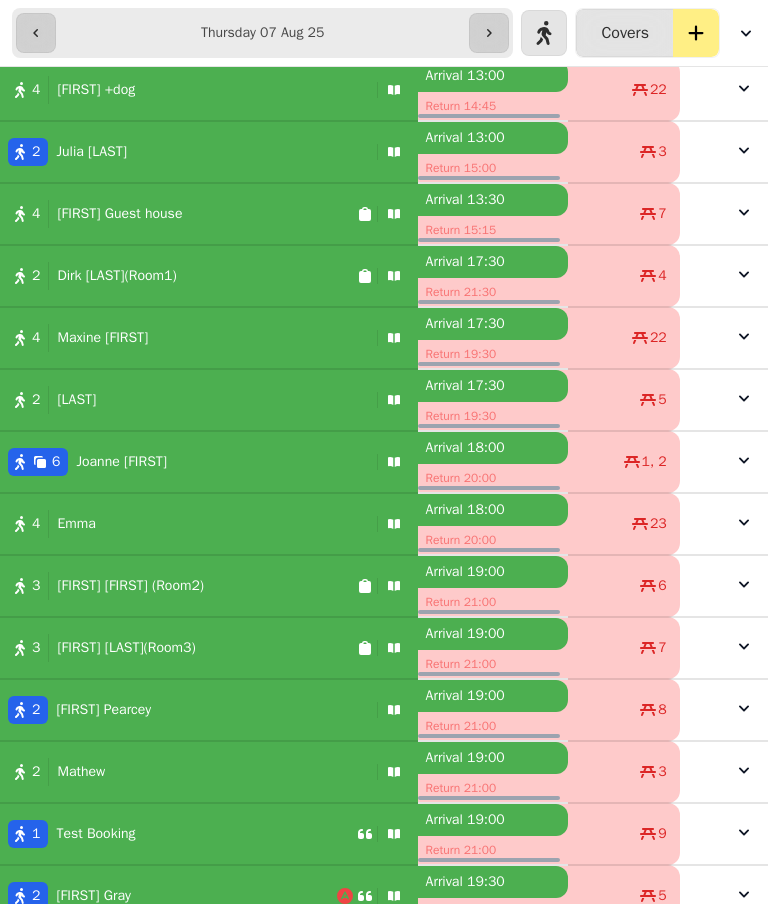 scroll, scrollTop: 56, scrollLeft: 0, axis: vertical 